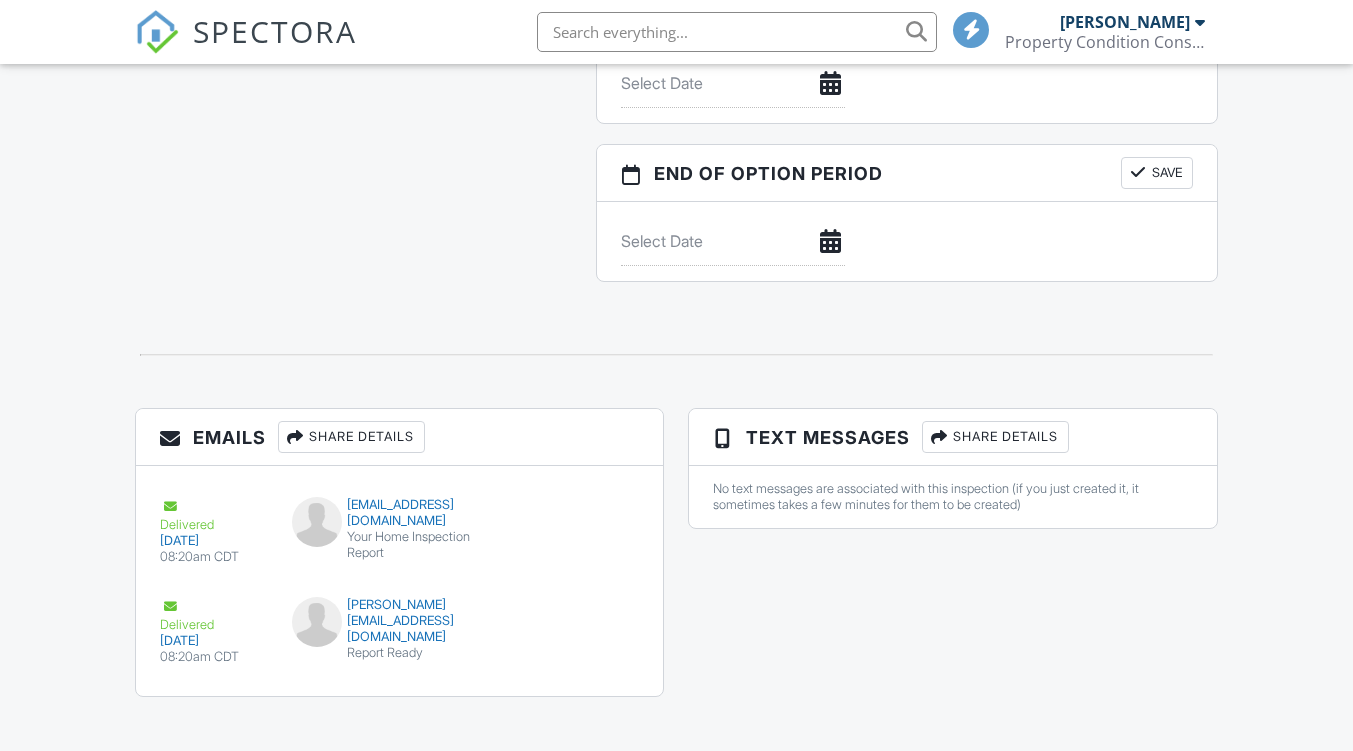 scroll, scrollTop: 2053, scrollLeft: 0, axis: vertical 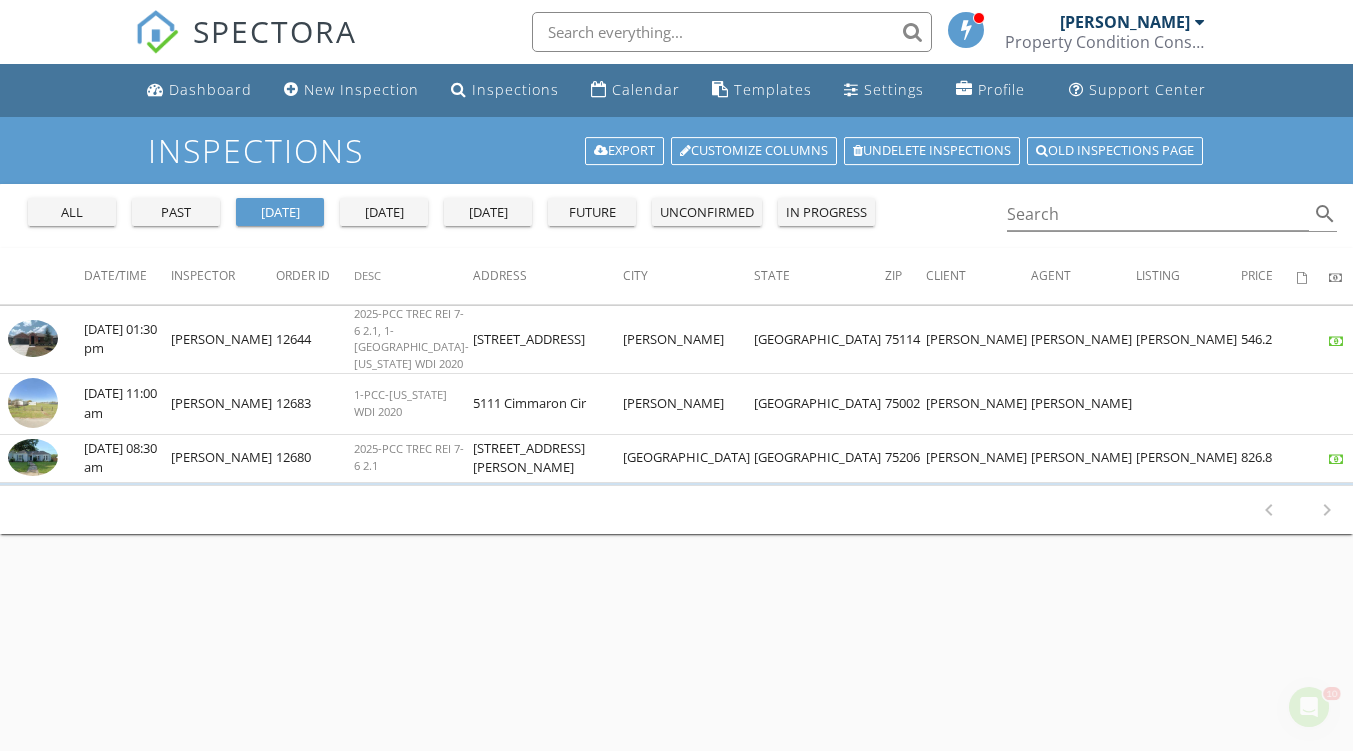 click on "past" at bounding box center (176, 213) 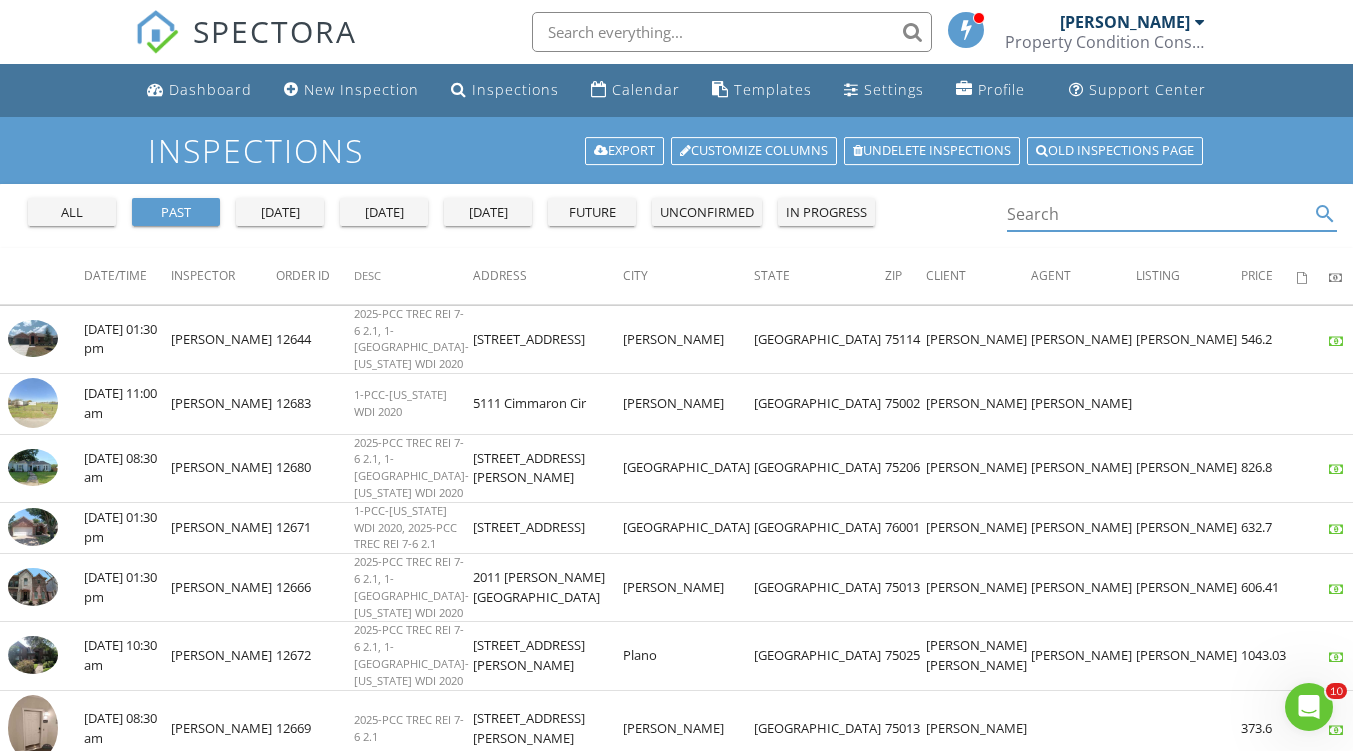 click at bounding box center [1158, 214] 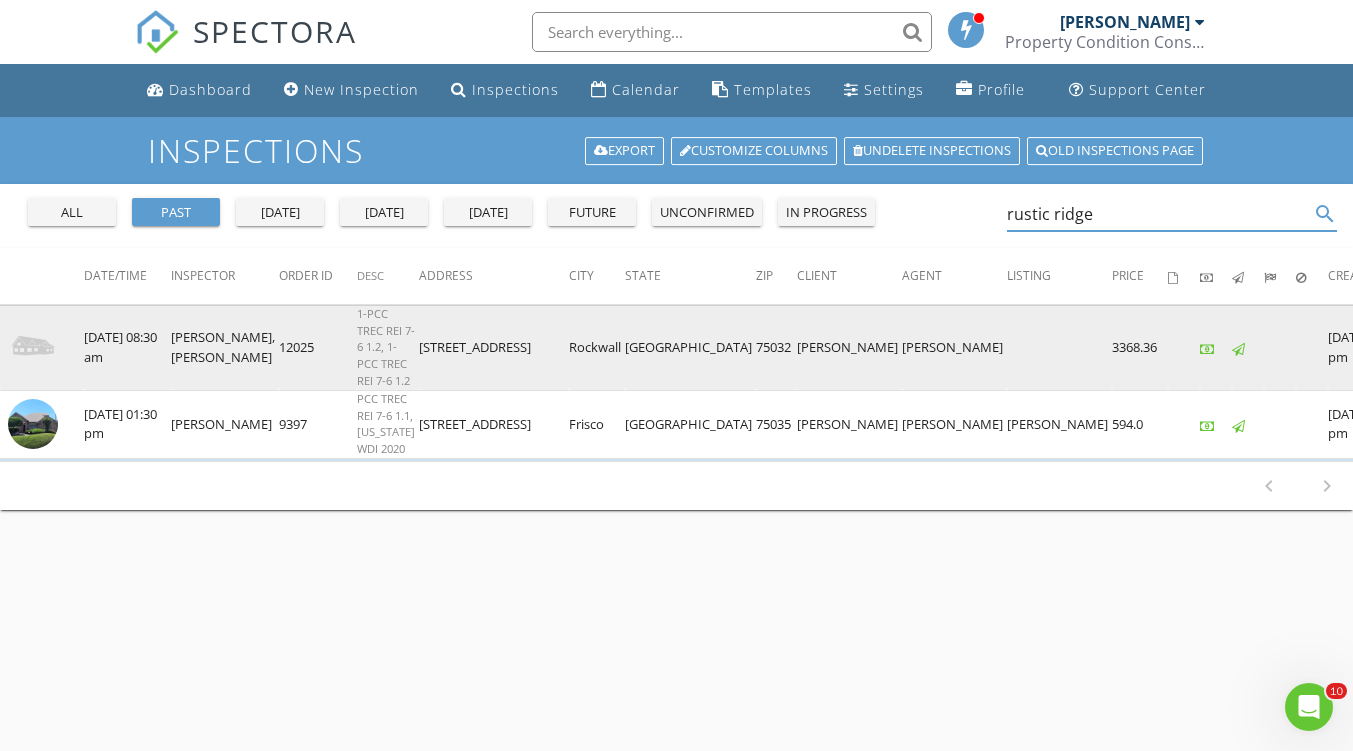 click at bounding box center (33, 347) 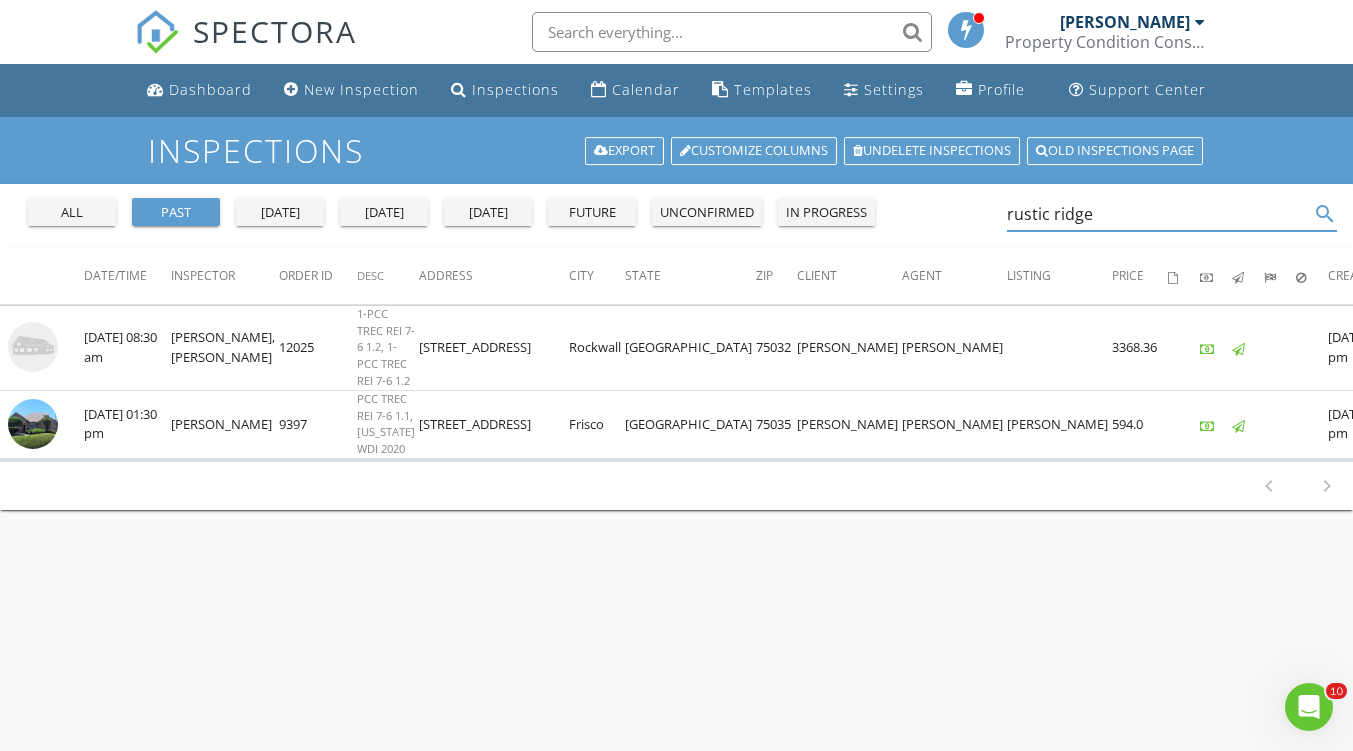click on "rustic ridge" at bounding box center (1158, 214) 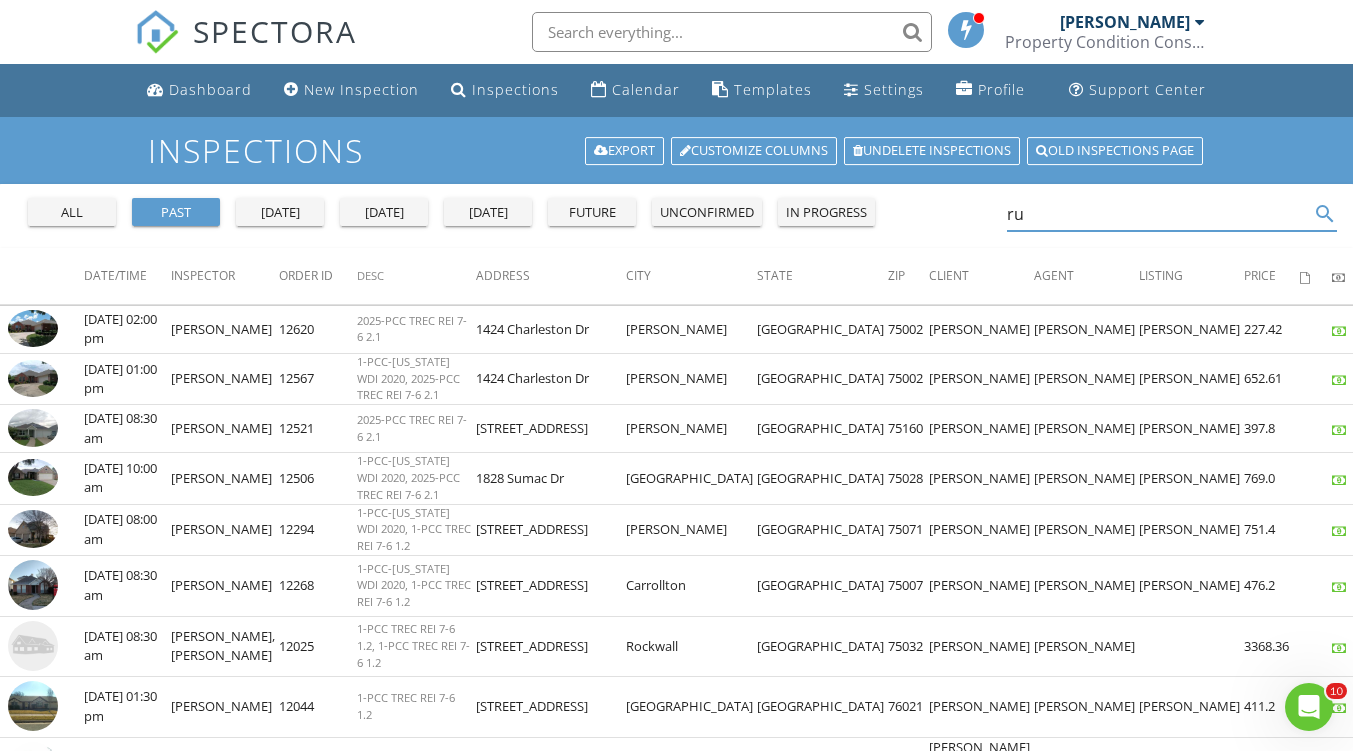 type on "r" 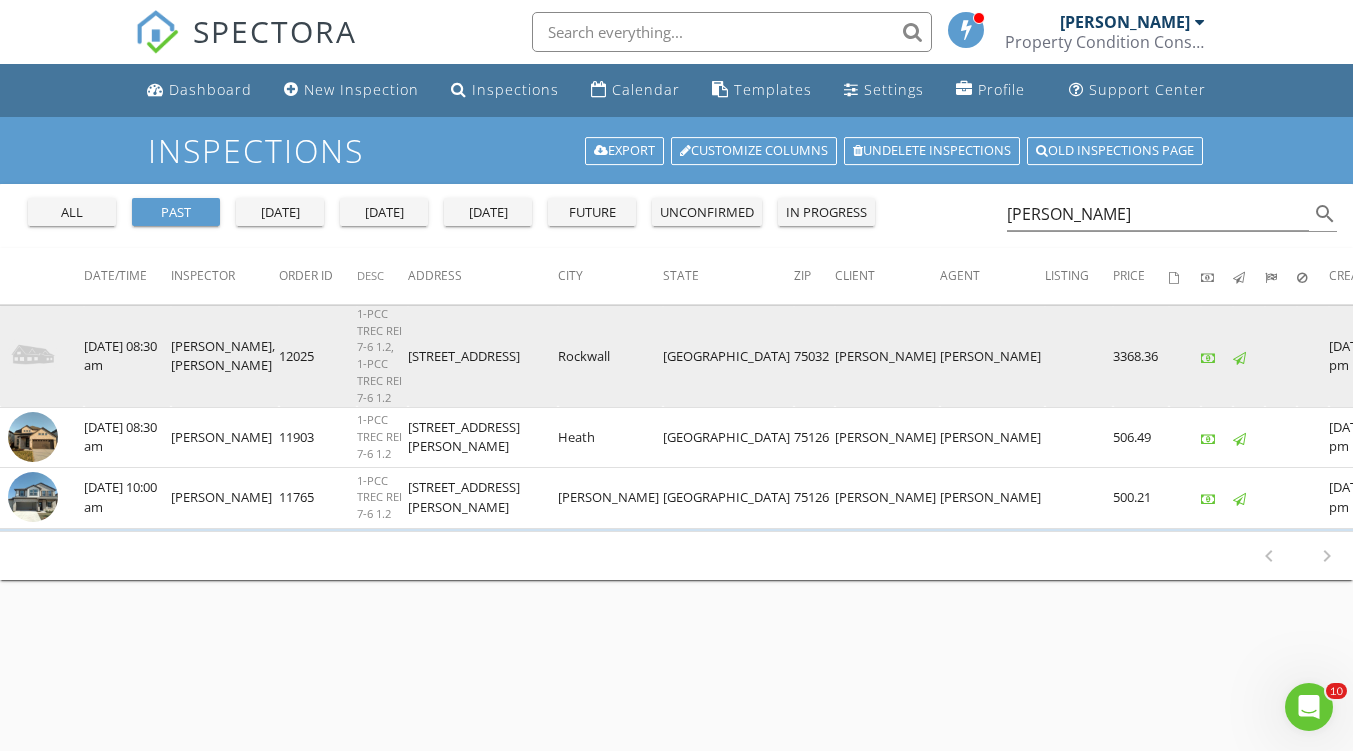 click at bounding box center [33, 356] 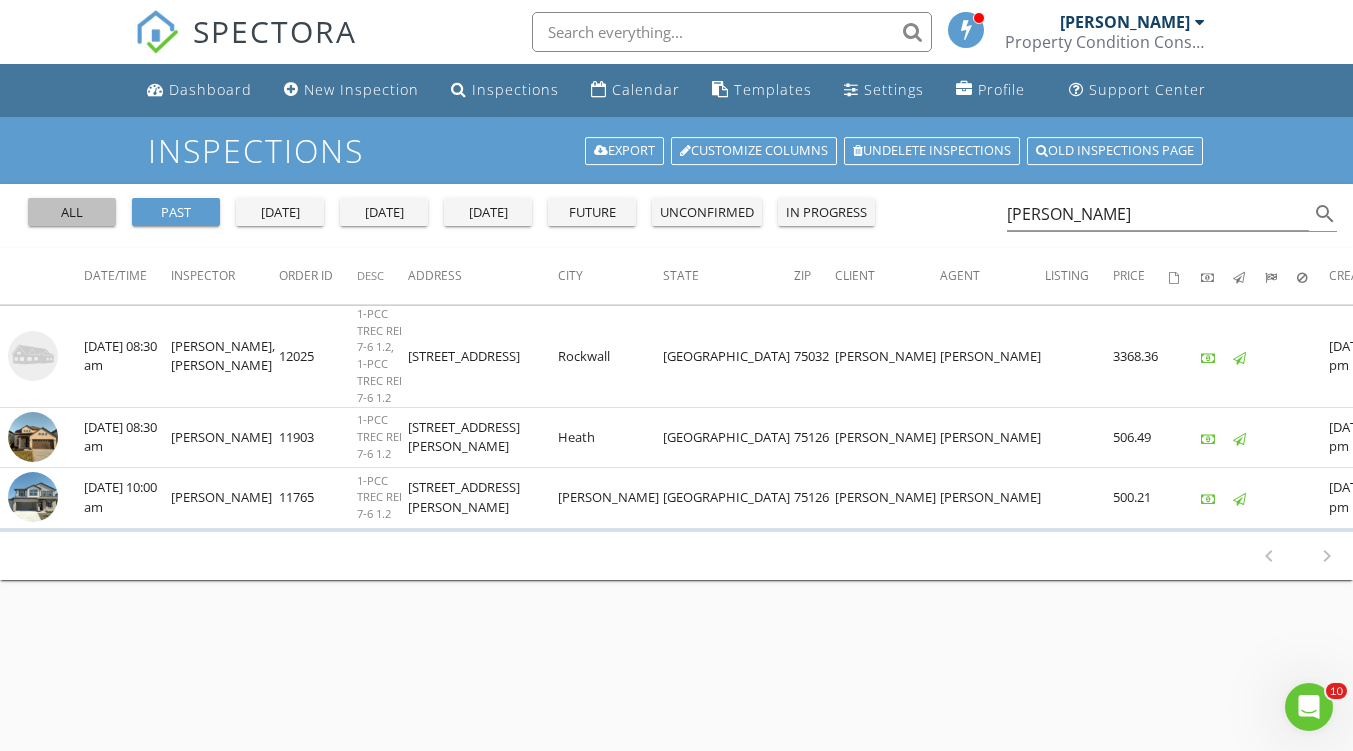 click on "all" at bounding box center (72, 213) 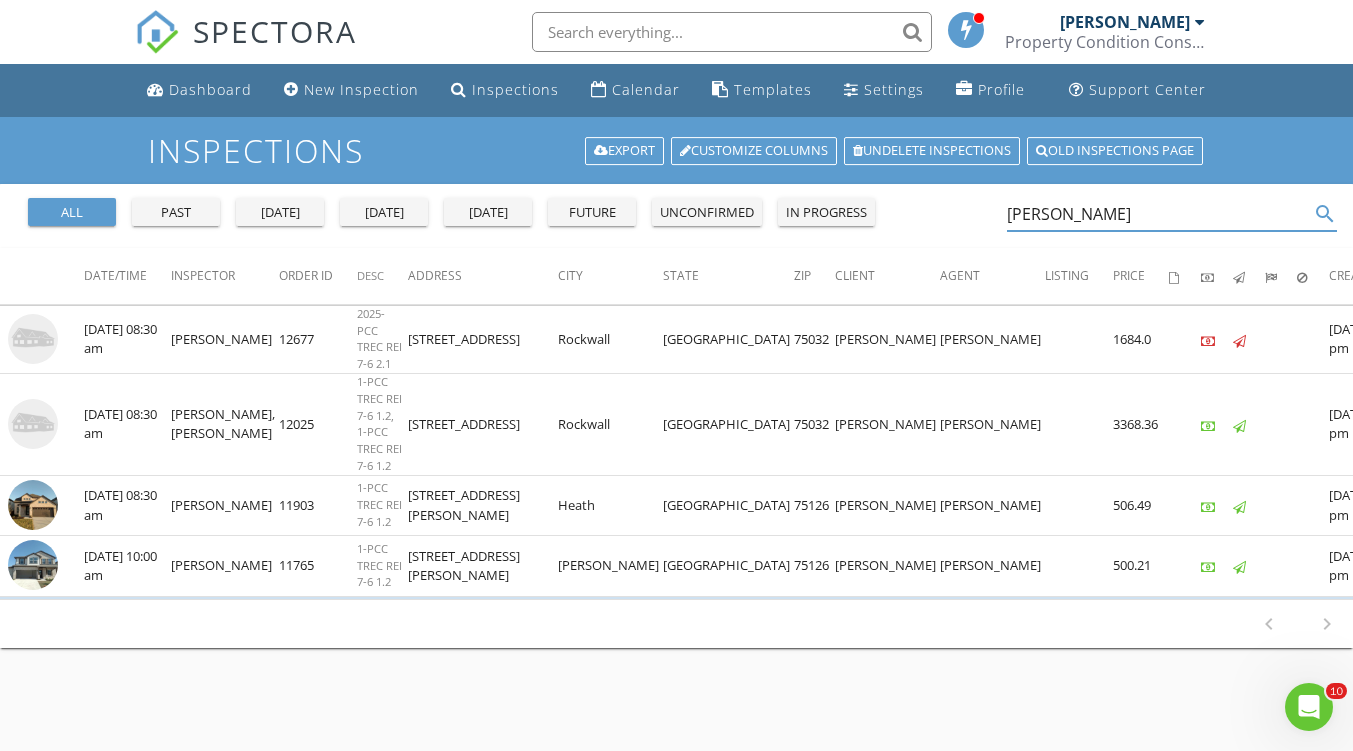 click on "shane Van" at bounding box center [1158, 214] 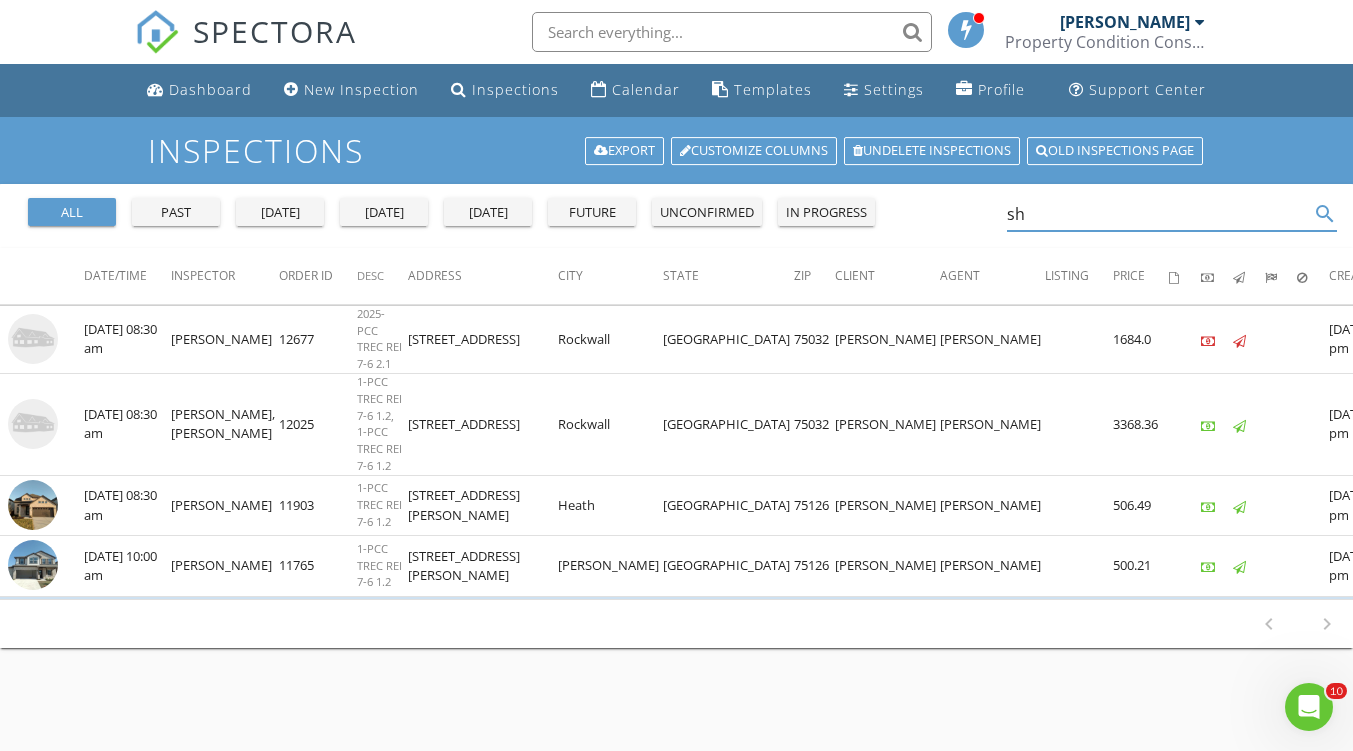 type on "s" 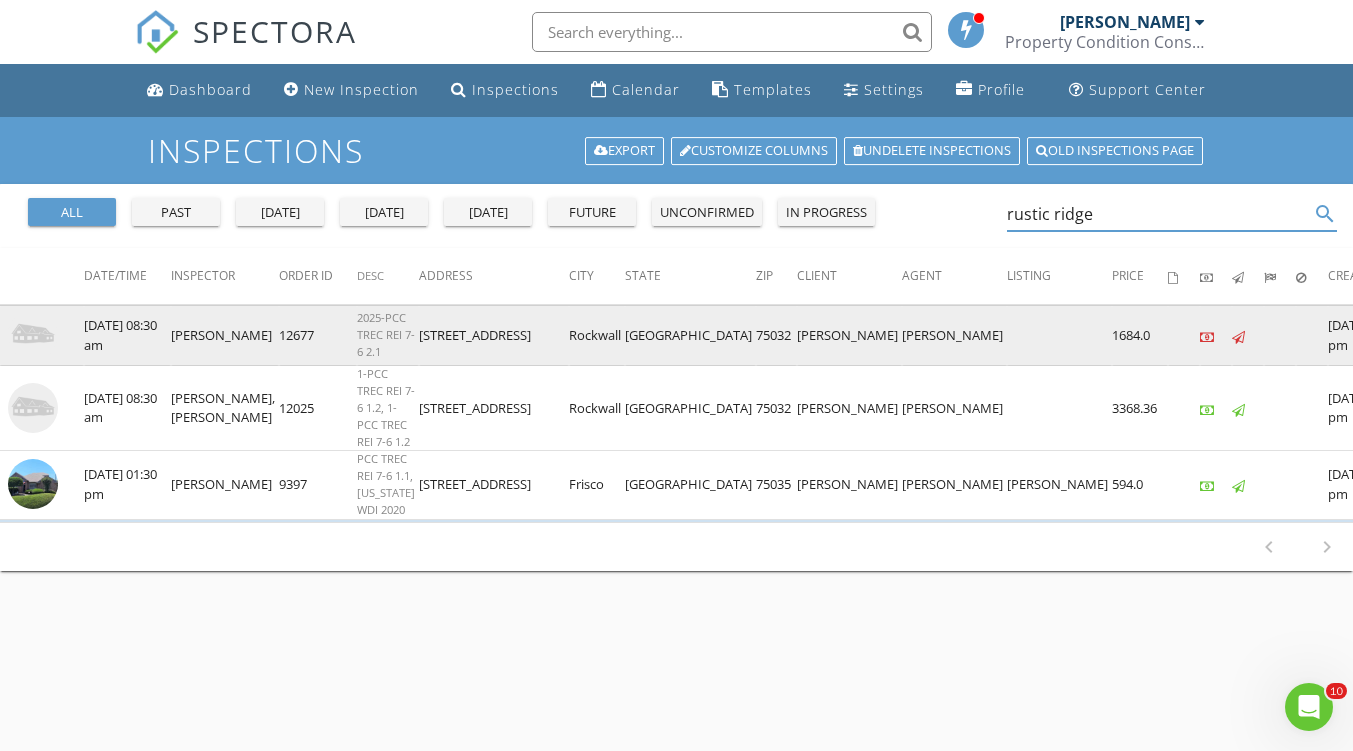 type on "rustic ridge" 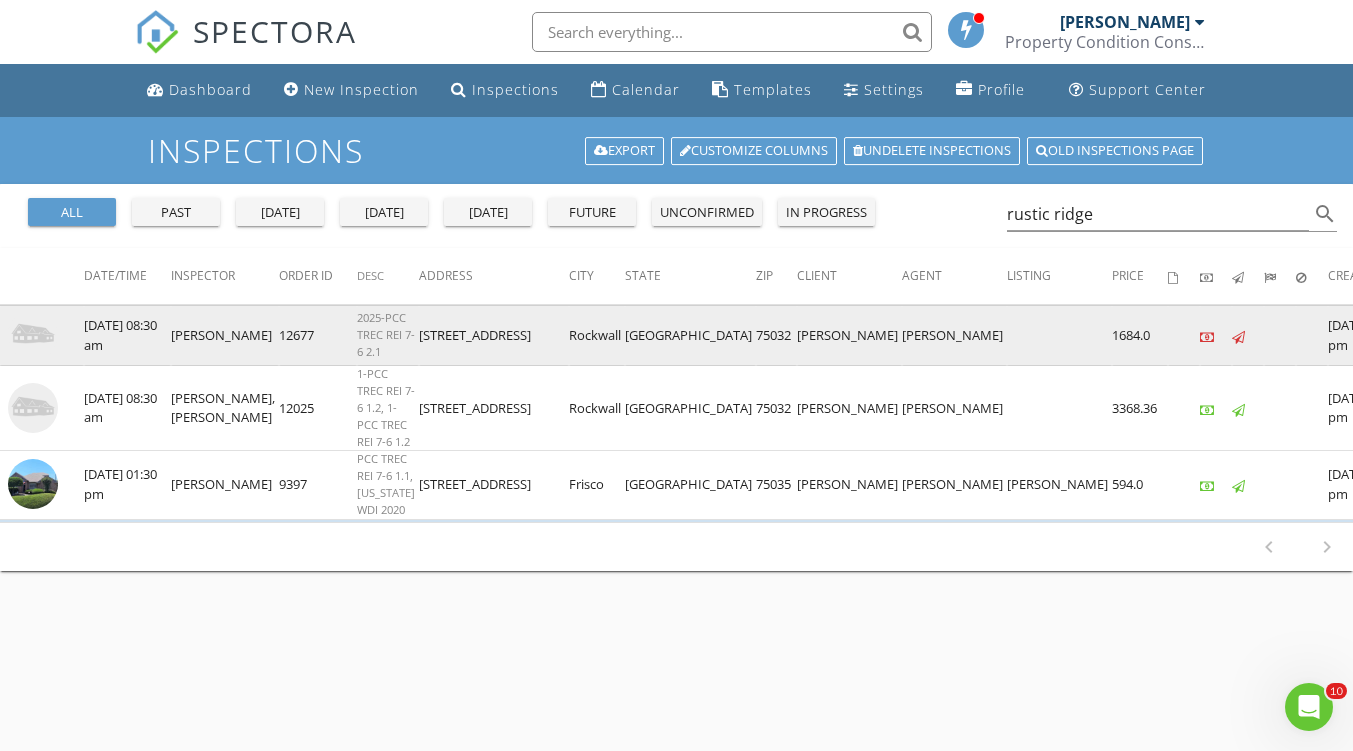 click at bounding box center [33, 335] 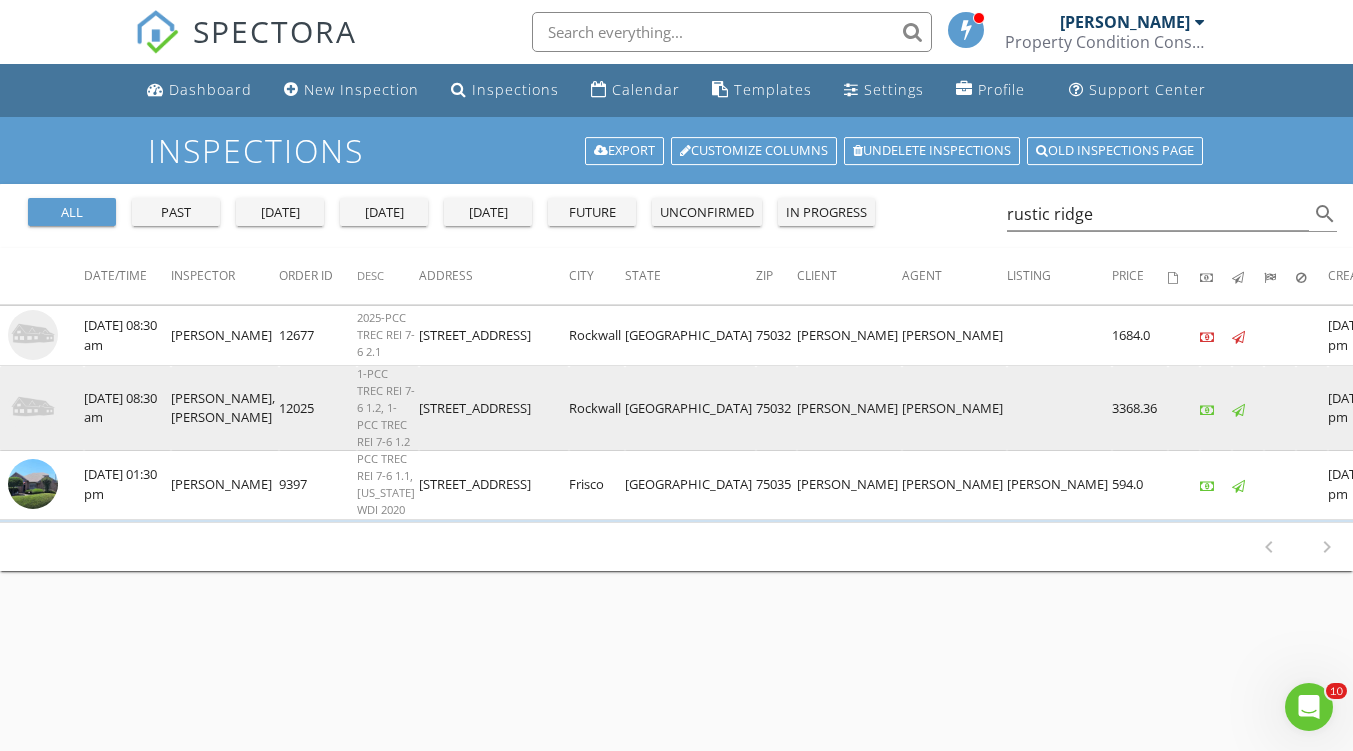 click at bounding box center (33, 408) 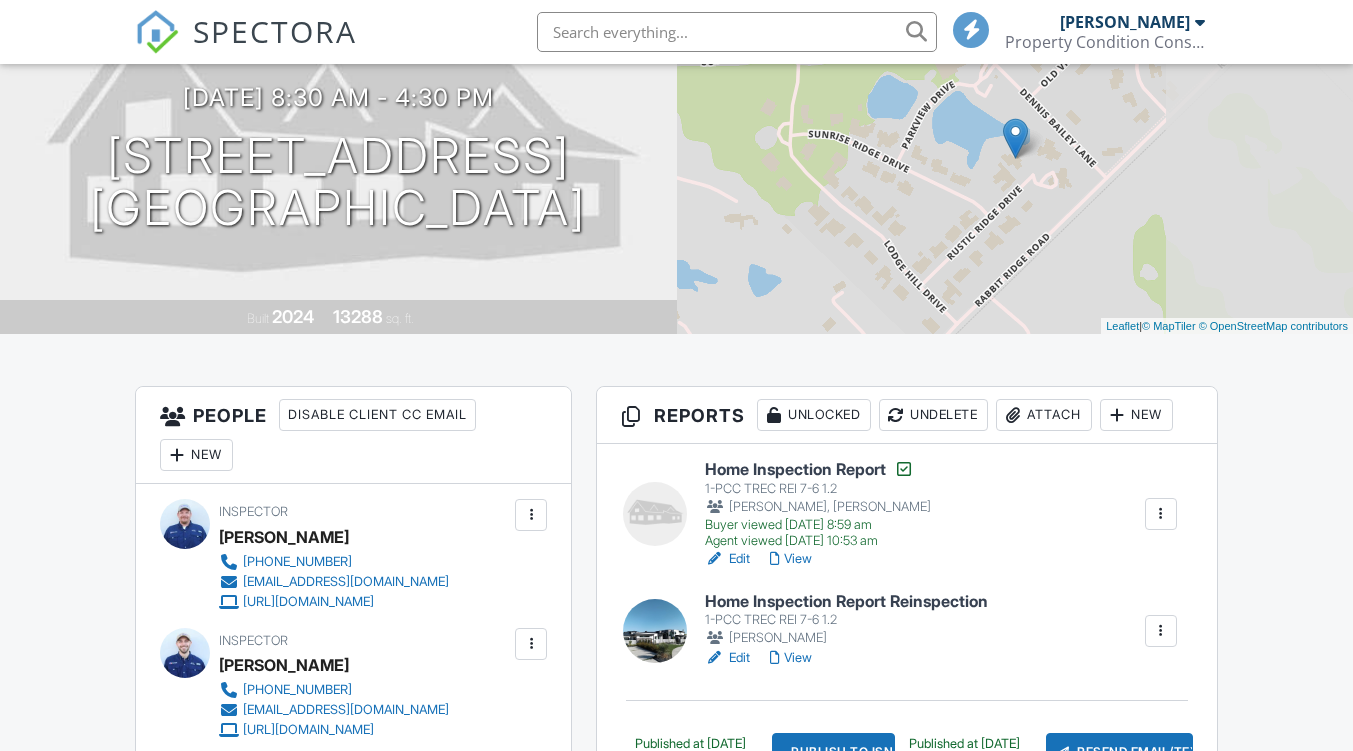 scroll, scrollTop: 200, scrollLeft: 0, axis: vertical 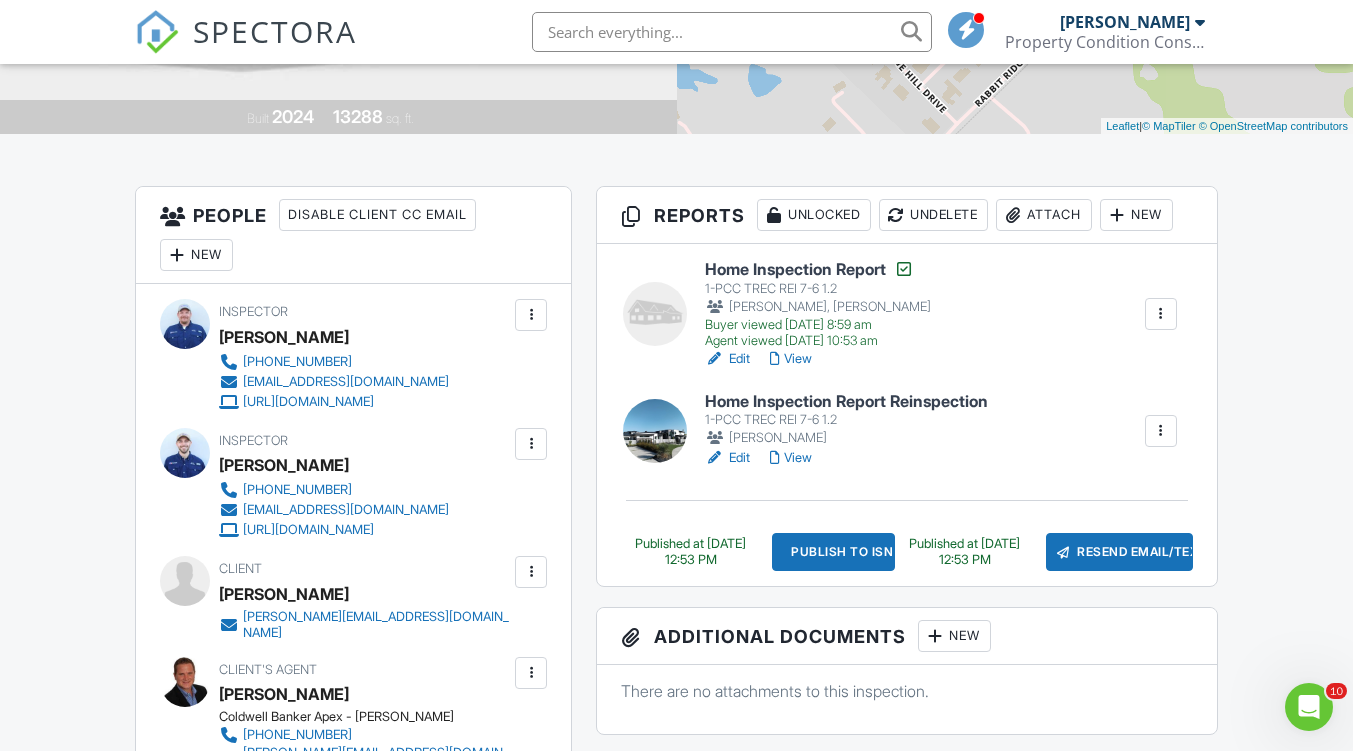 click on "View" at bounding box center (791, 458) 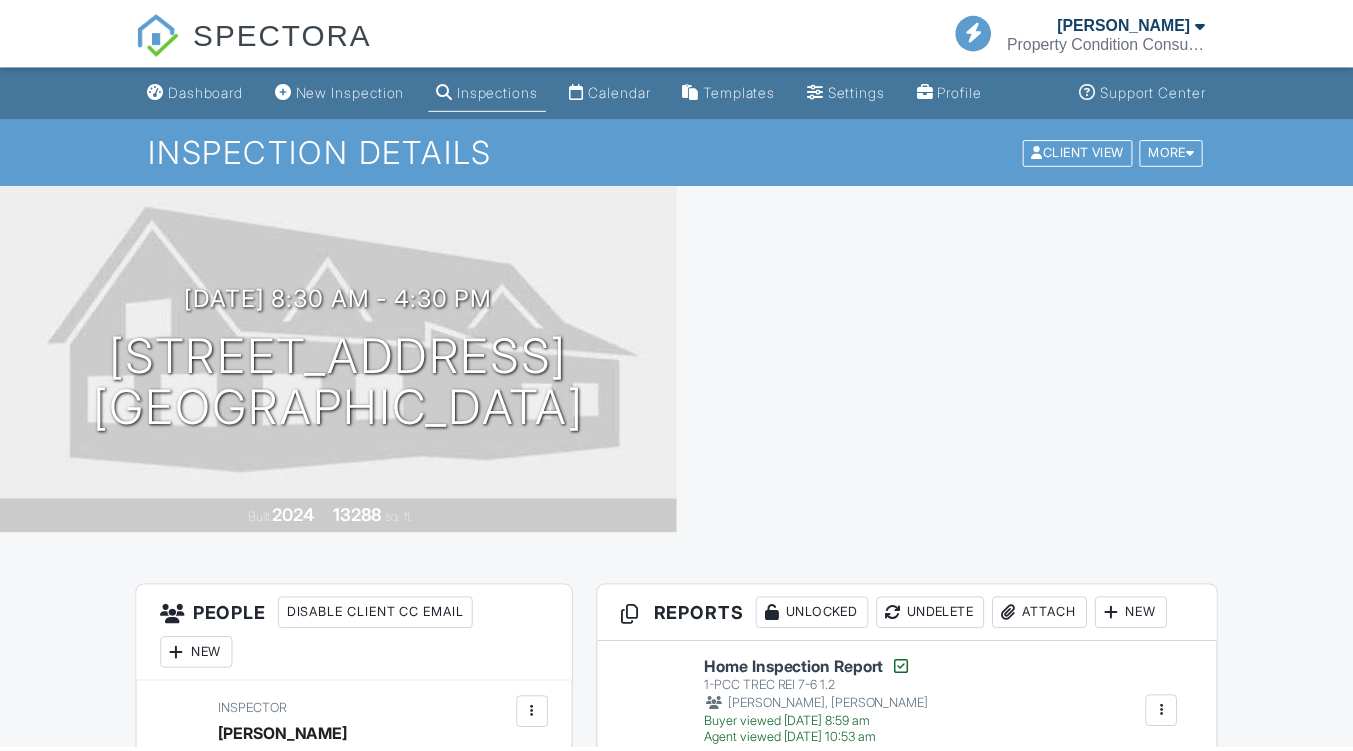 scroll, scrollTop: 200, scrollLeft: 0, axis: vertical 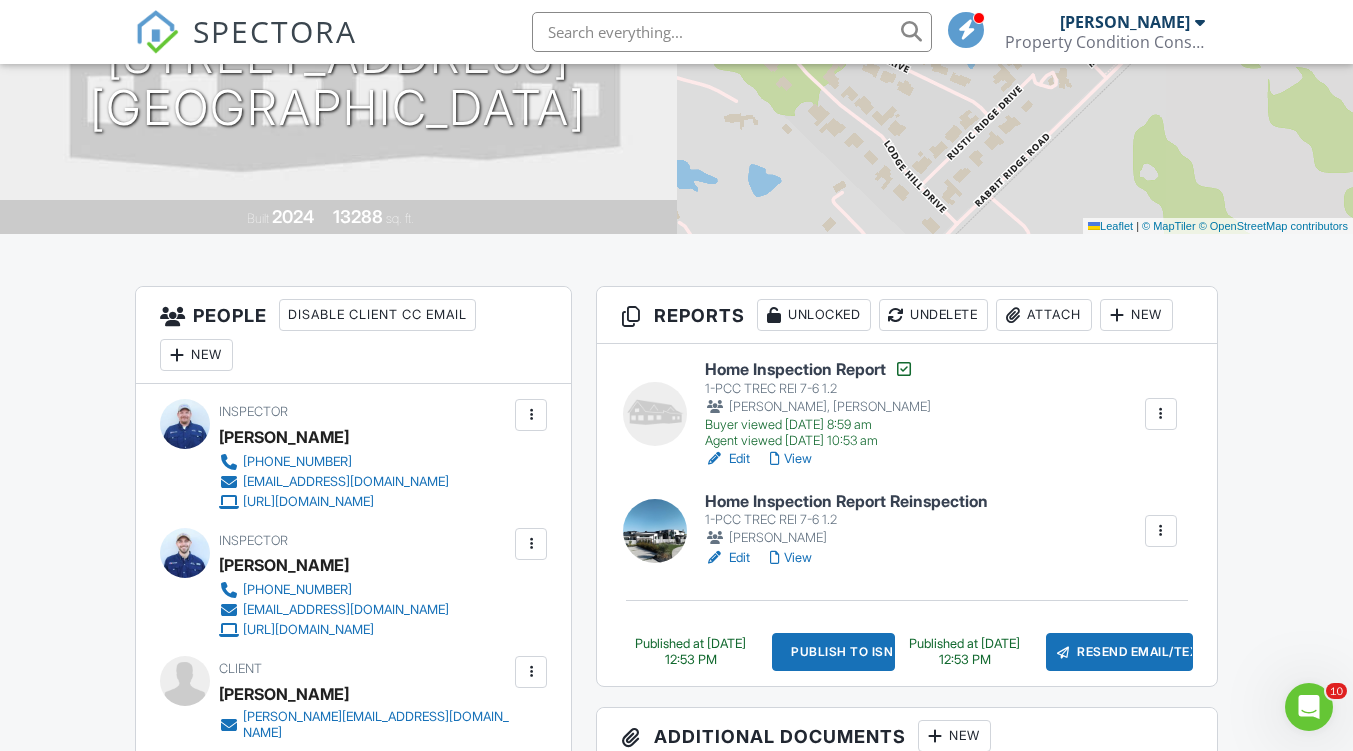 click at bounding box center (655, 414) 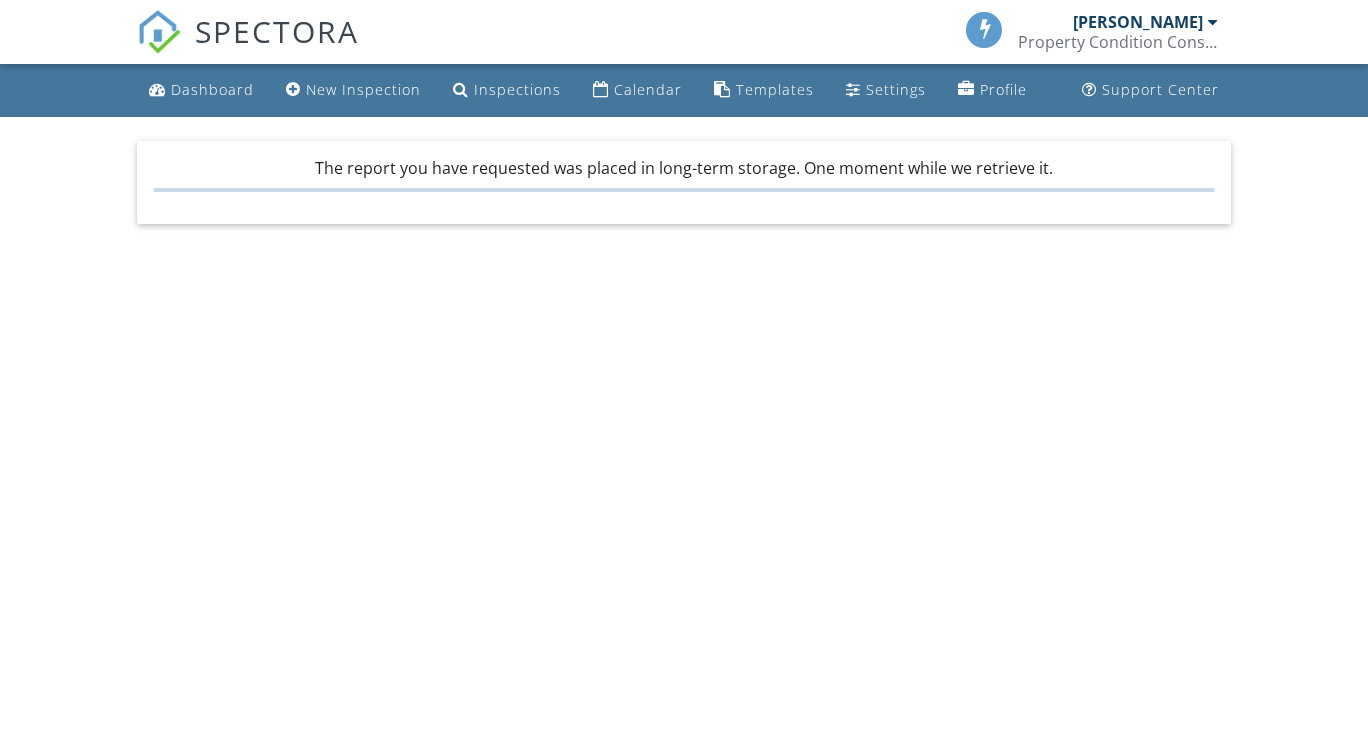 scroll, scrollTop: 0, scrollLeft: 0, axis: both 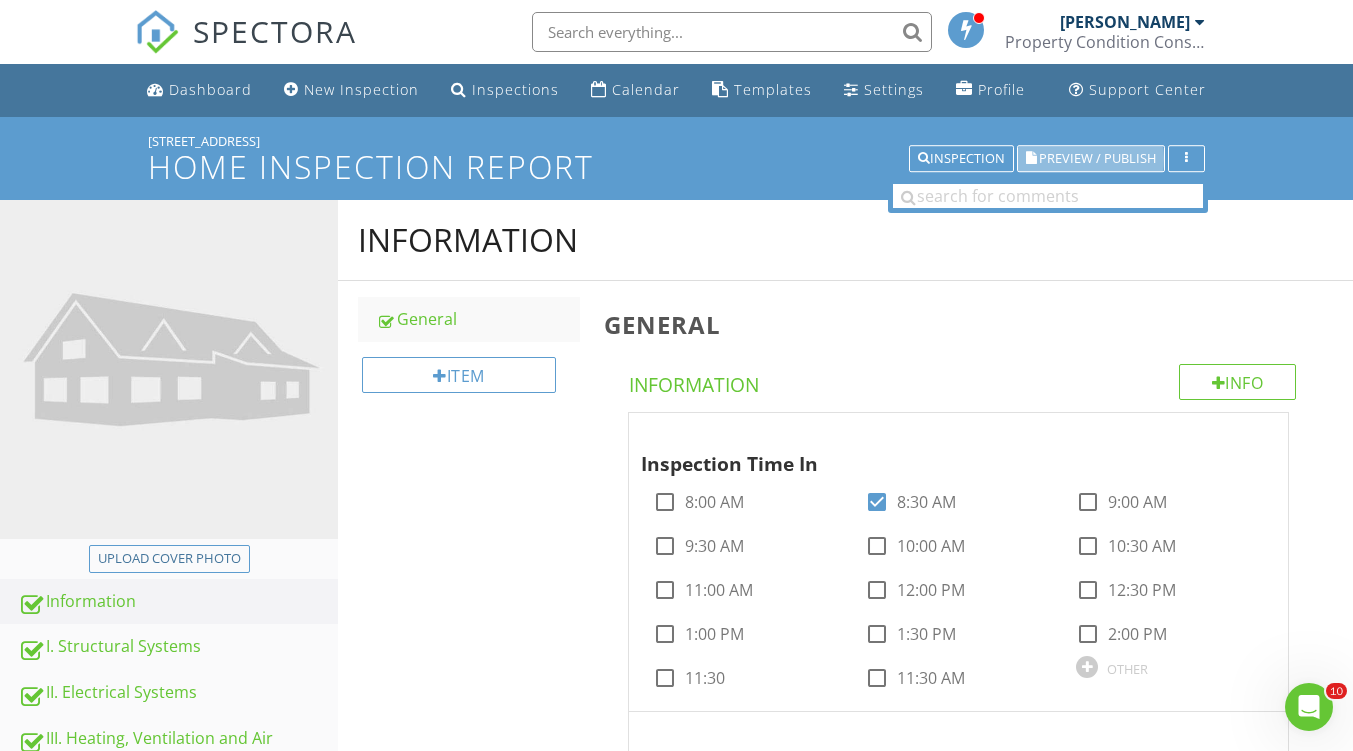 click on "Preview / Publish" at bounding box center [1097, 158] 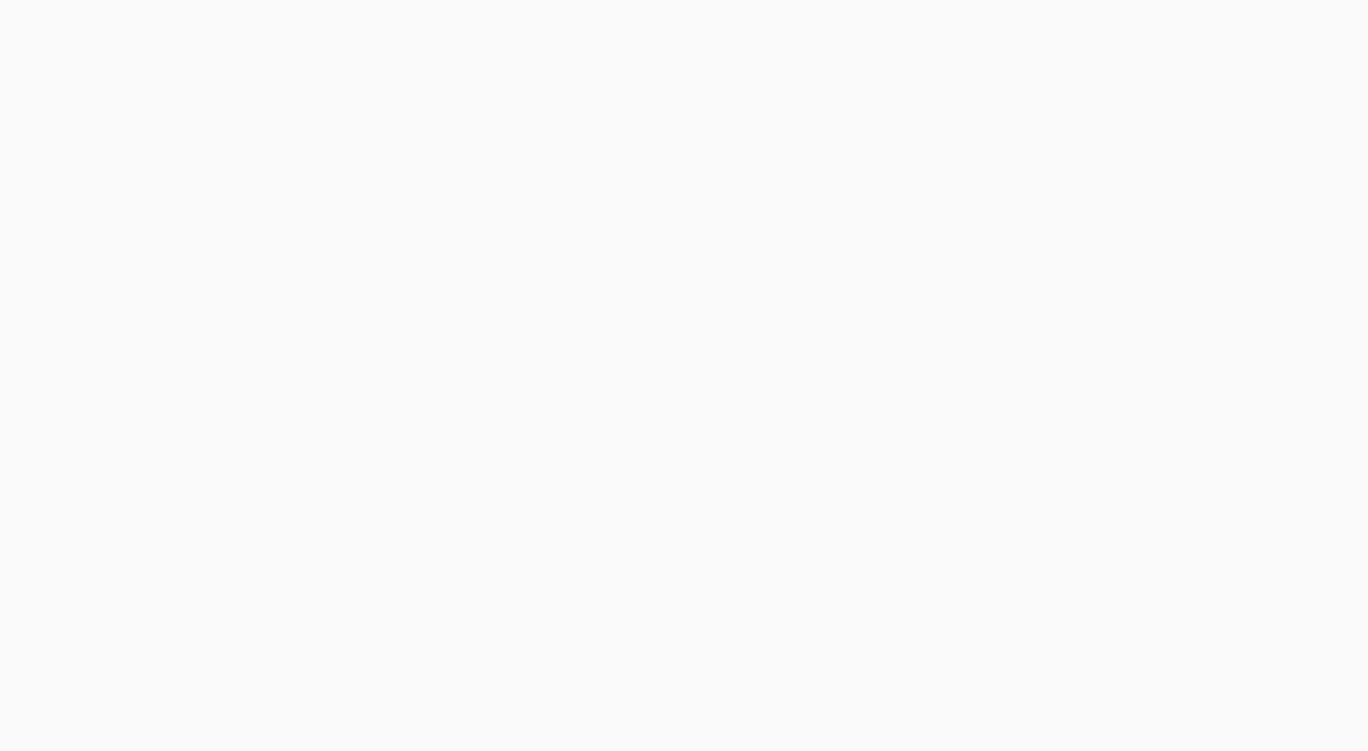 scroll, scrollTop: 0, scrollLeft: 0, axis: both 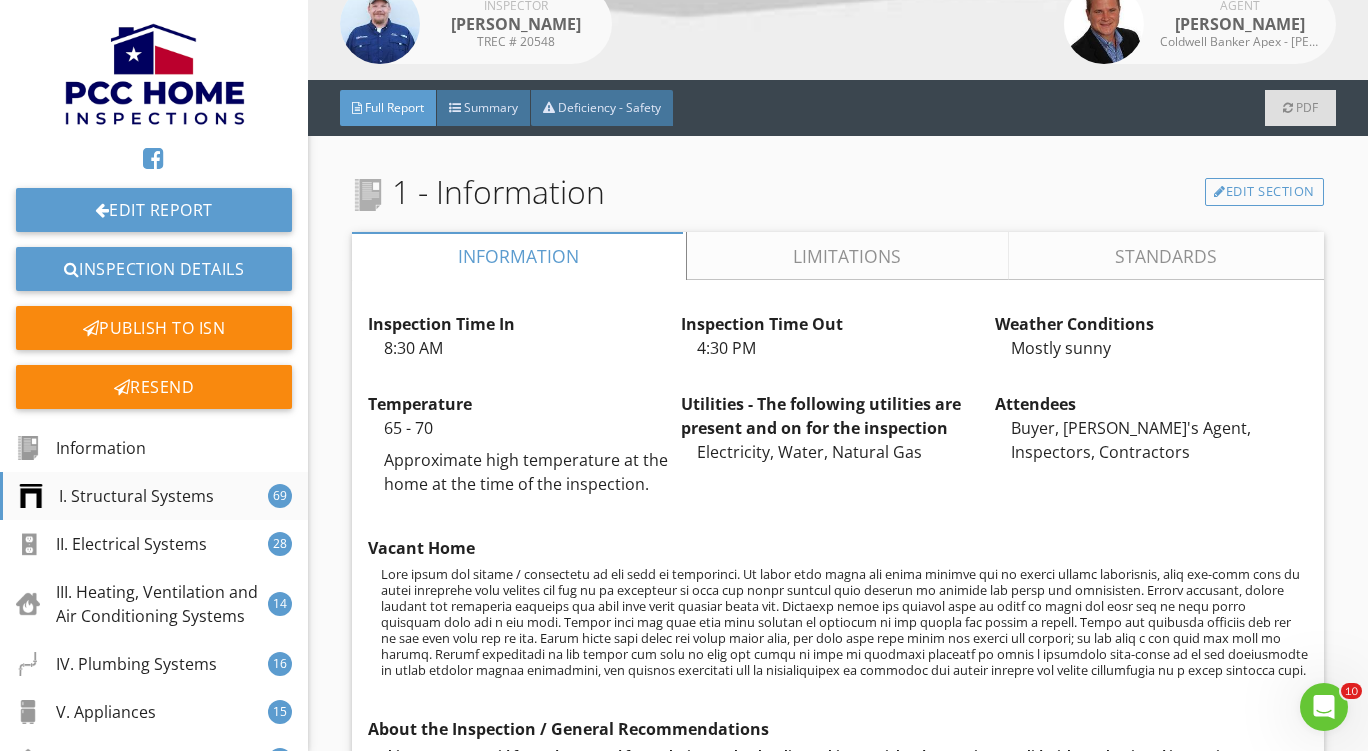 click on "I. Structural Systems" at bounding box center (116, 496) 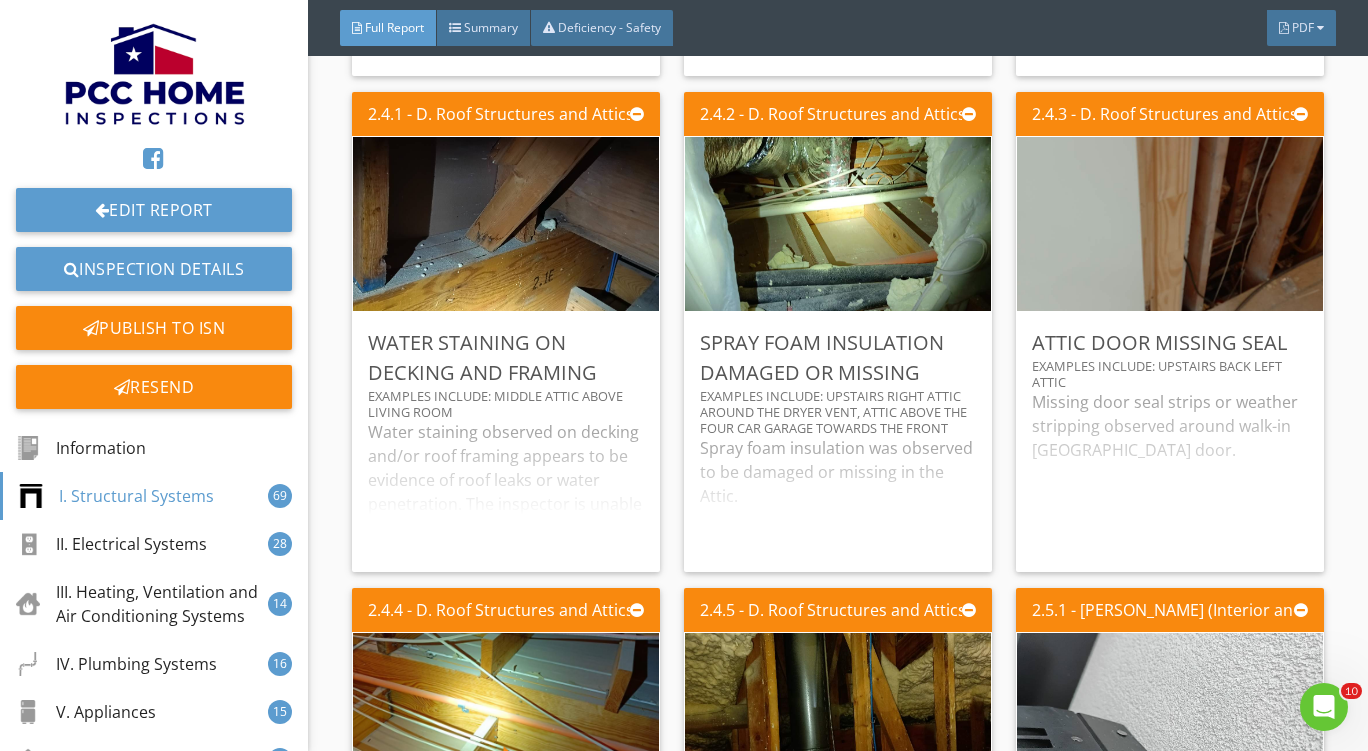 scroll, scrollTop: 3697, scrollLeft: 0, axis: vertical 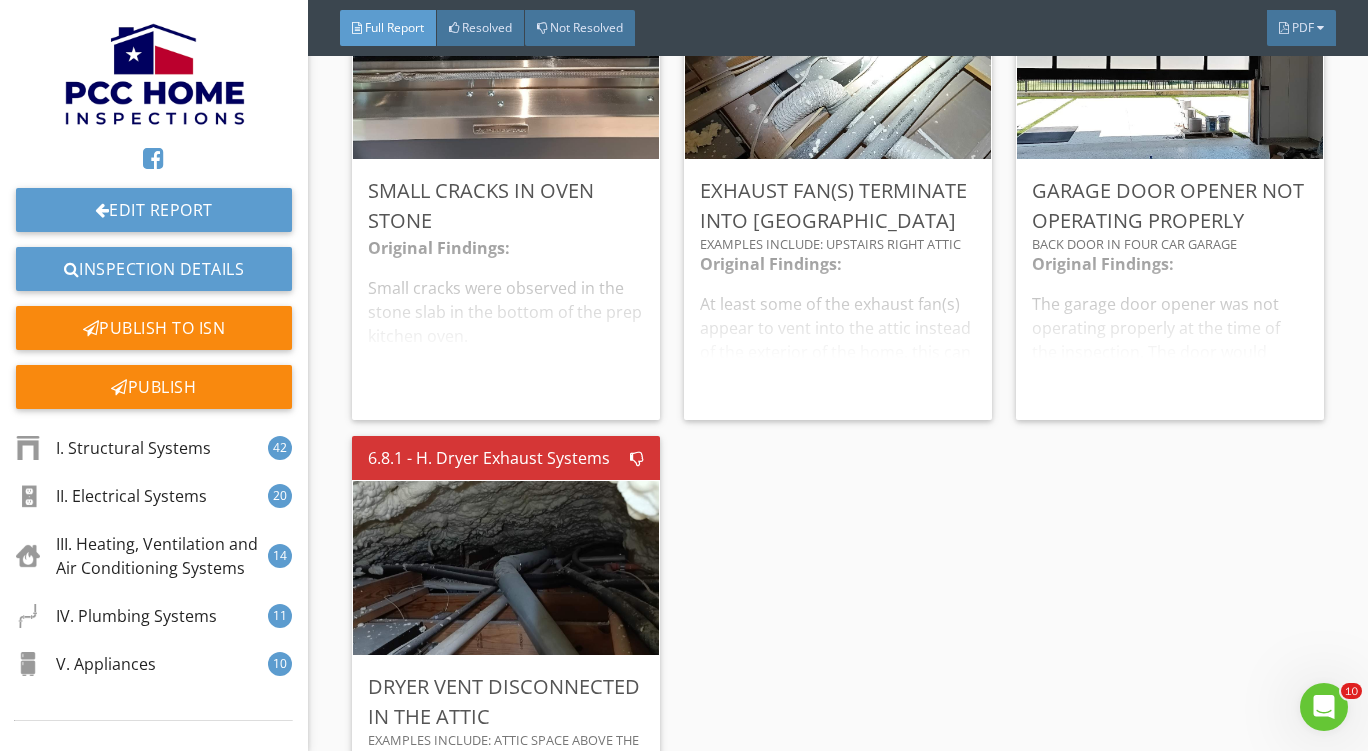 click on "6.1.1 - A. Dishwashers
Dishwasher is loose or not well secured
Examples include: downstairs Game Room bar     Original Findings: The dishwasher is loose or not properly secured in place. This may allow the unit to come out or fall forward when a tray of dishes is pulled out.
Edit
6.1.2 - A. Dishwashers
Dishwasher anti-siphon missing or not verified
Examples include: Kitchen     Original Findings: The dishwasher appeared to lack an air gap or anti-siphon device. The anti-siphon helps to prevent dirty water from the drain or disposal from being siphoned back onto clean dishes in the event of a drop in pressure in the dishwasher.
Edit
6.3.1 - C. Range Hood and Exhaust Systems
Range hood vent does not vent to exterior
Original Findings:
Edit
6.3.2 - C. Range Hood and Exhaust Systems" at bounding box center [838, -68] 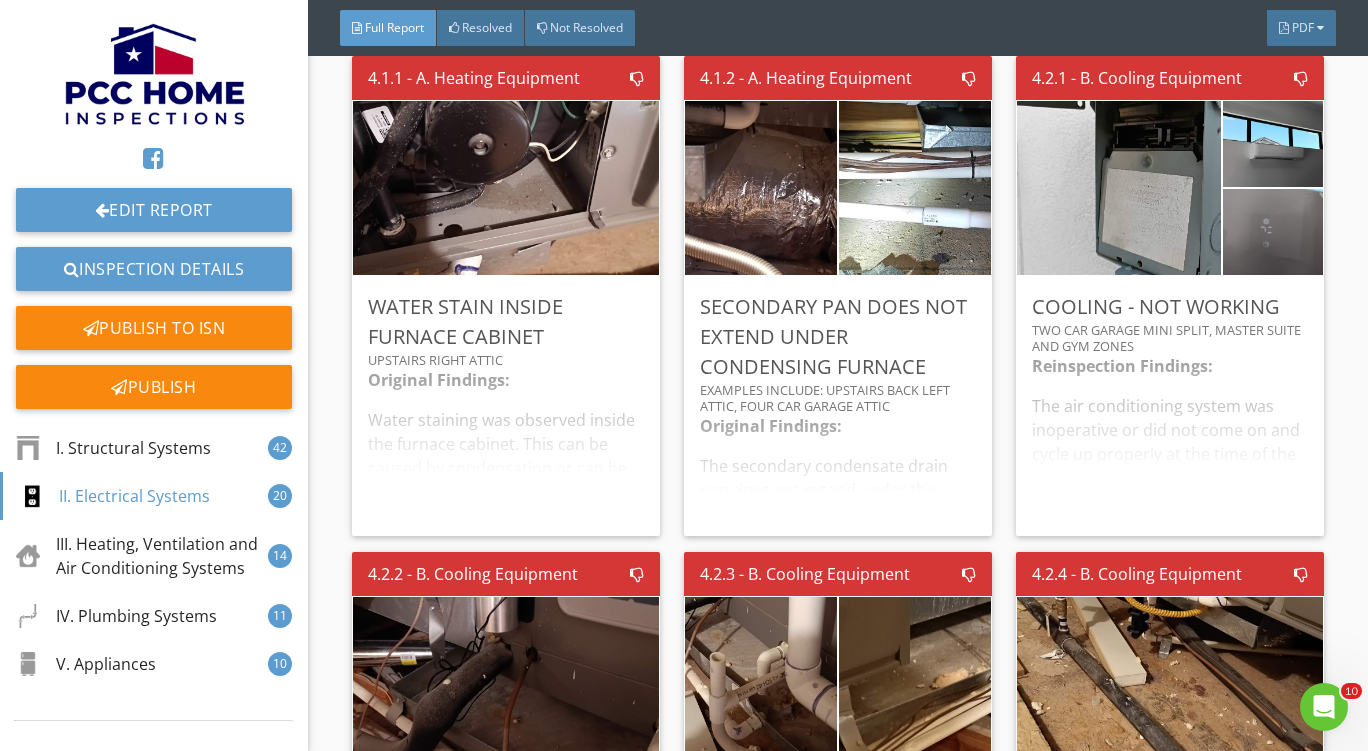 scroll, scrollTop: 9536, scrollLeft: 0, axis: vertical 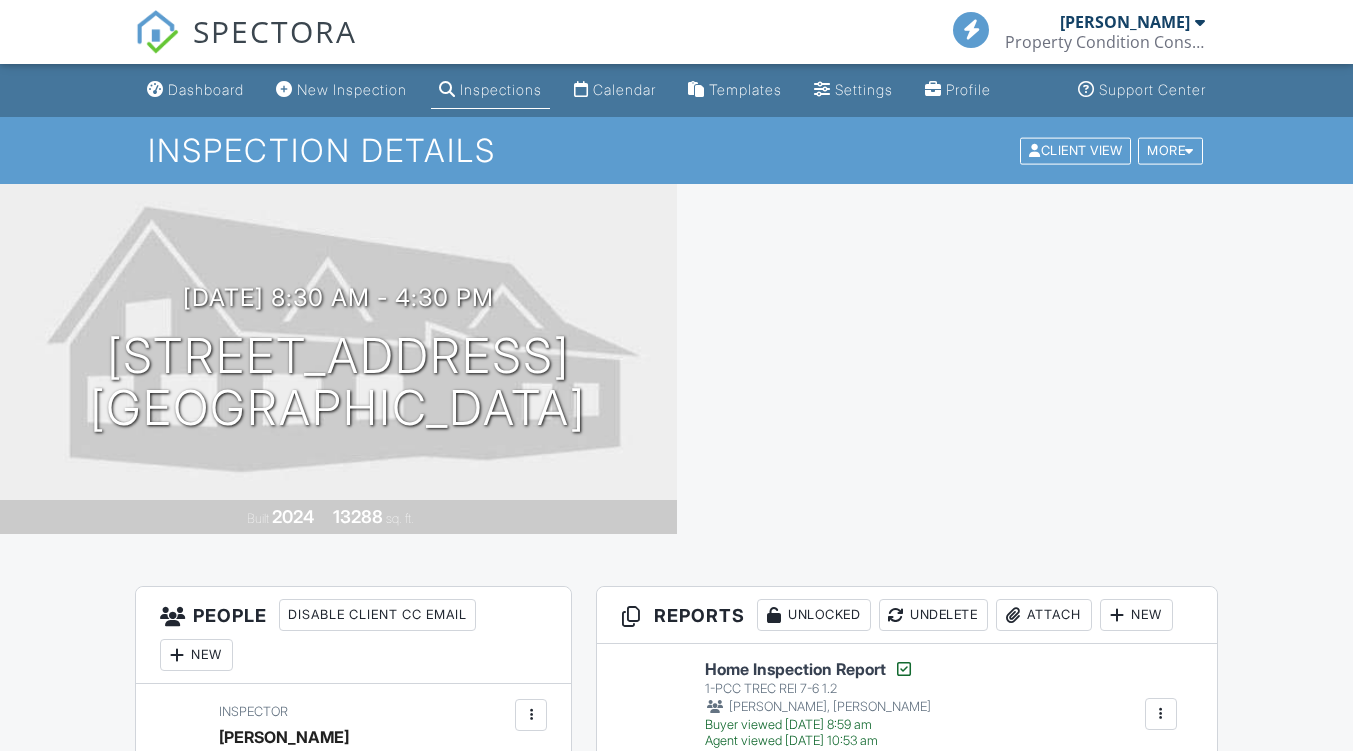 click at bounding box center [1161, 714] 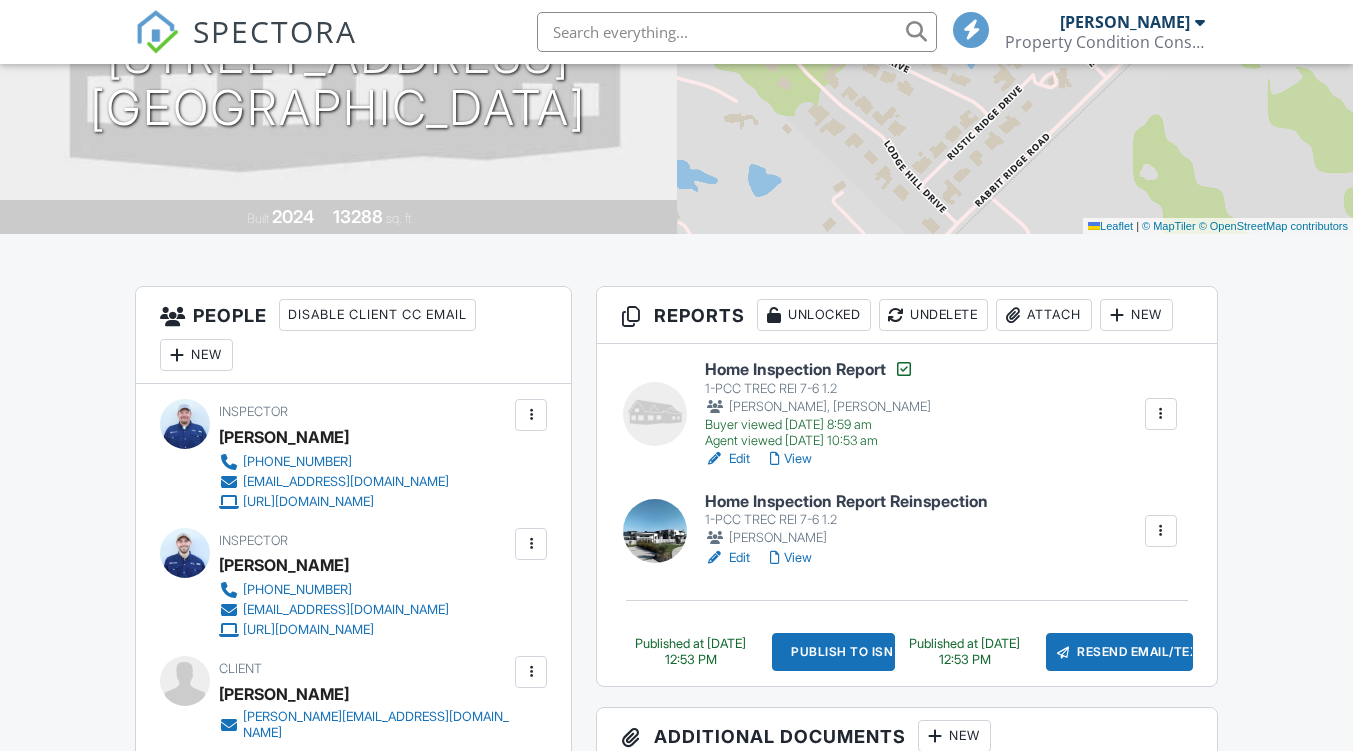 scroll, scrollTop: 300, scrollLeft: 0, axis: vertical 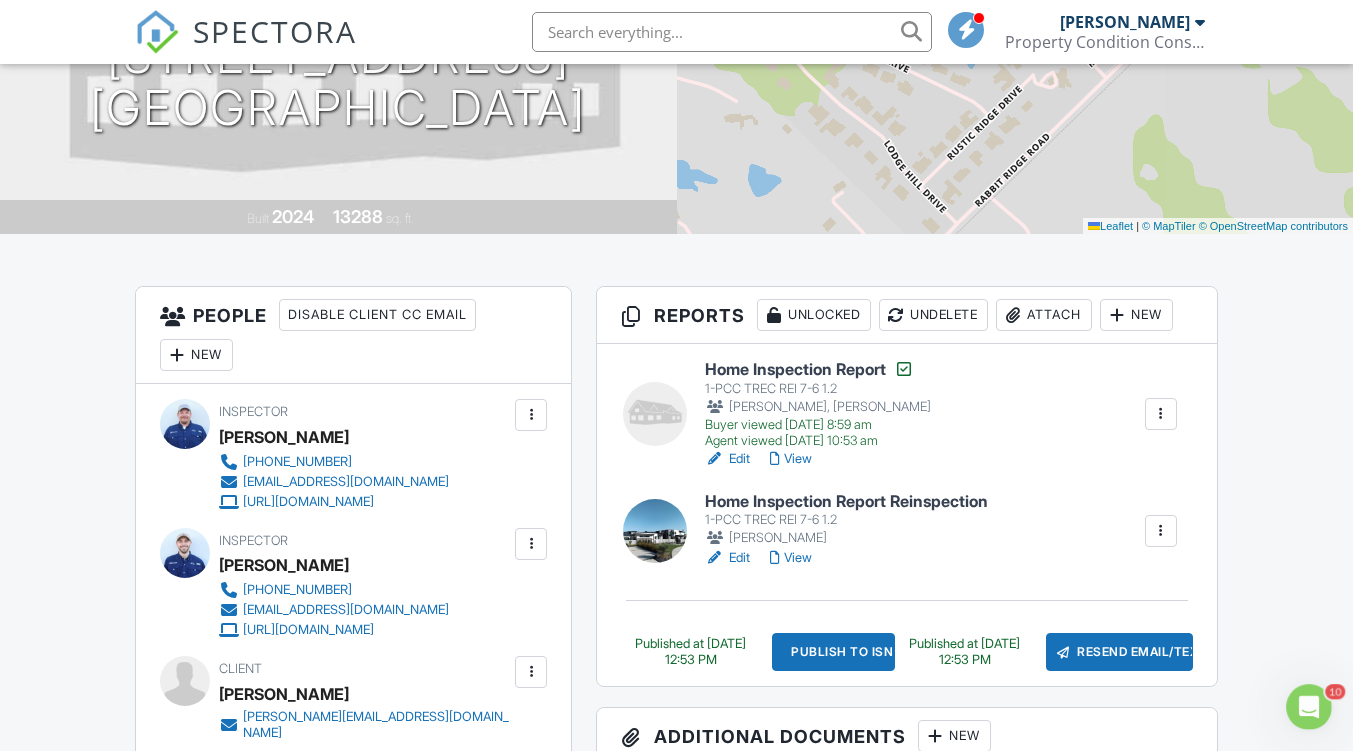 click at bounding box center (1161, 414) 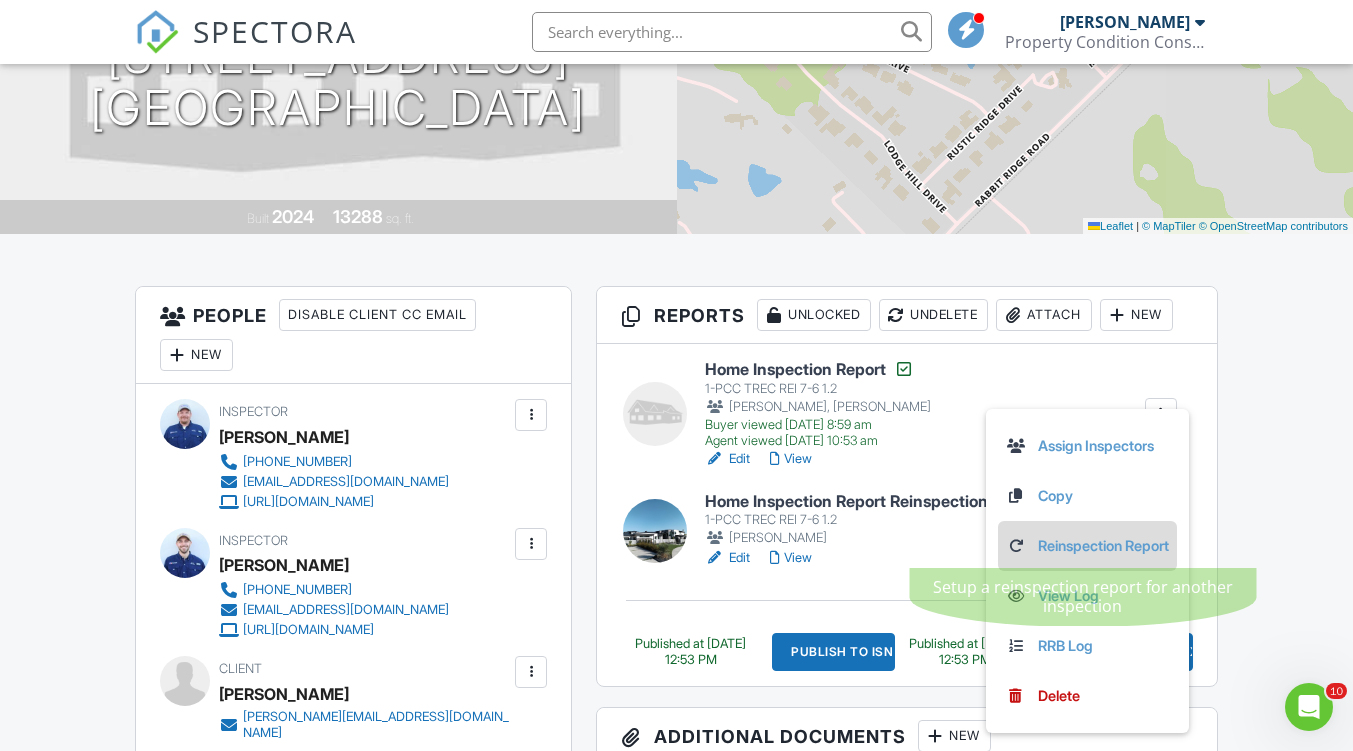 click on "Reinspection Report" at bounding box center [1087, 546] 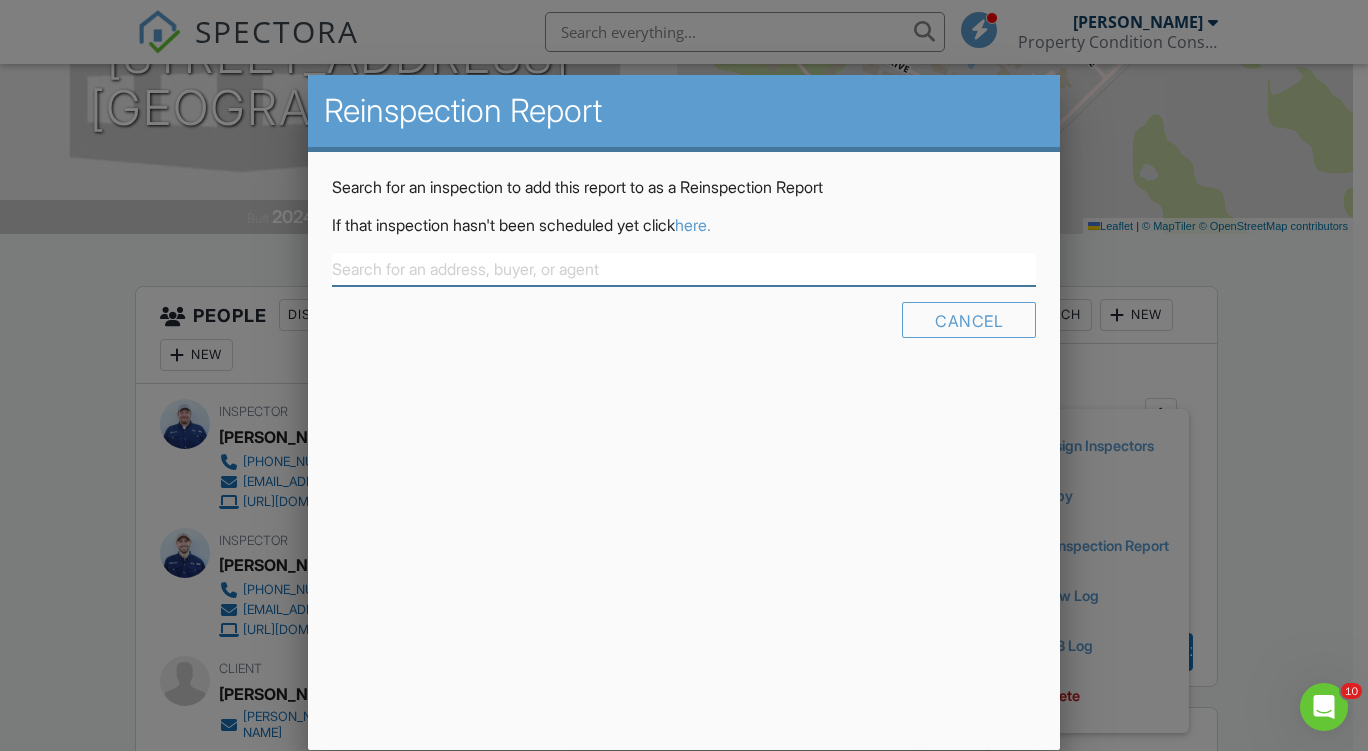 click at bounding box center (684, 269) 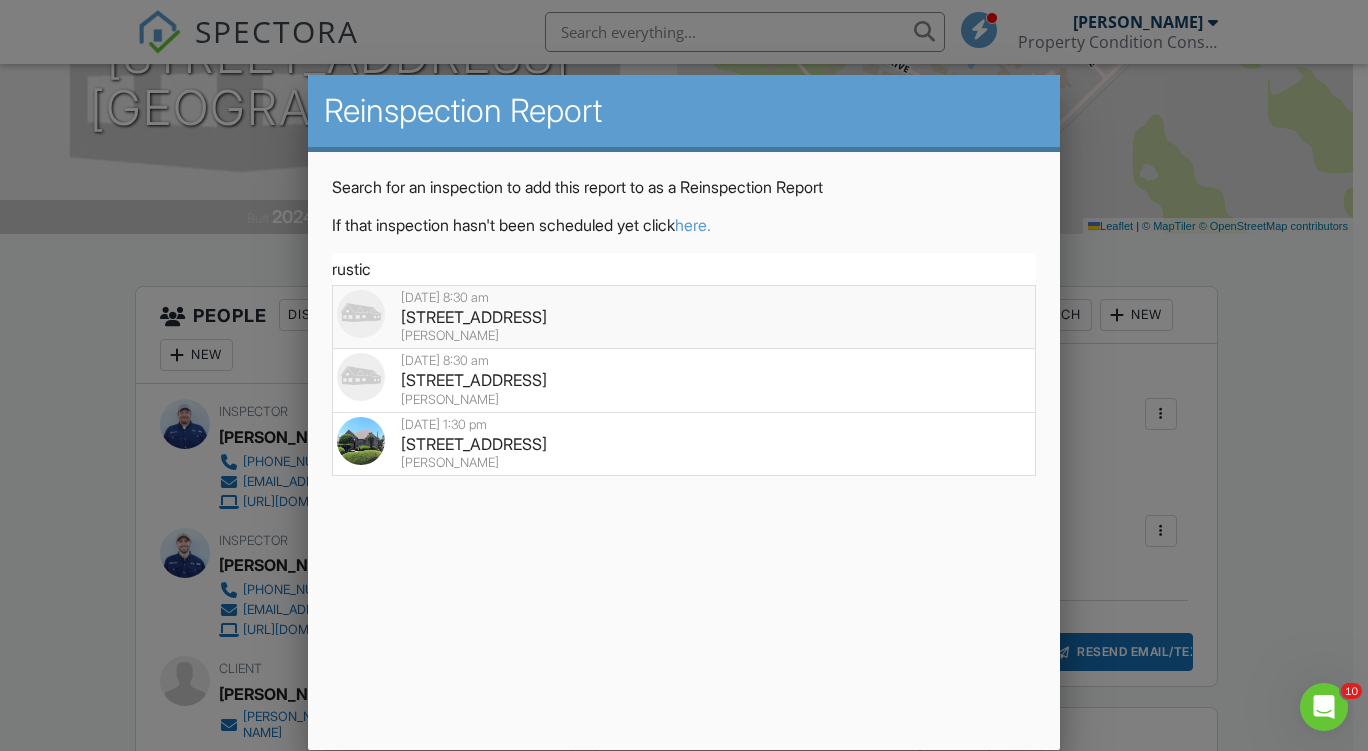click on "627 Rustic Ridge Dr, Rockwall, TX 75032" at bounding box center [684, 317] 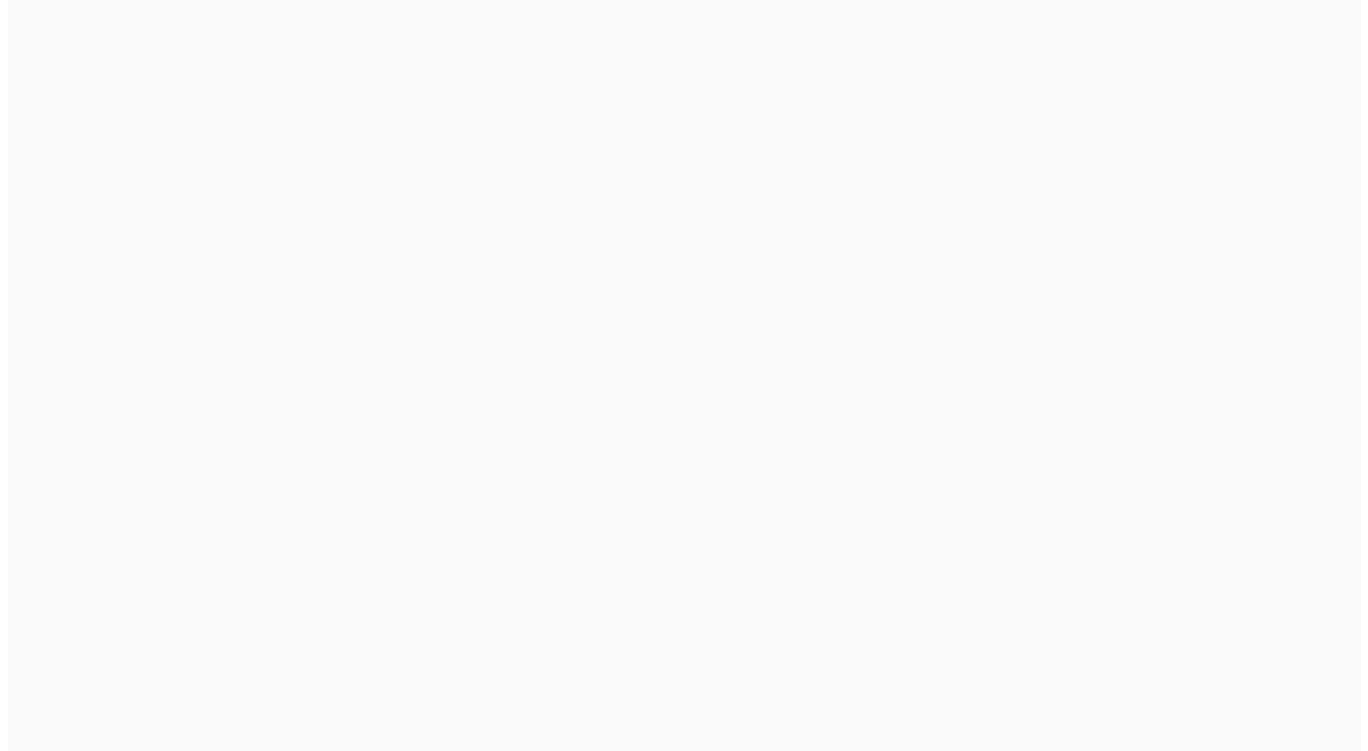 scroll, scrollTop: 0, scrollLeft: 0, axis: both 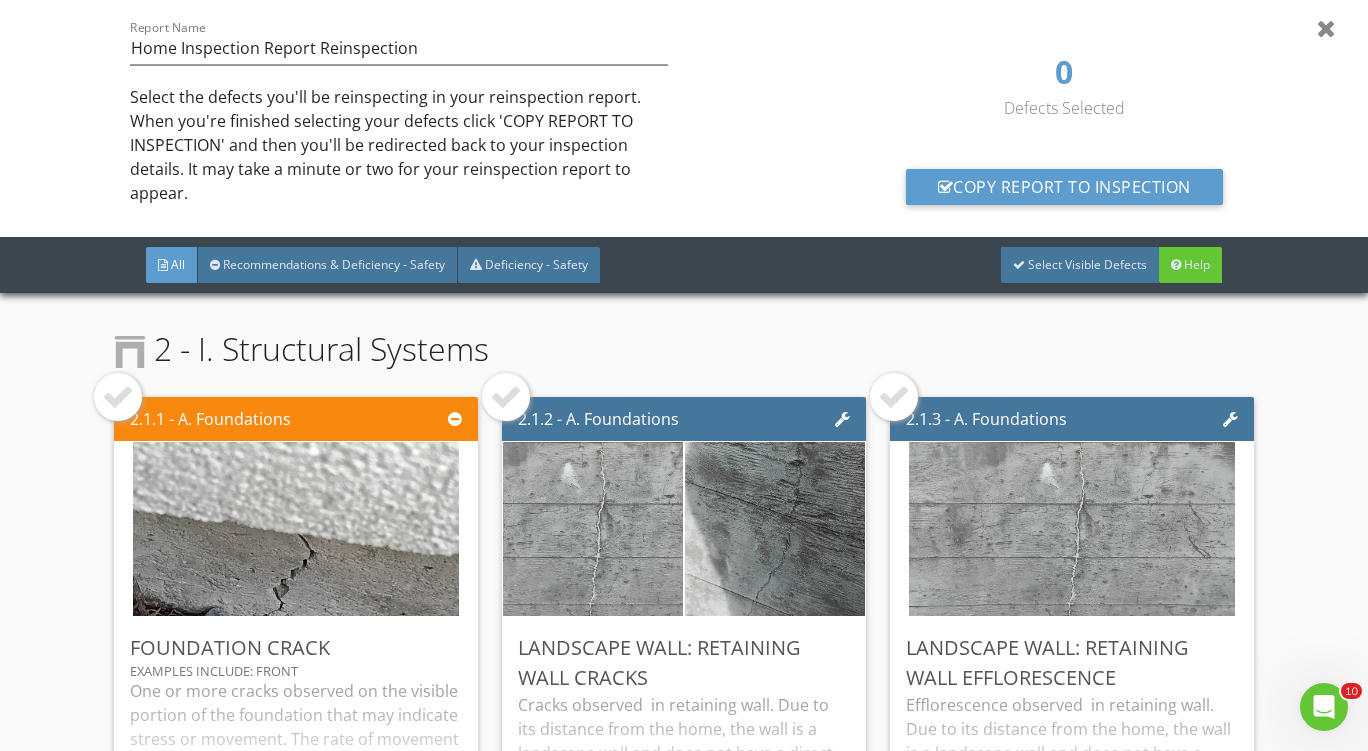 click at bounding box center (118, 397) 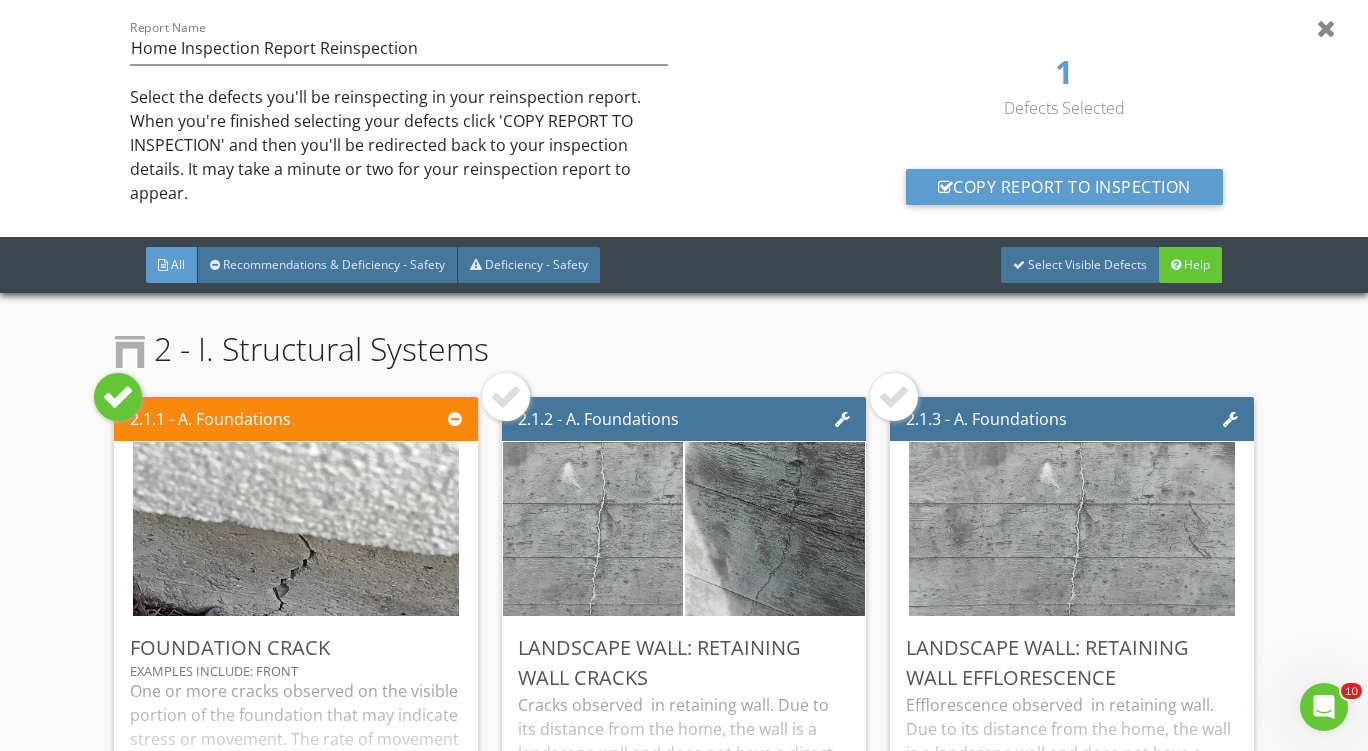 click at bounding box center (506, 397) 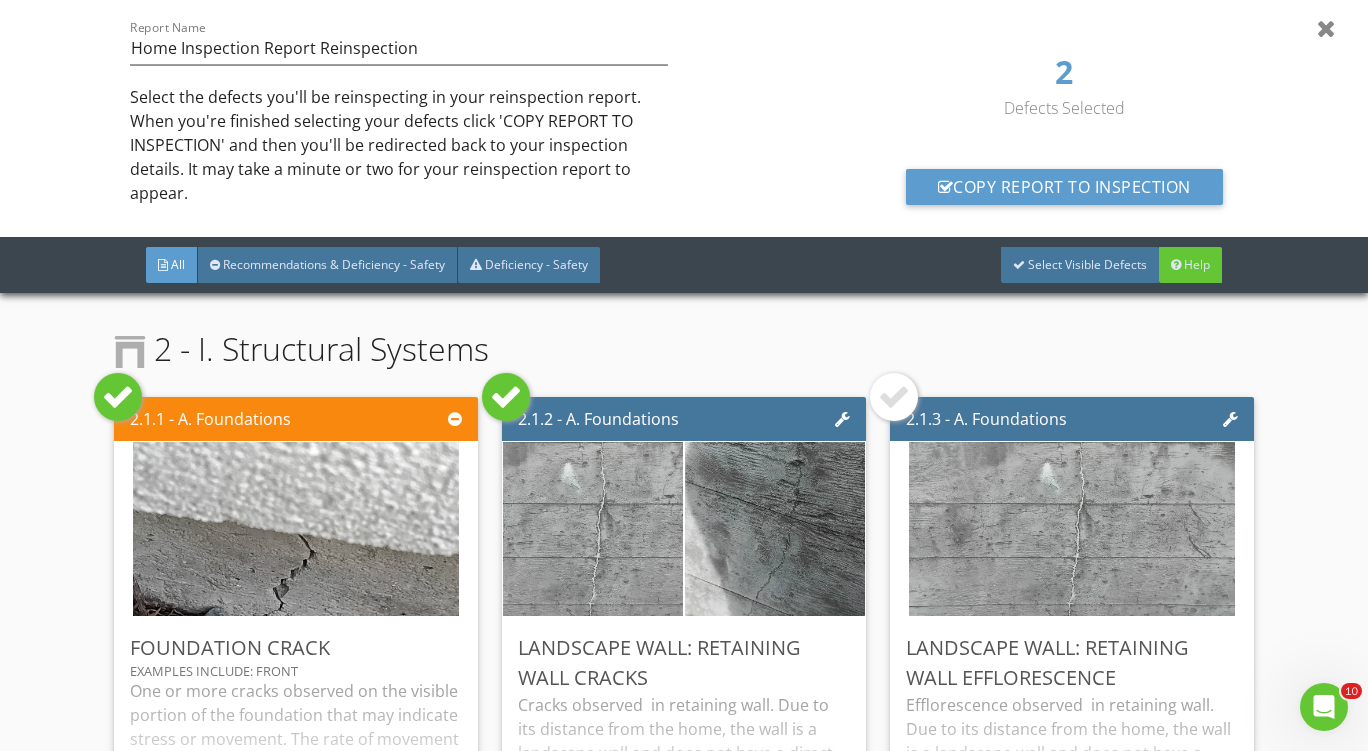 click at bounding box center (894, 397) 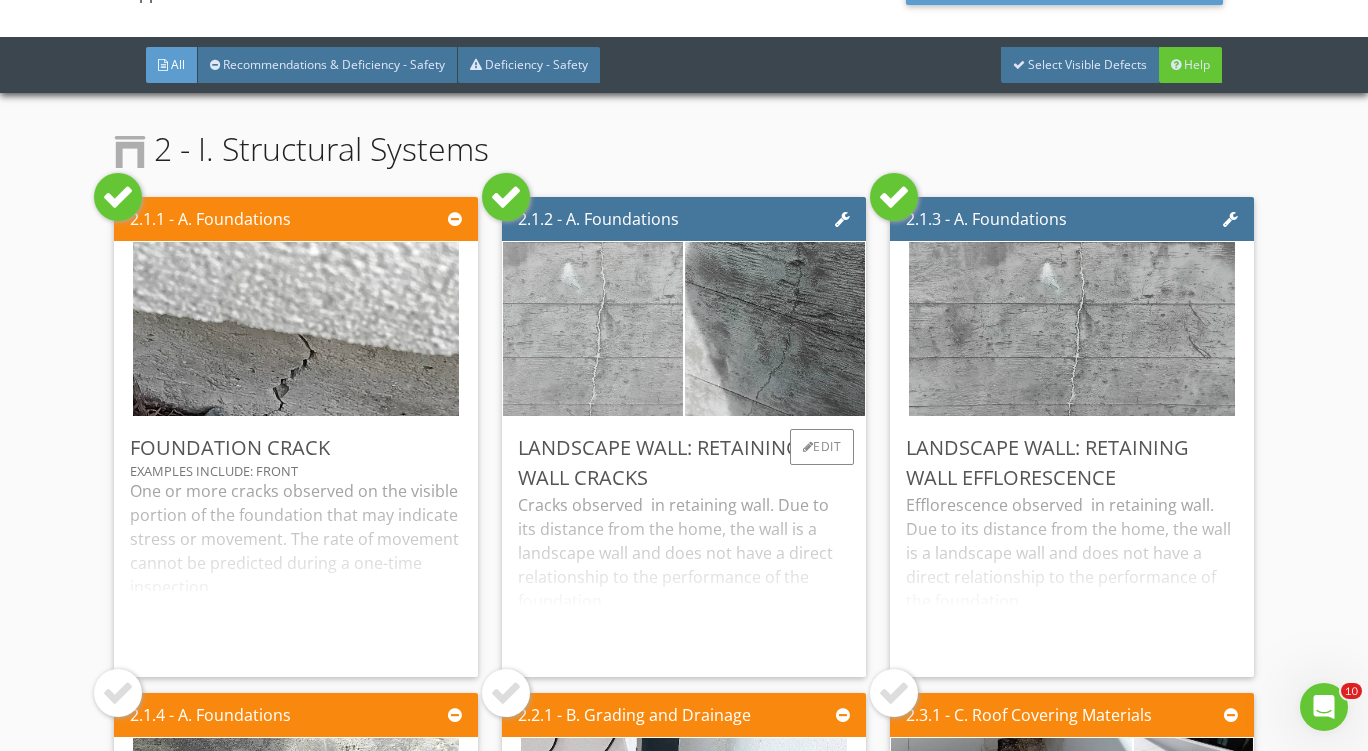 scroll, scrollTop: 0, scrollLeft: 0, axis: both 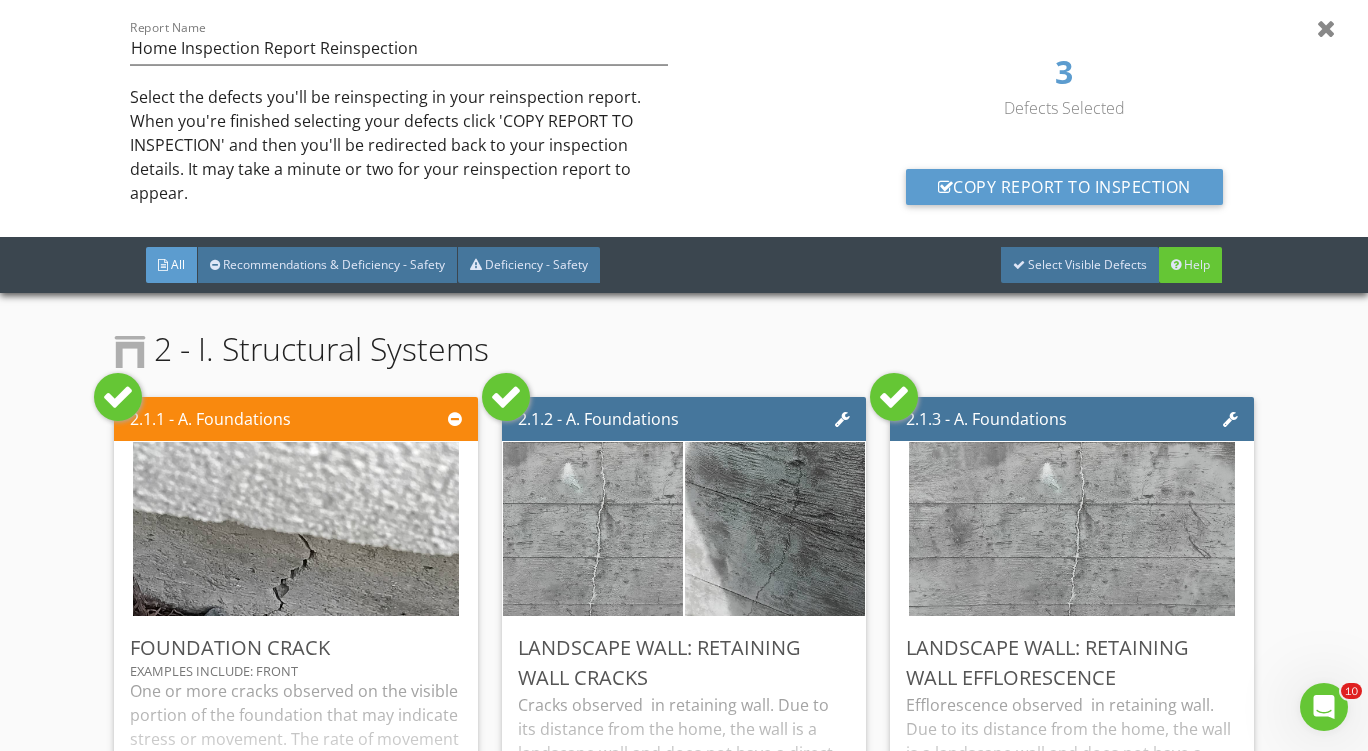 click at bounding box center [118, 397] 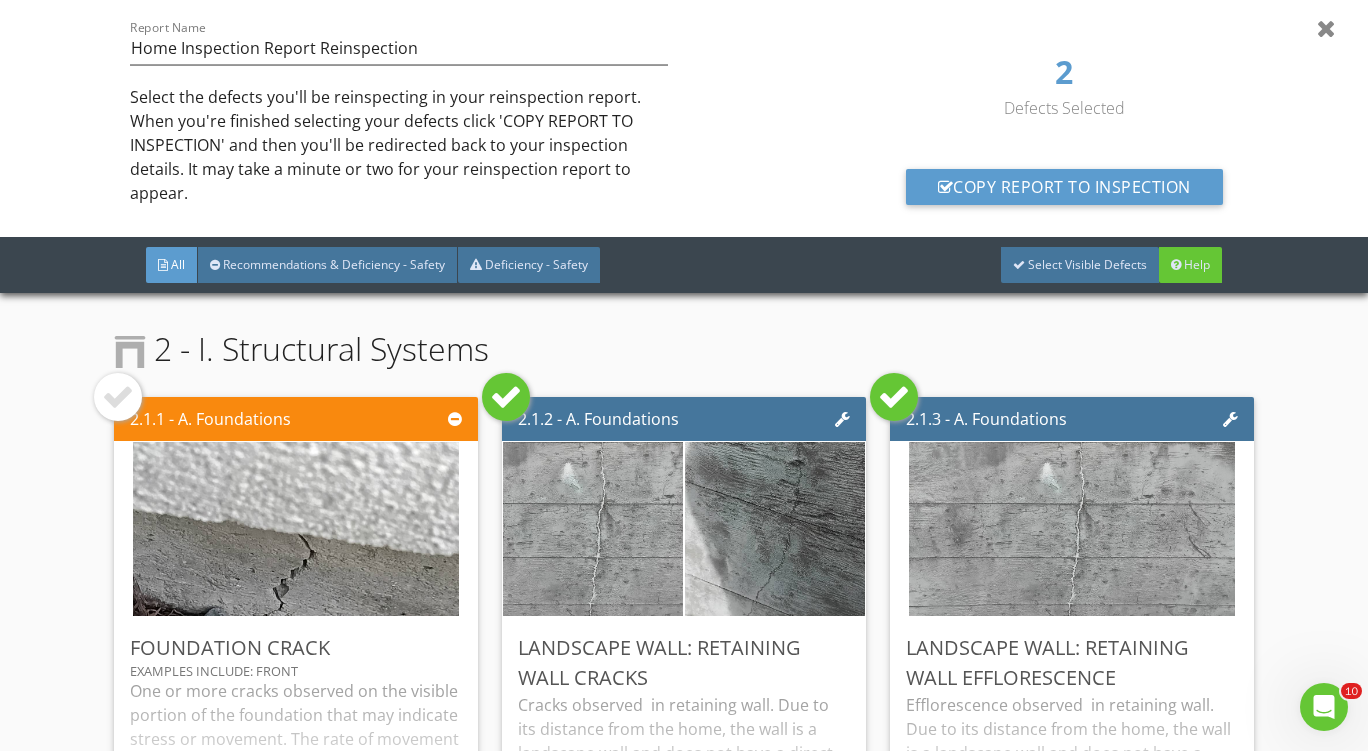 click at bounding box center [506, 397] 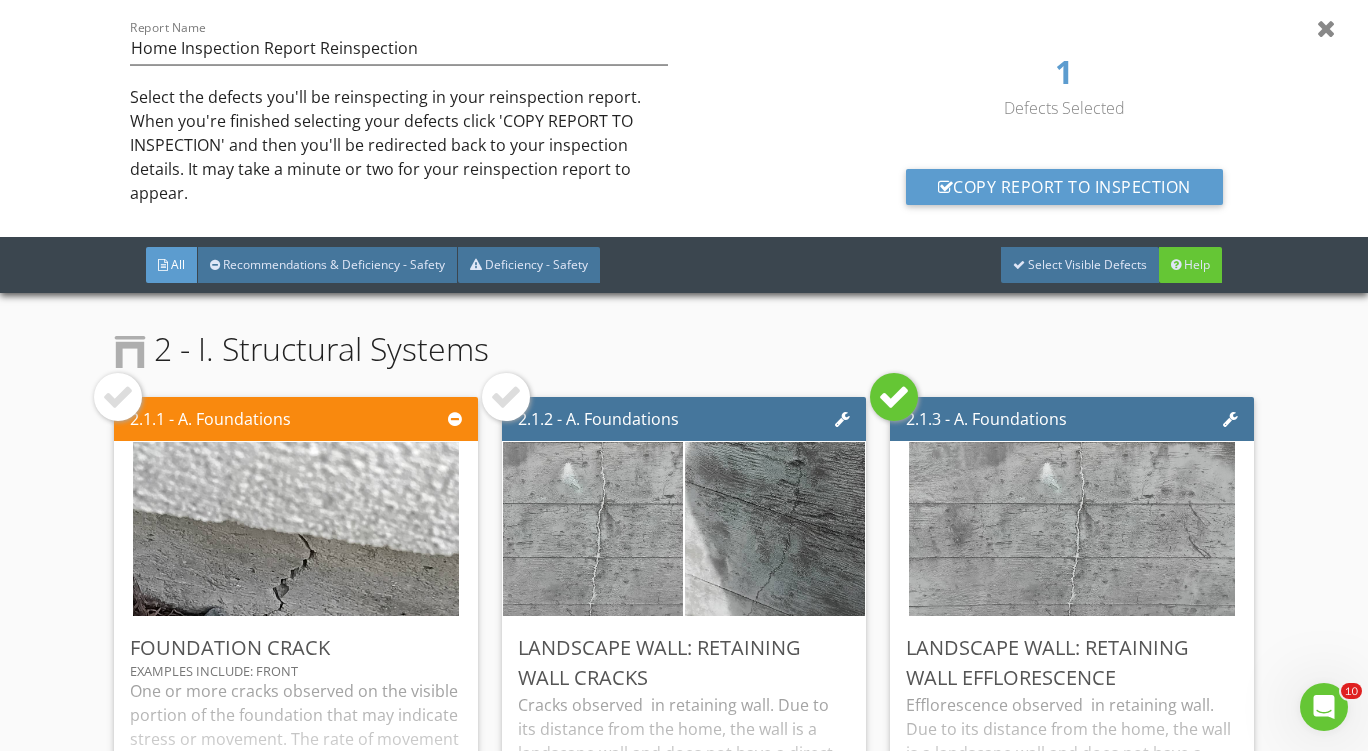 click at bounding box center (894, 397) 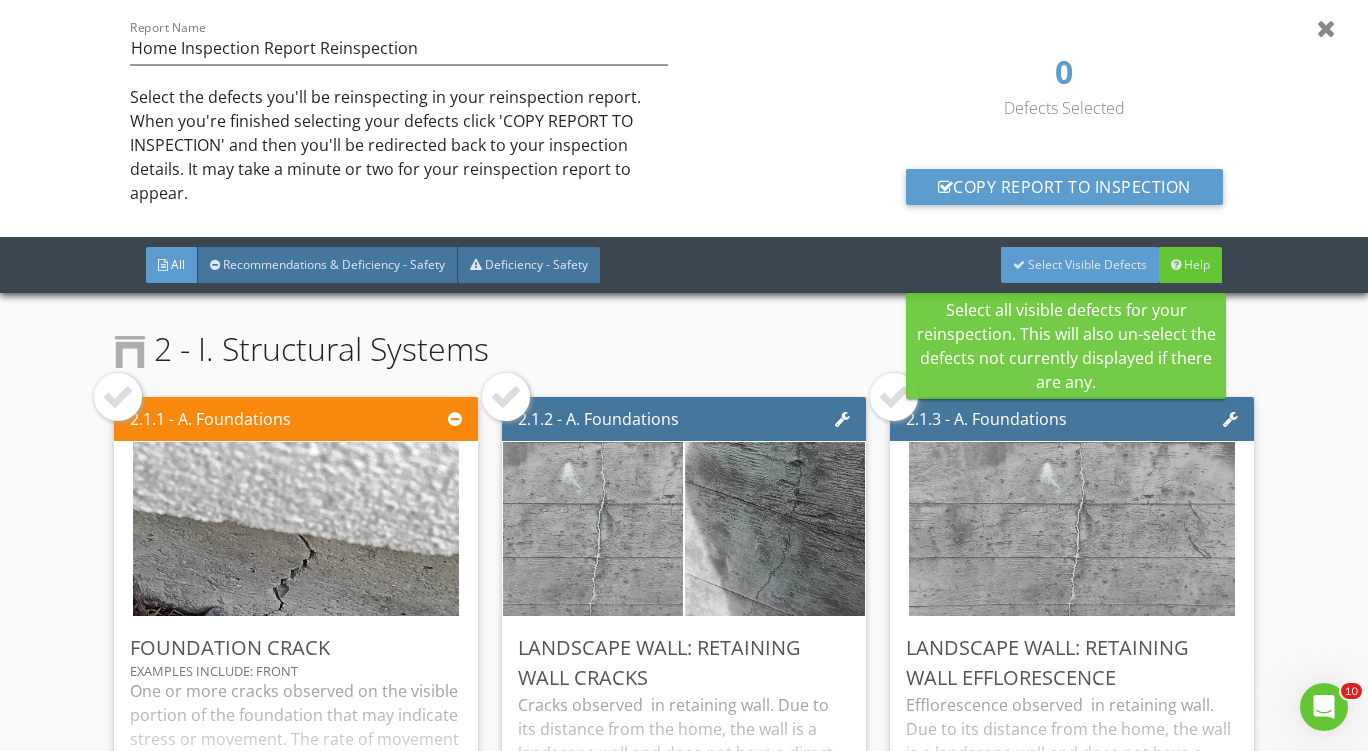 click on "Select Visible Defects" at bounding box center (1087, 264) 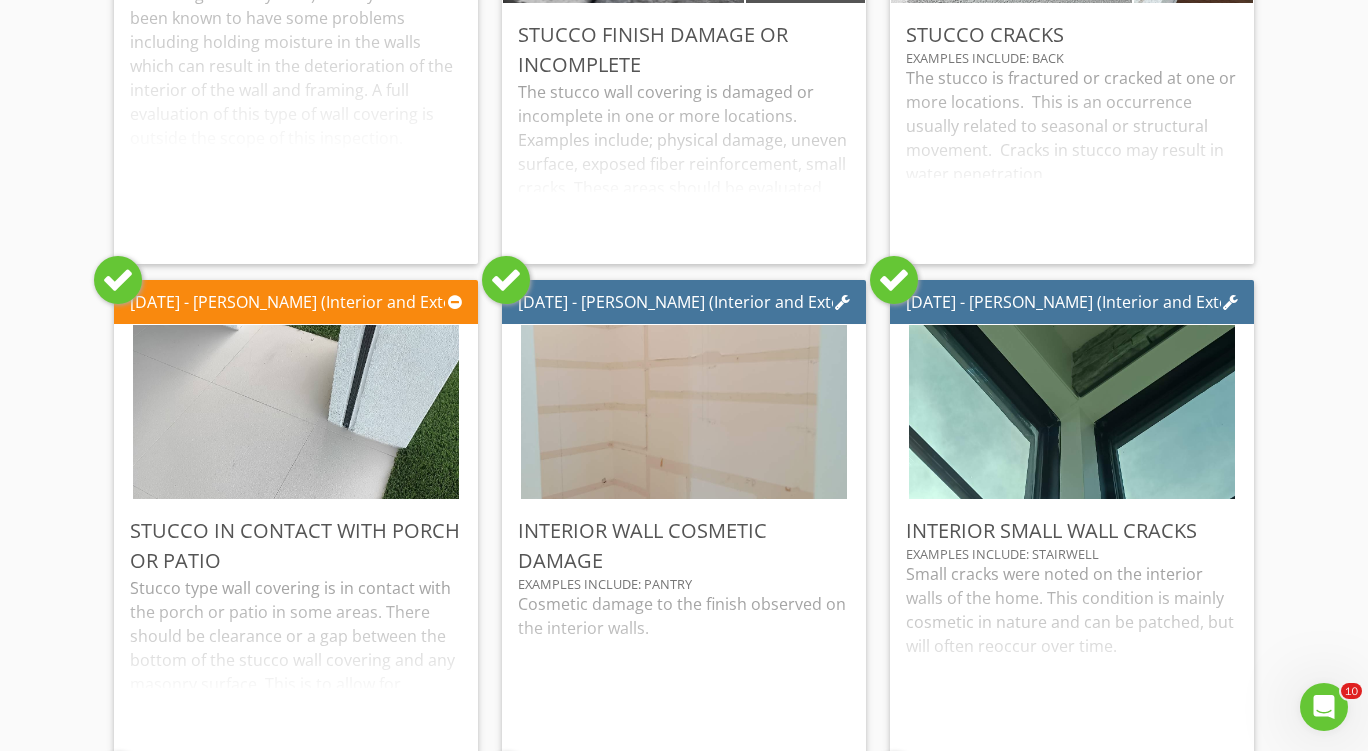 scroll, scrollTop: 4100, scrollLeft: 0, axis: vertical 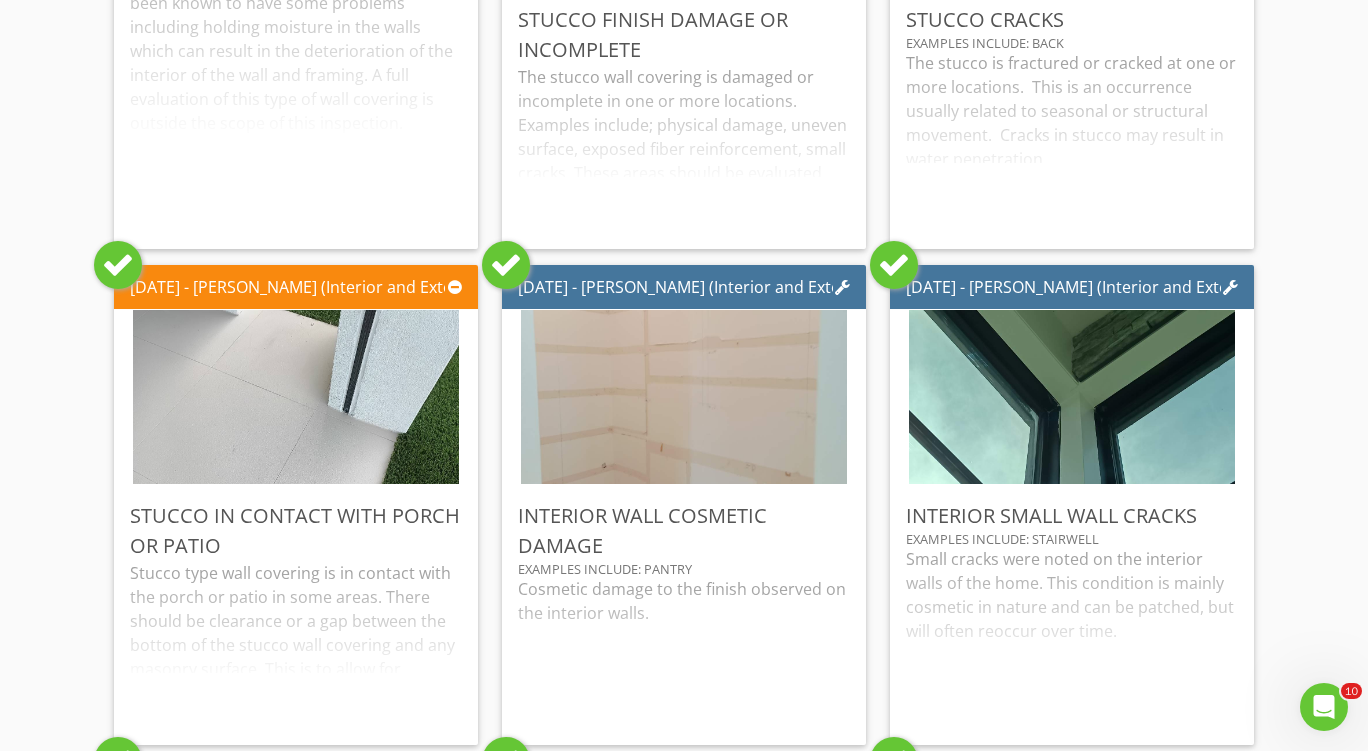 click at bounding box center (894, 265) 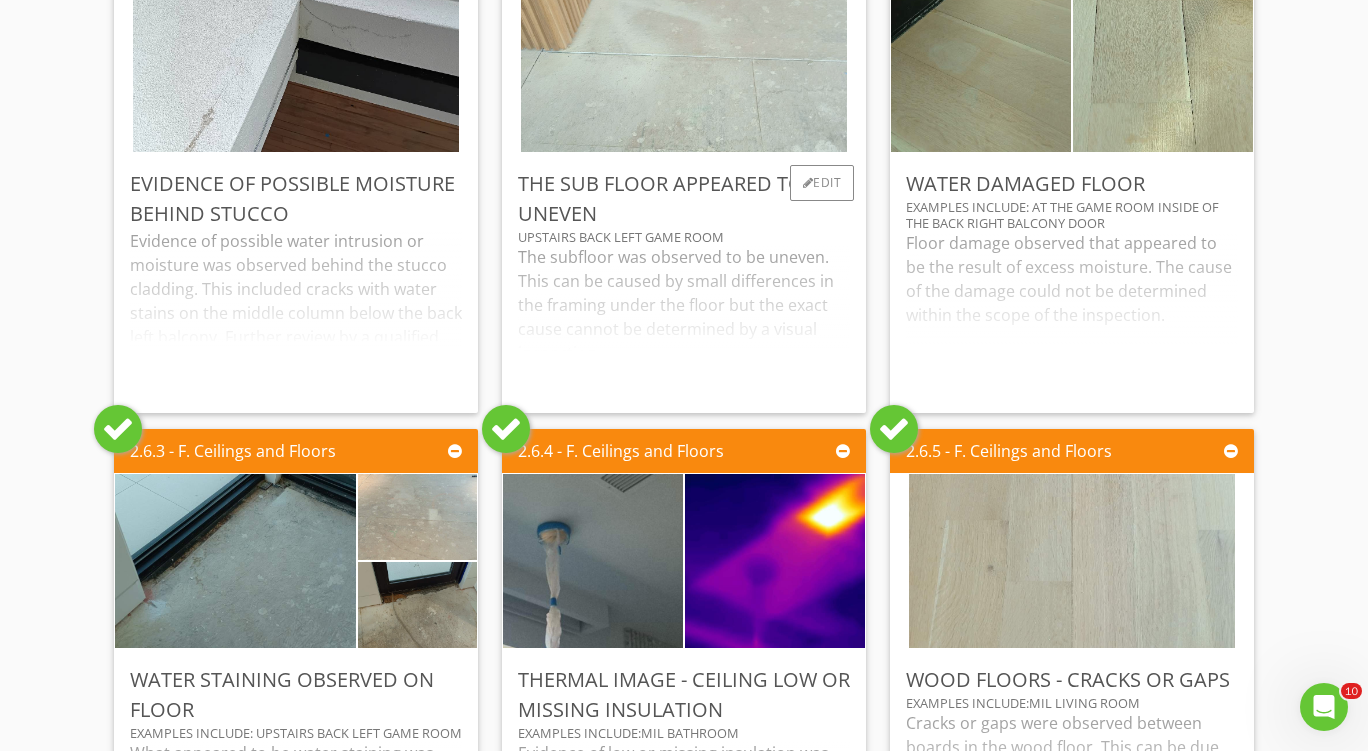scroll, scrollTop: 5500, scrollLeft: 0, axis: vertical 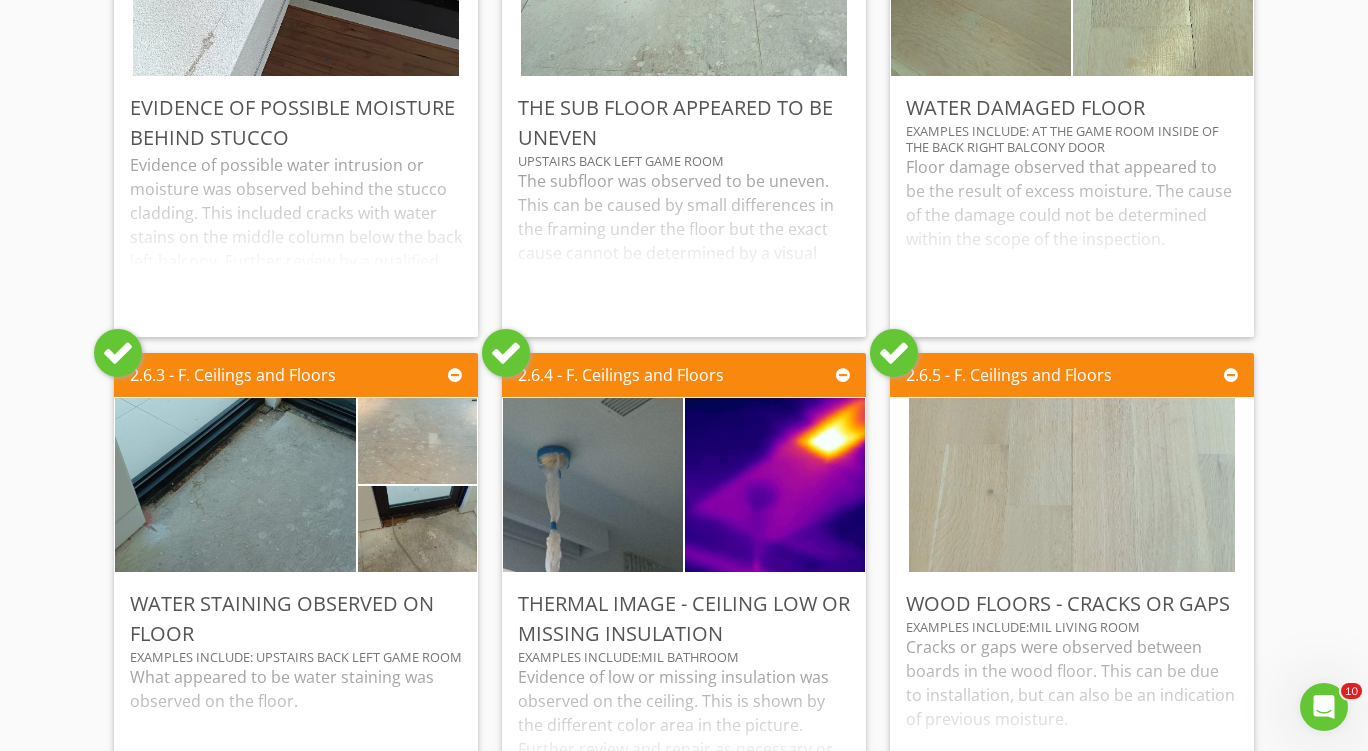 click at bounding box center (506, 353) 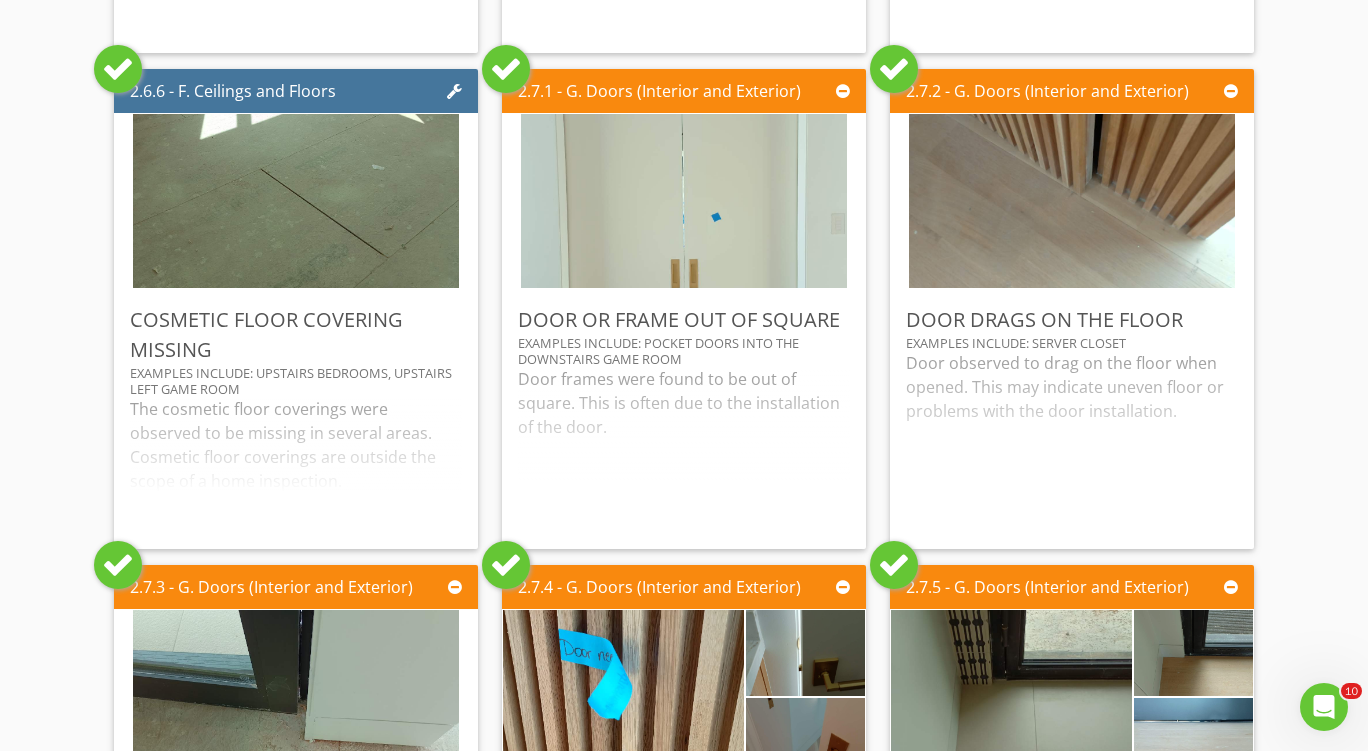 scroll, scrollTop: 6300, scrollLeft: 0, axis: vertical 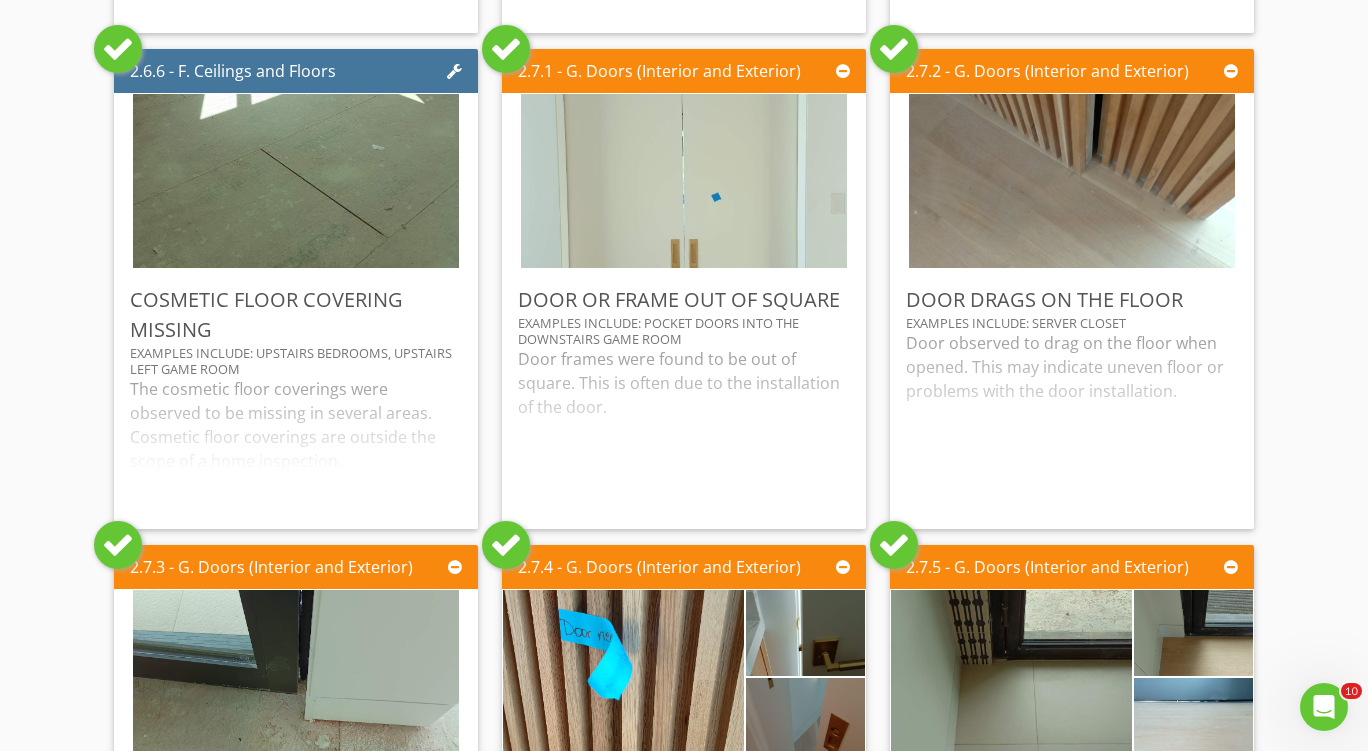 click at bounding box center (506, 49) 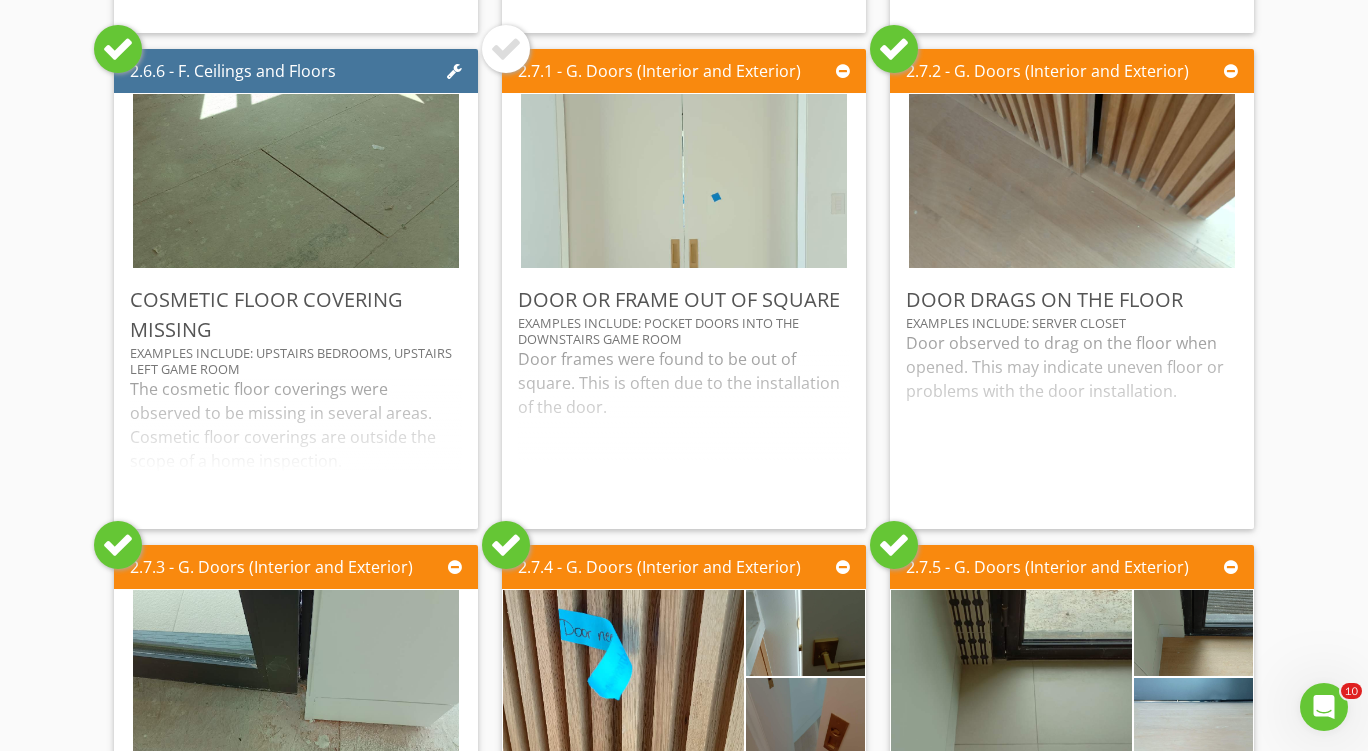 click at bounding box center (894, 49) 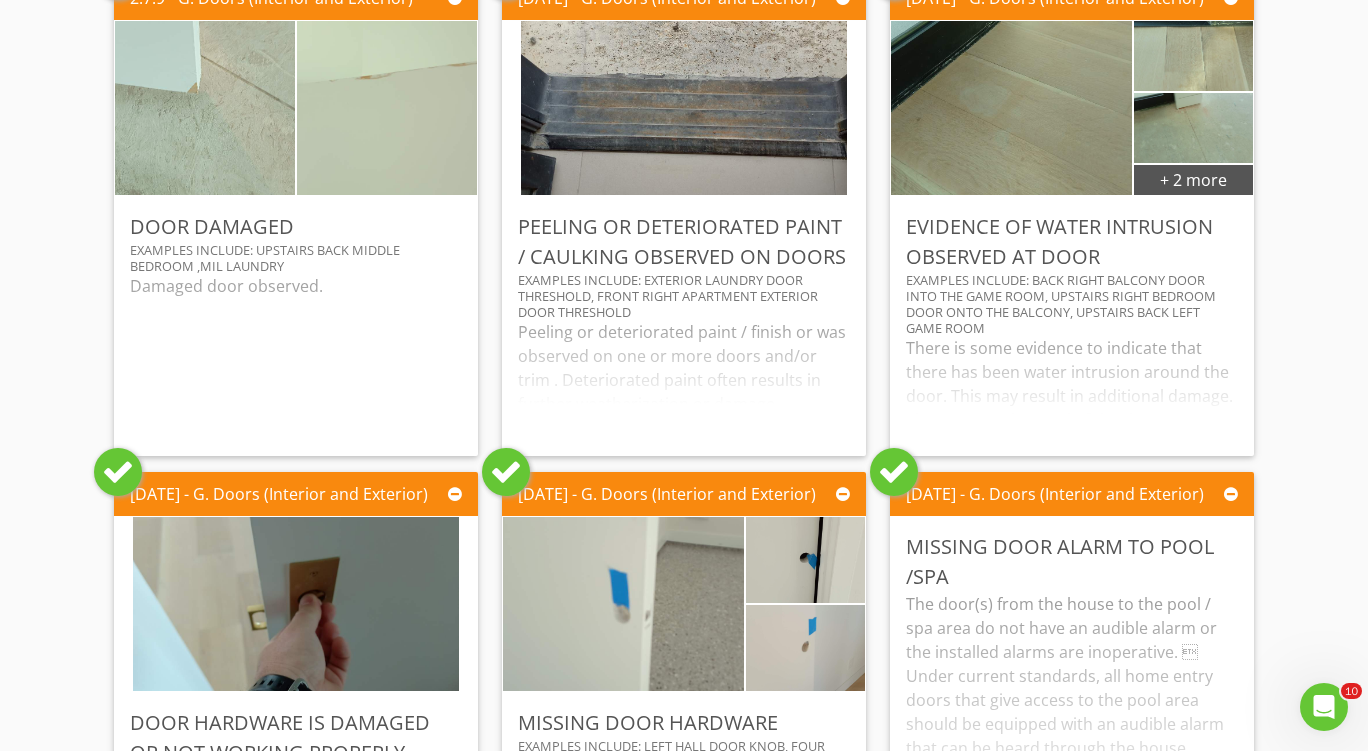 scroll, scrollTop: 7900, scrollLeft: 0, axis: vertical 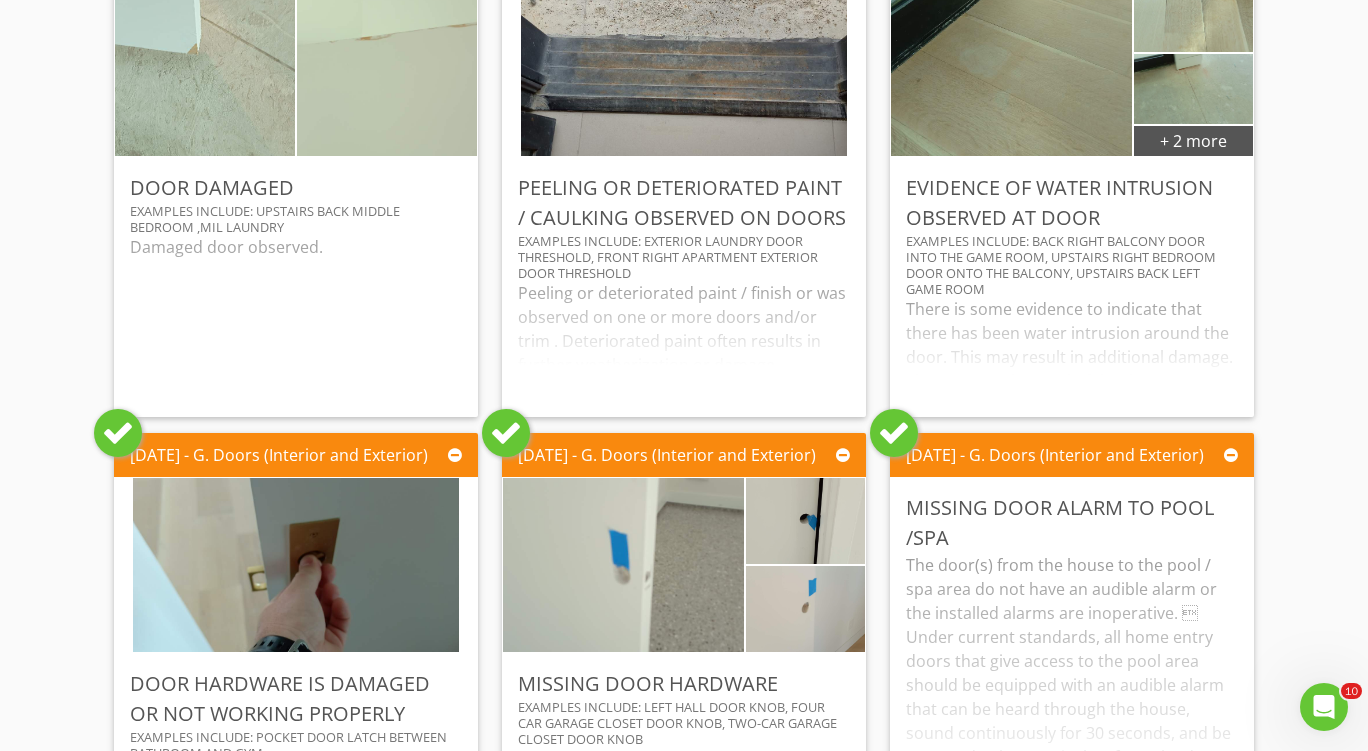 click at bounding box center [118, 433] 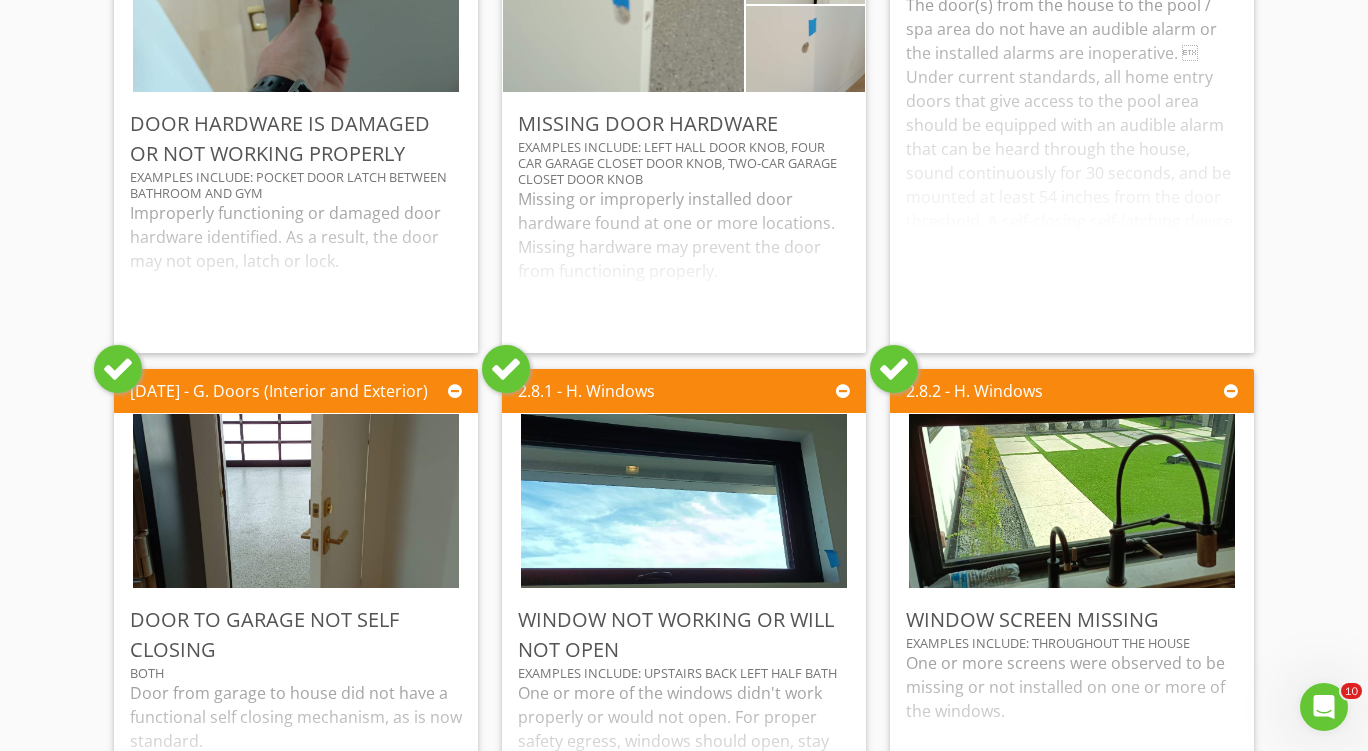 scroll, scrollTop: 8500, scrollLeft: 0, axis: vertical 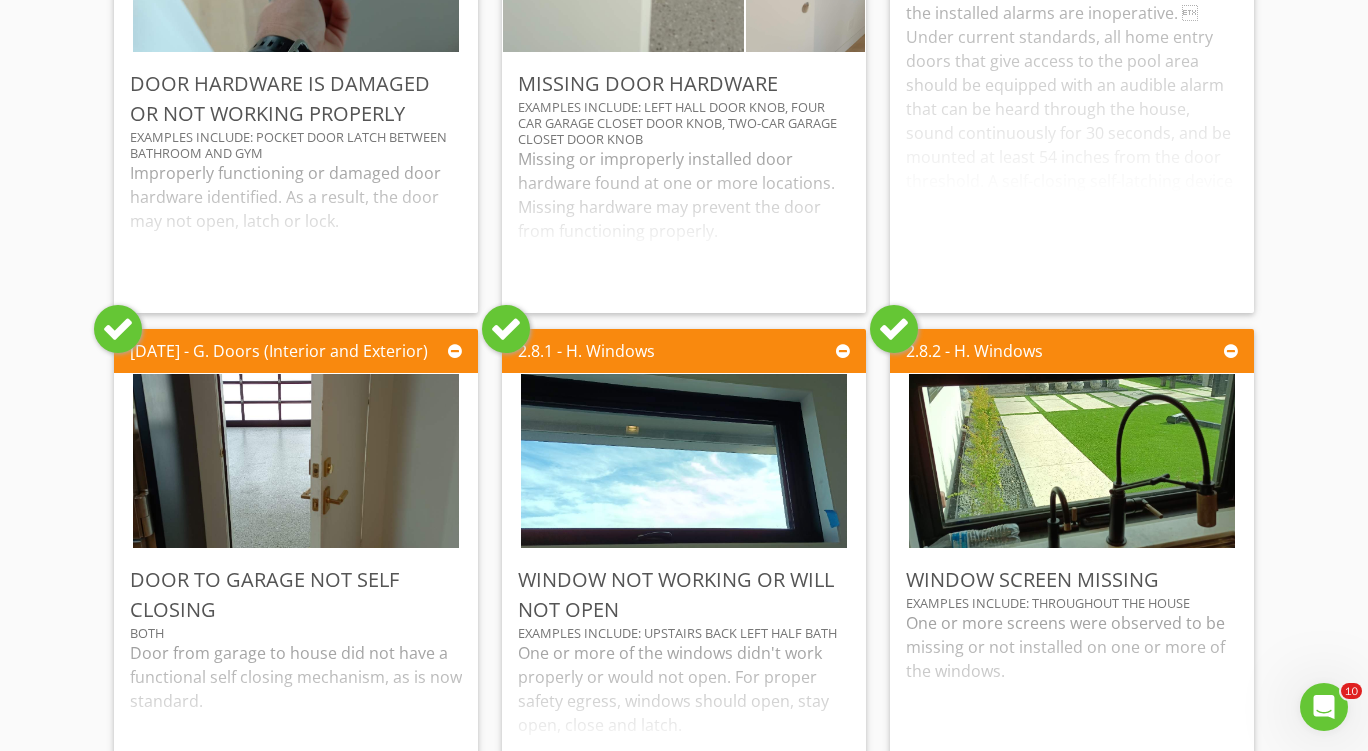 click at bounding box center [506, 329] 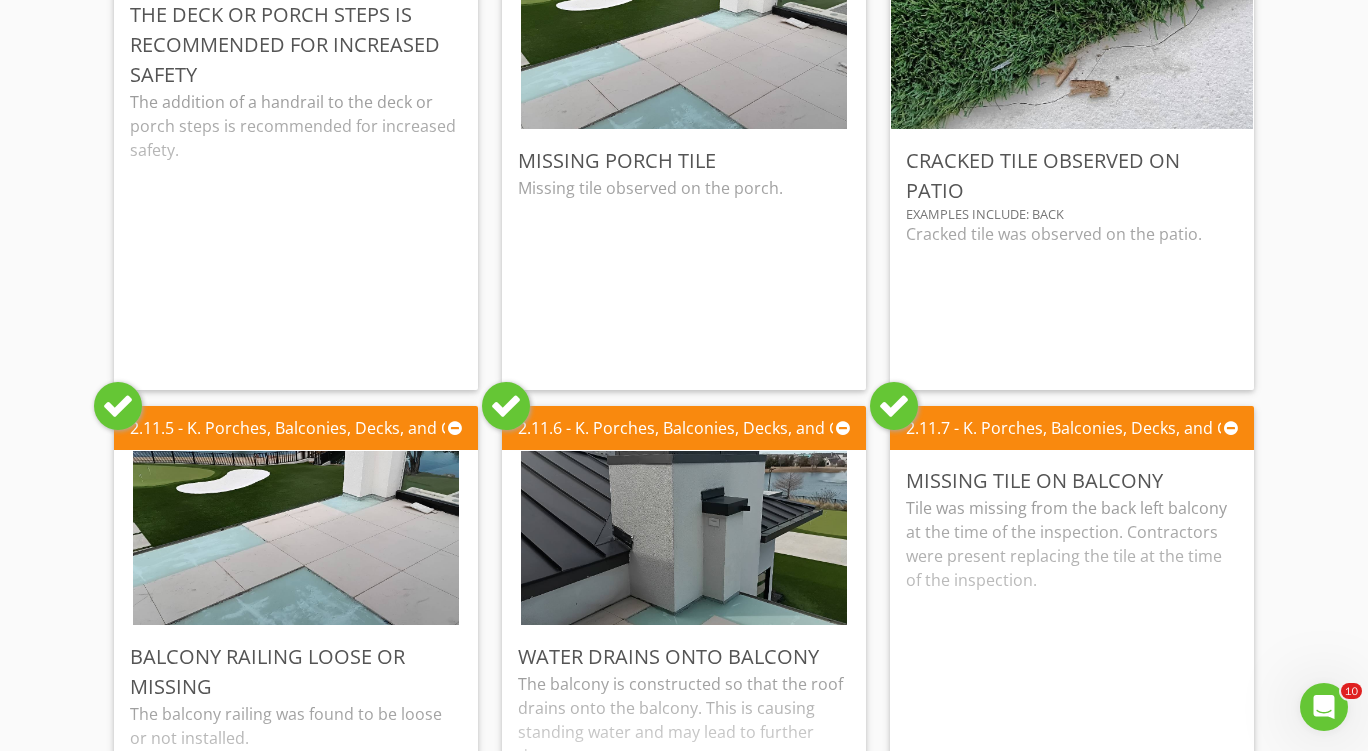 scroll, scrollTop: 11000, scrollLeft: 0, axis: vertical 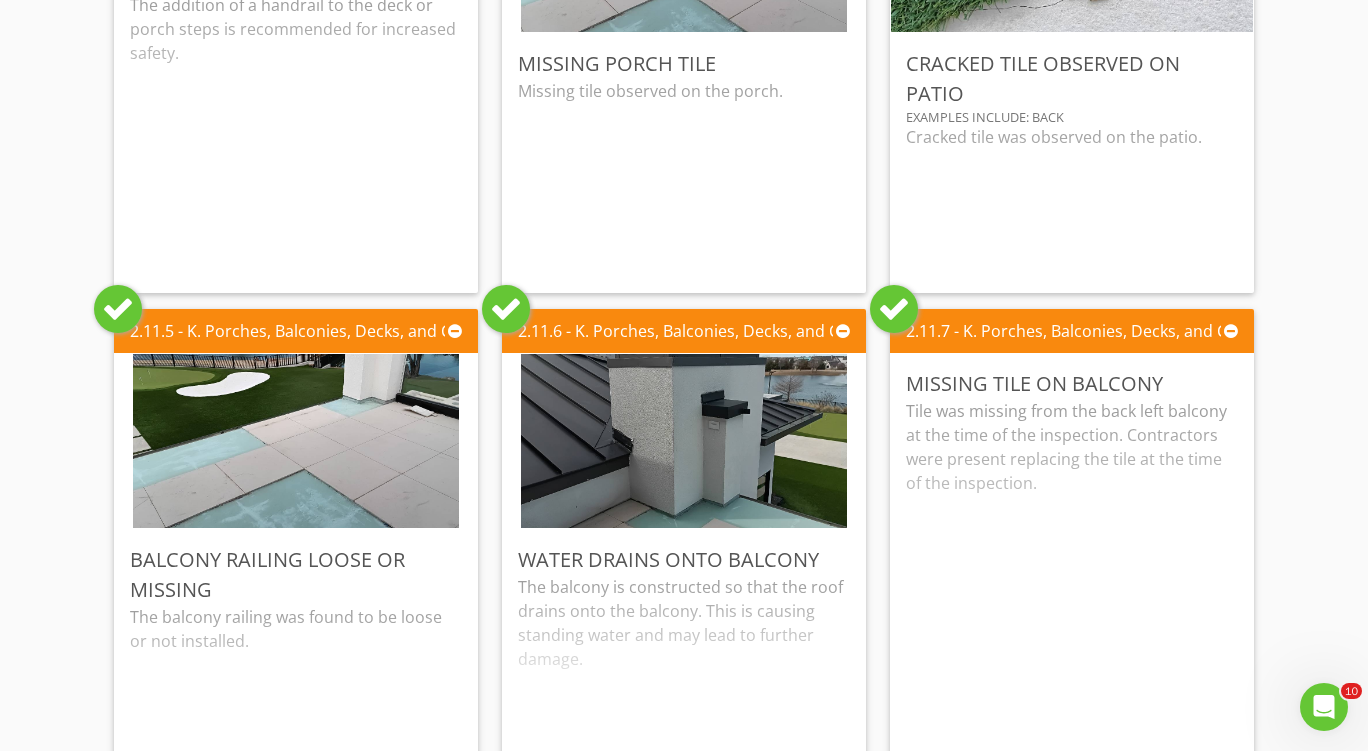 click at bounding box center (894, 309) 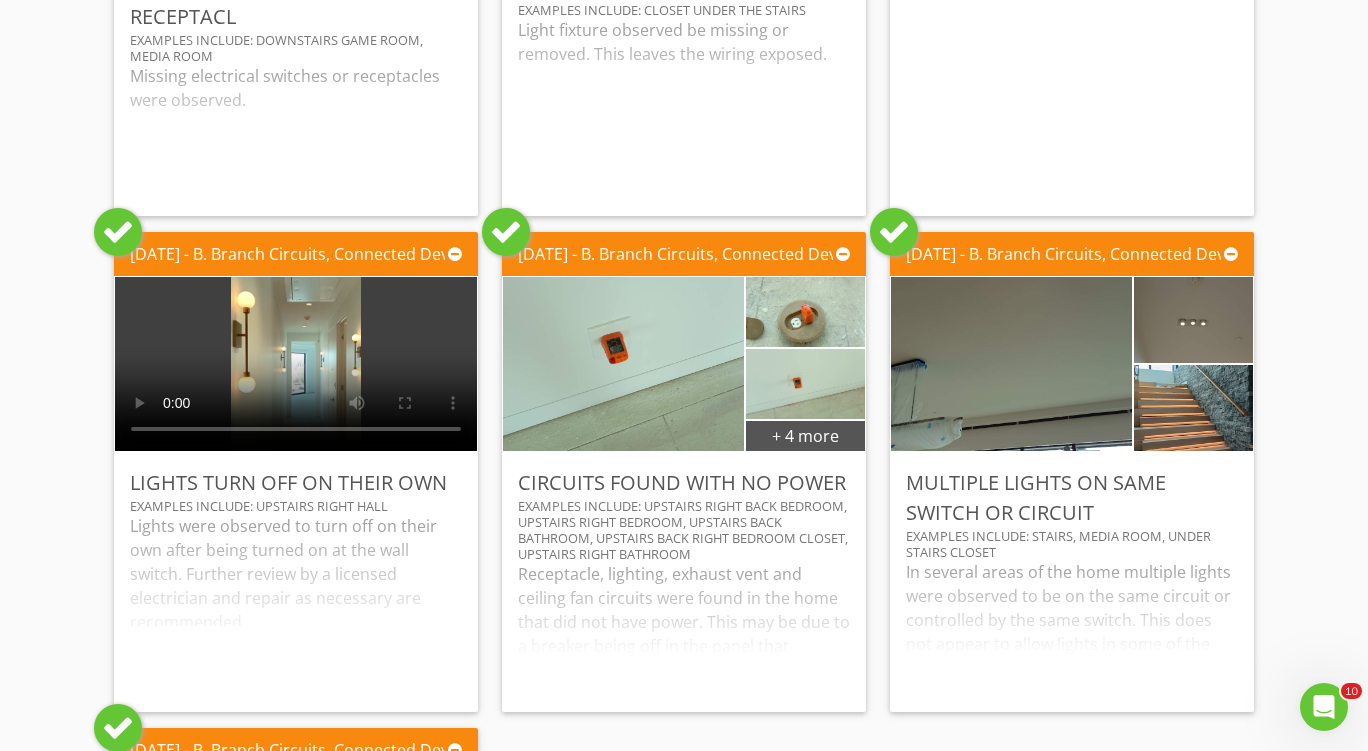 scroll, scrollTop: 15700, scrollLeft: 0, axis: vertical 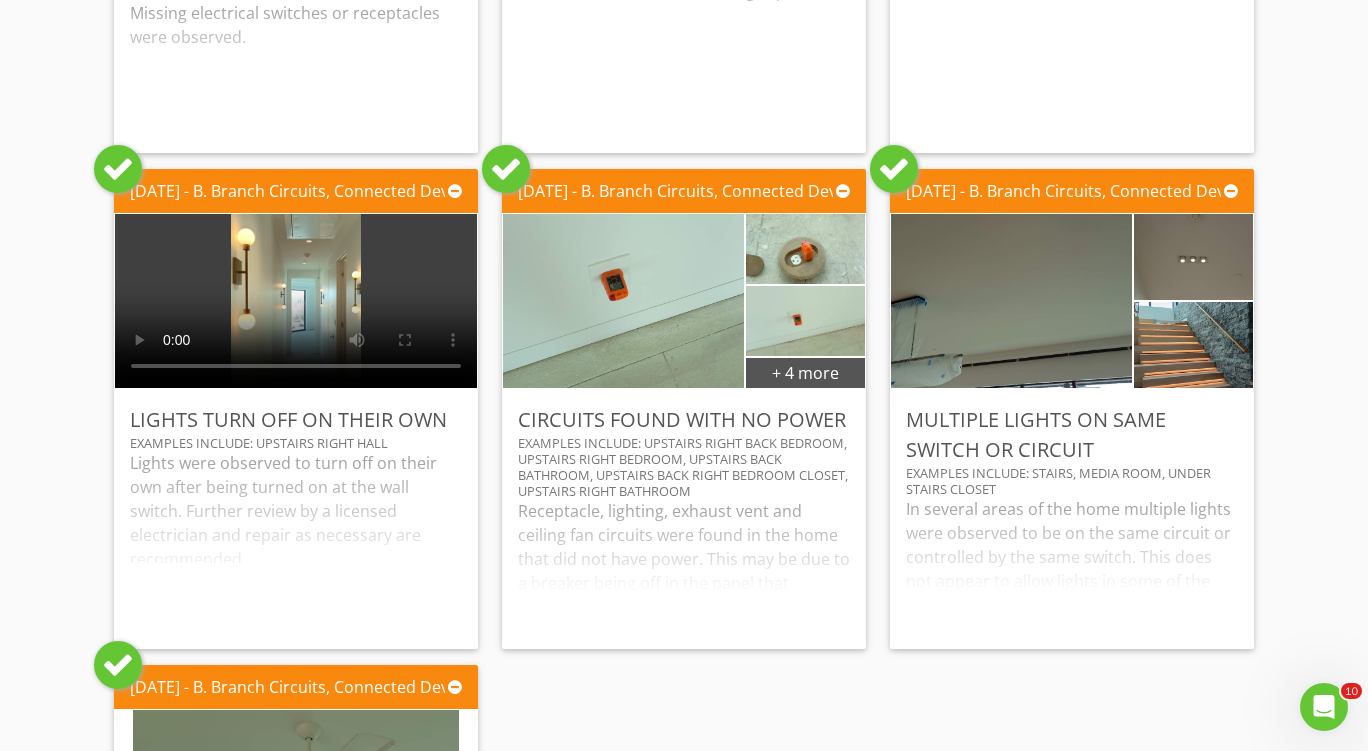click at bounding box center (506, 169) 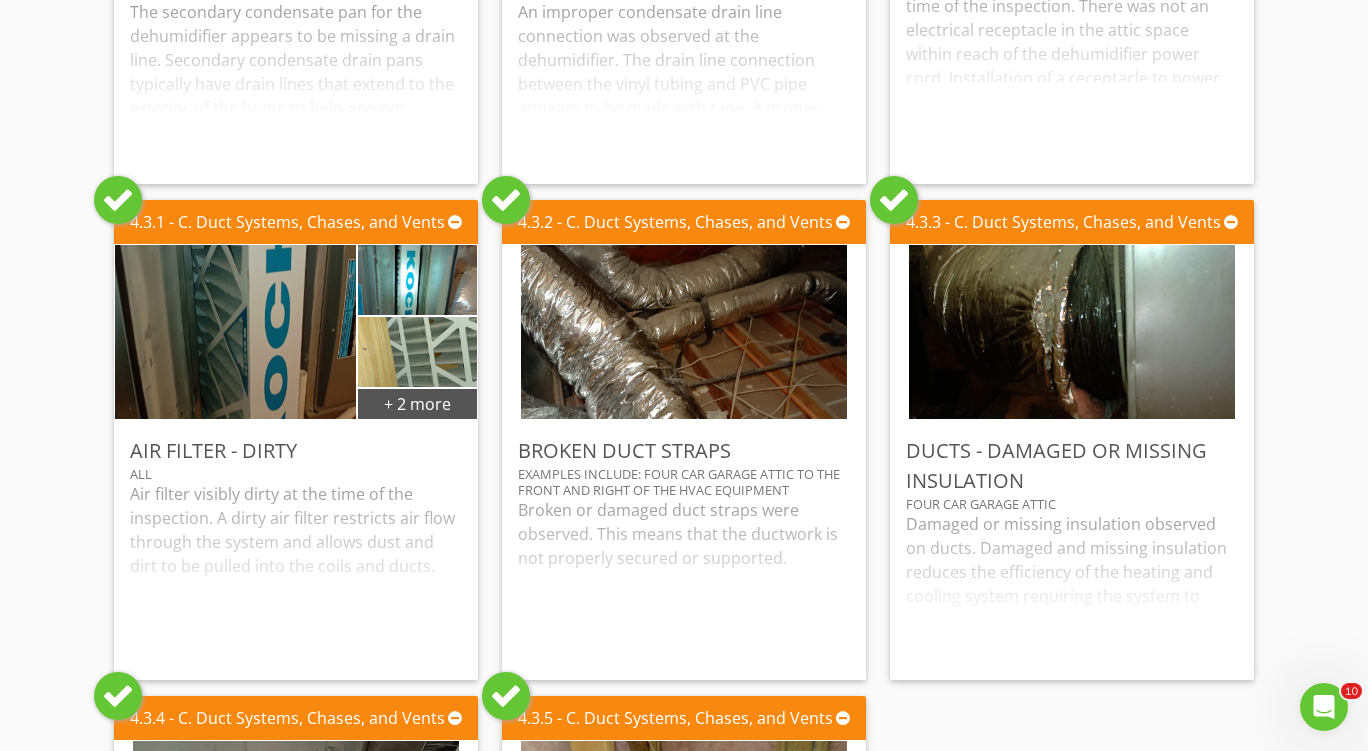 scroll, scrollTop: 18400, scrollLeft: 0, axis: vertical 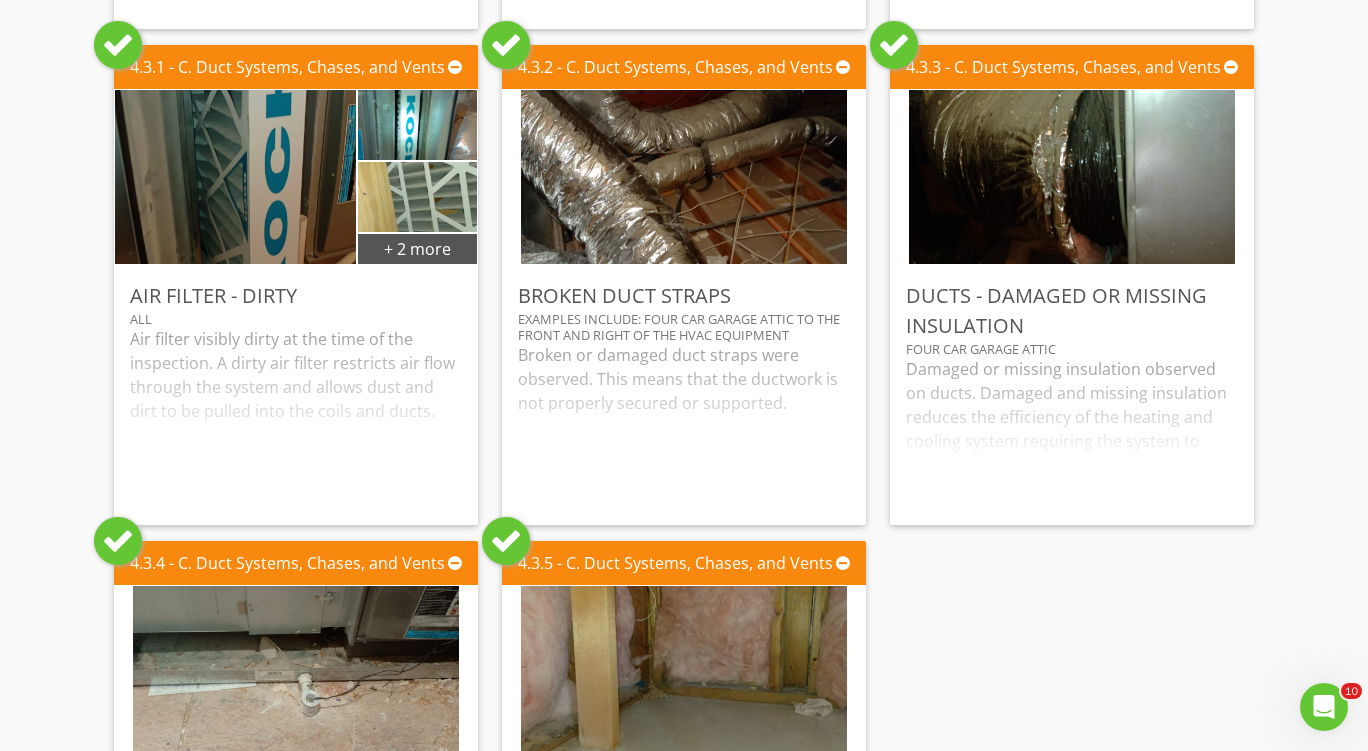 click at bounding box center [118, 45] 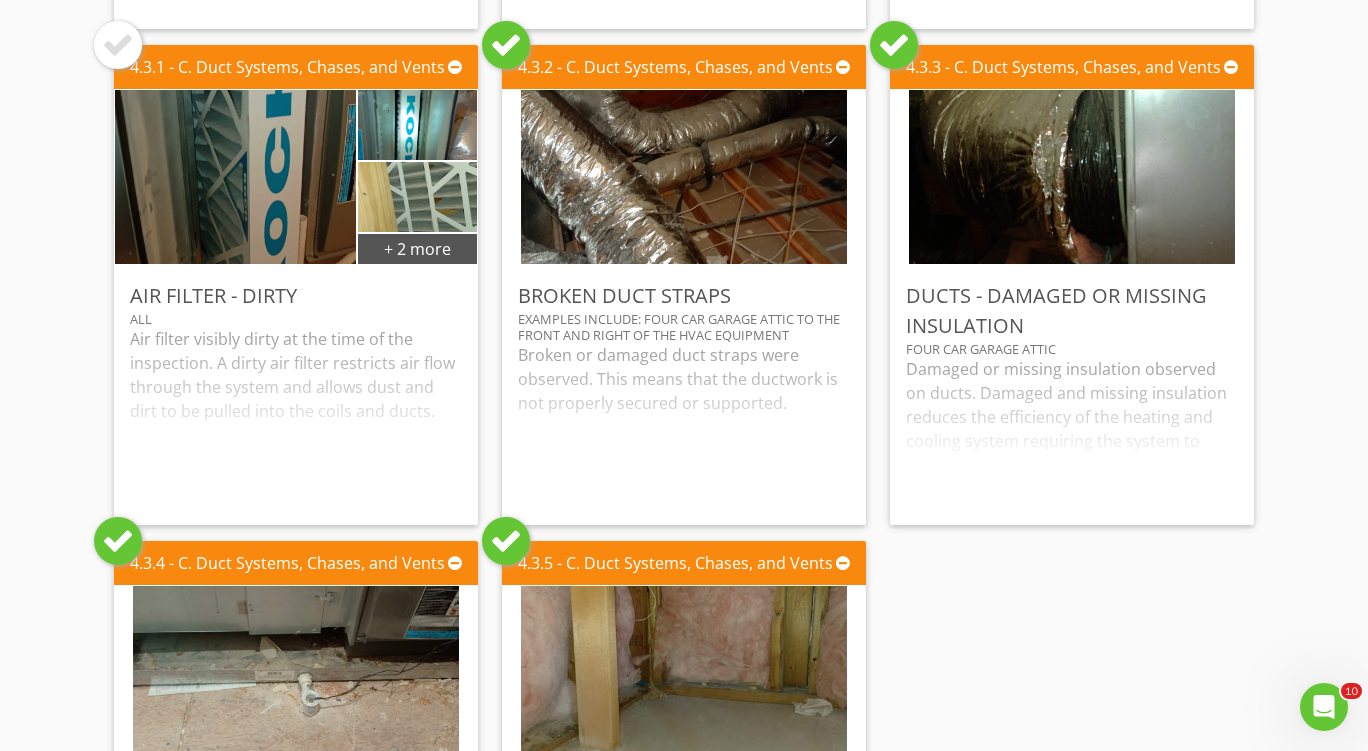 click at bounding box center [506, 45] 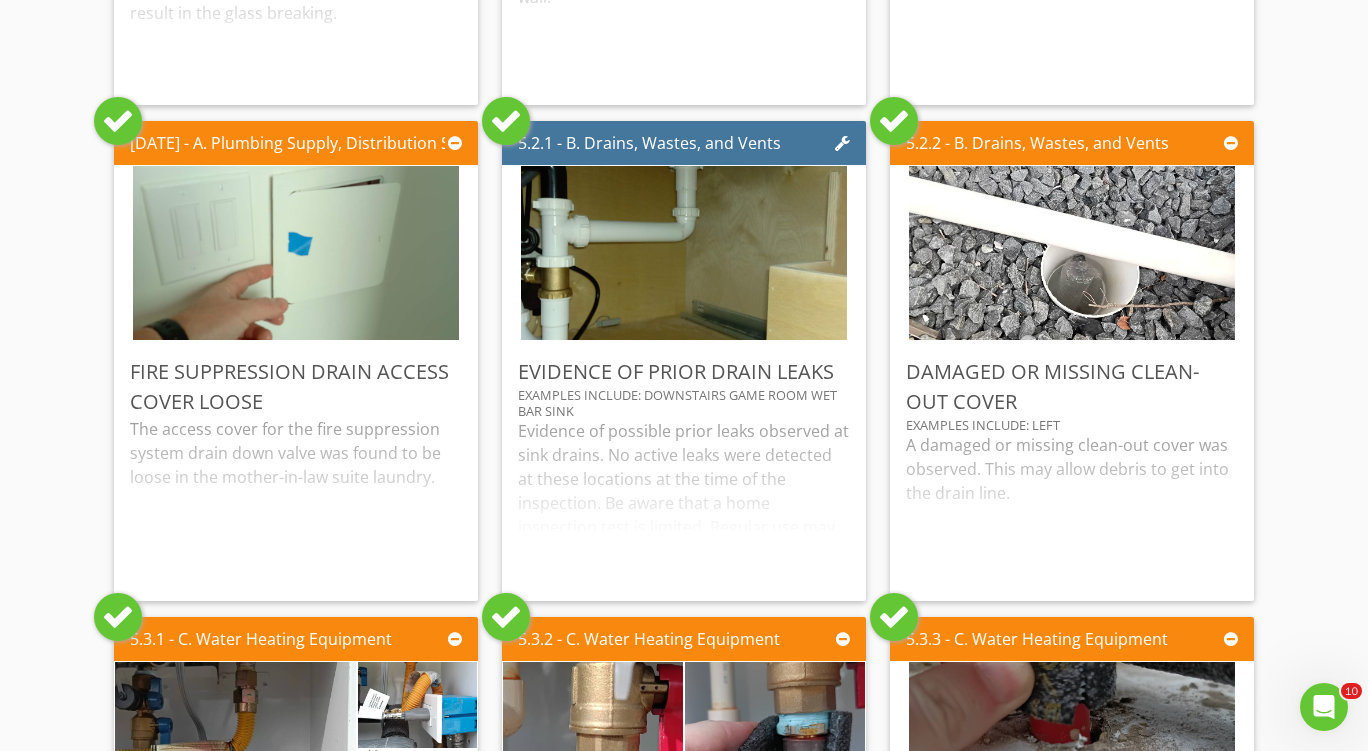 scroll, scrollTop: 21100, scrollLeft: 0, axis: vertical 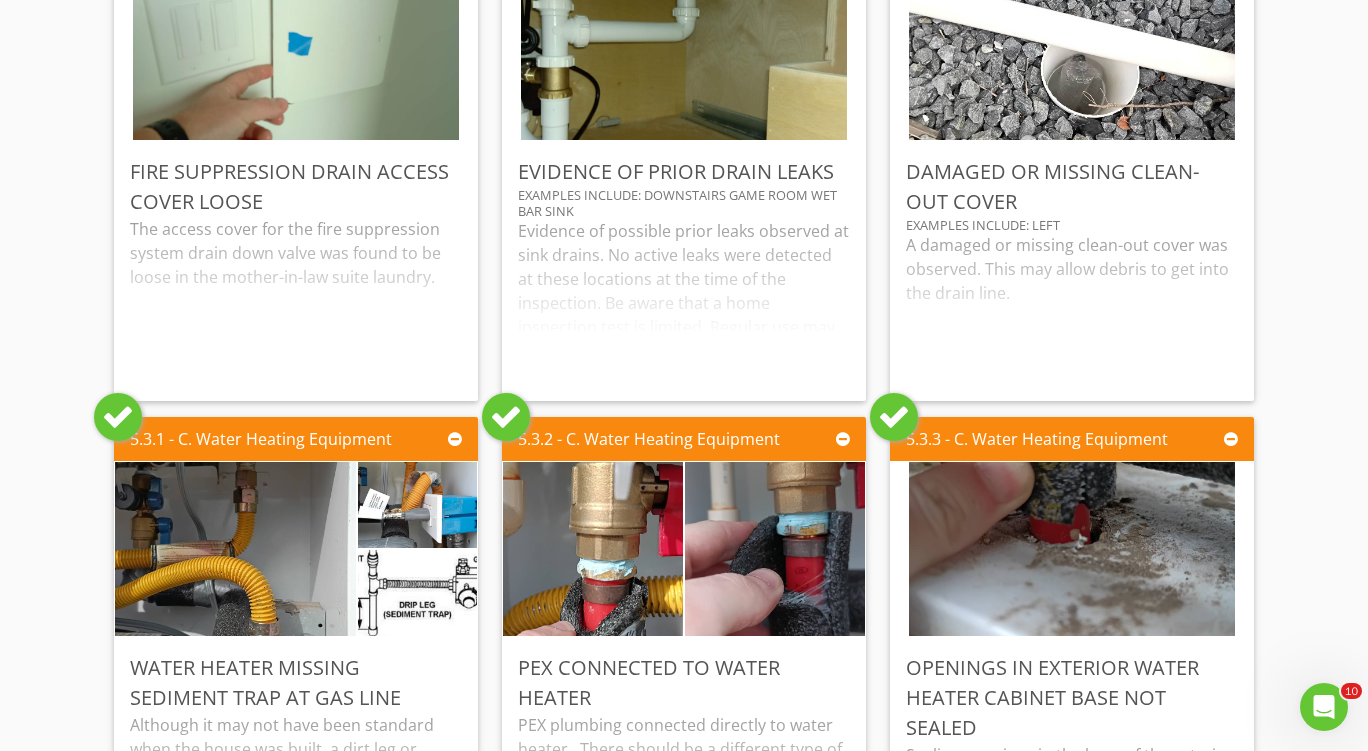 click at bounding box center (506, 417) 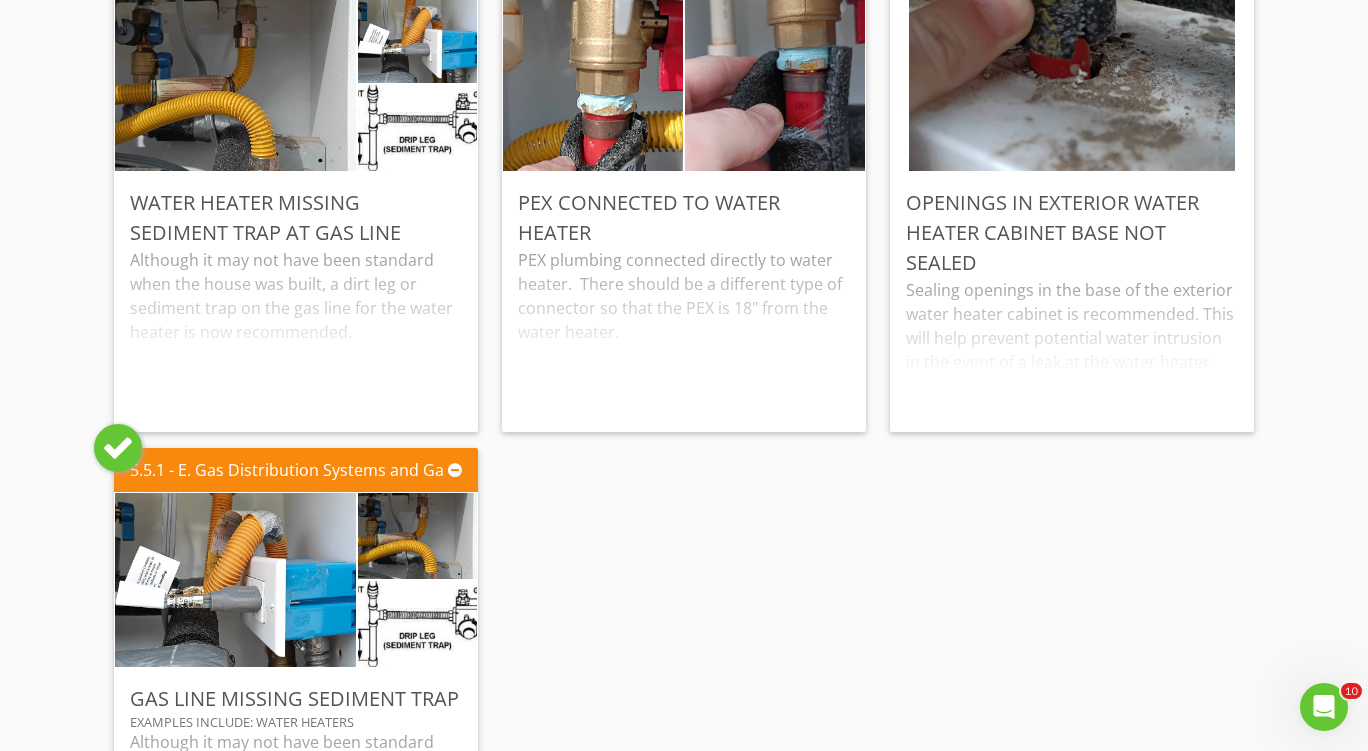 scroll, scrollTop: 21800, scrollLeft: 0, axis: vertical 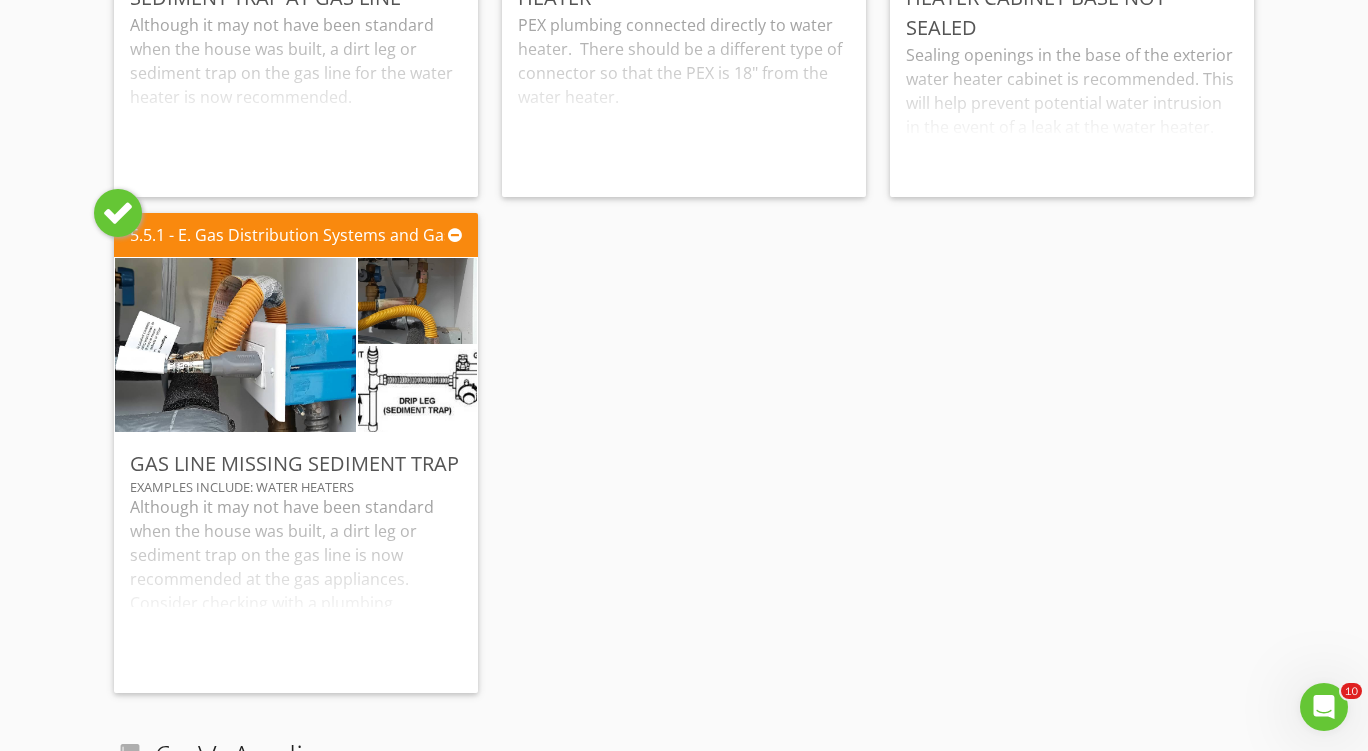 click at bounding box center (118, 213) 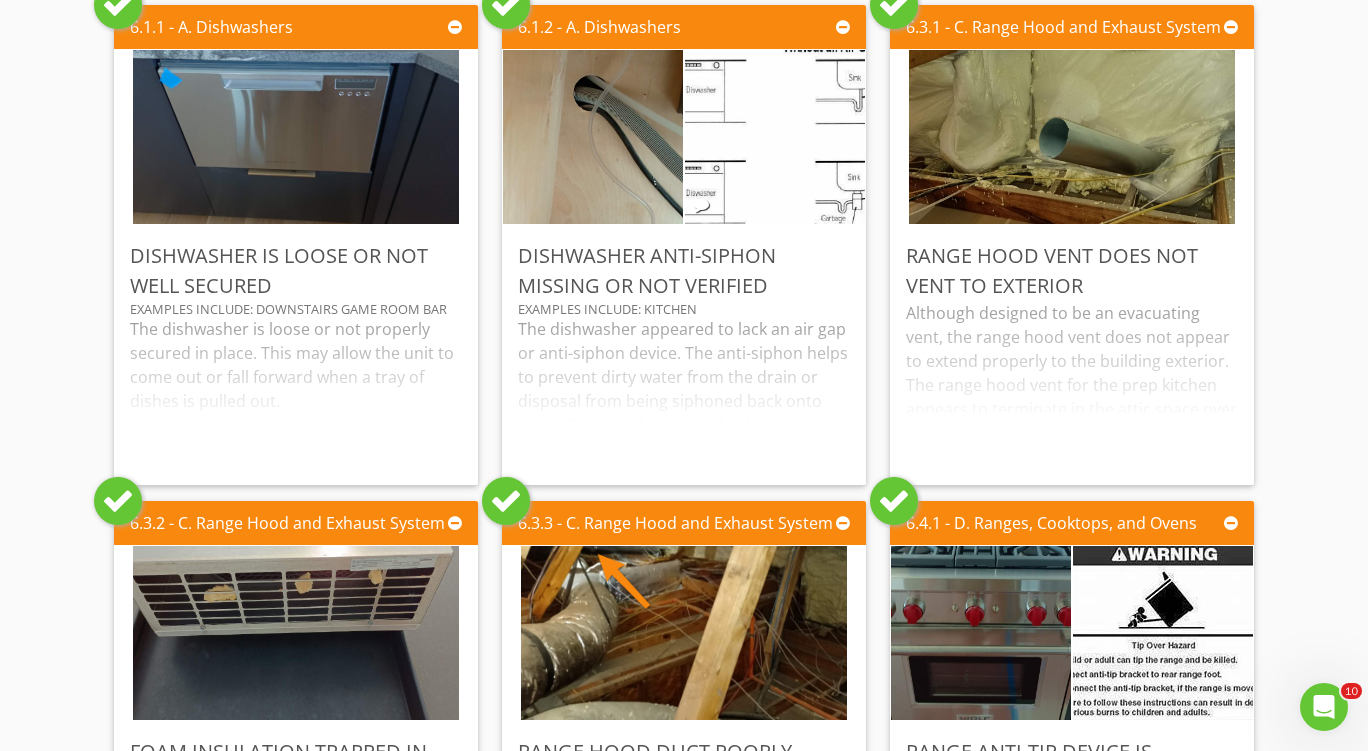 scroll, scrollTop: 22500, scrollLeft: 0, axis: vertical 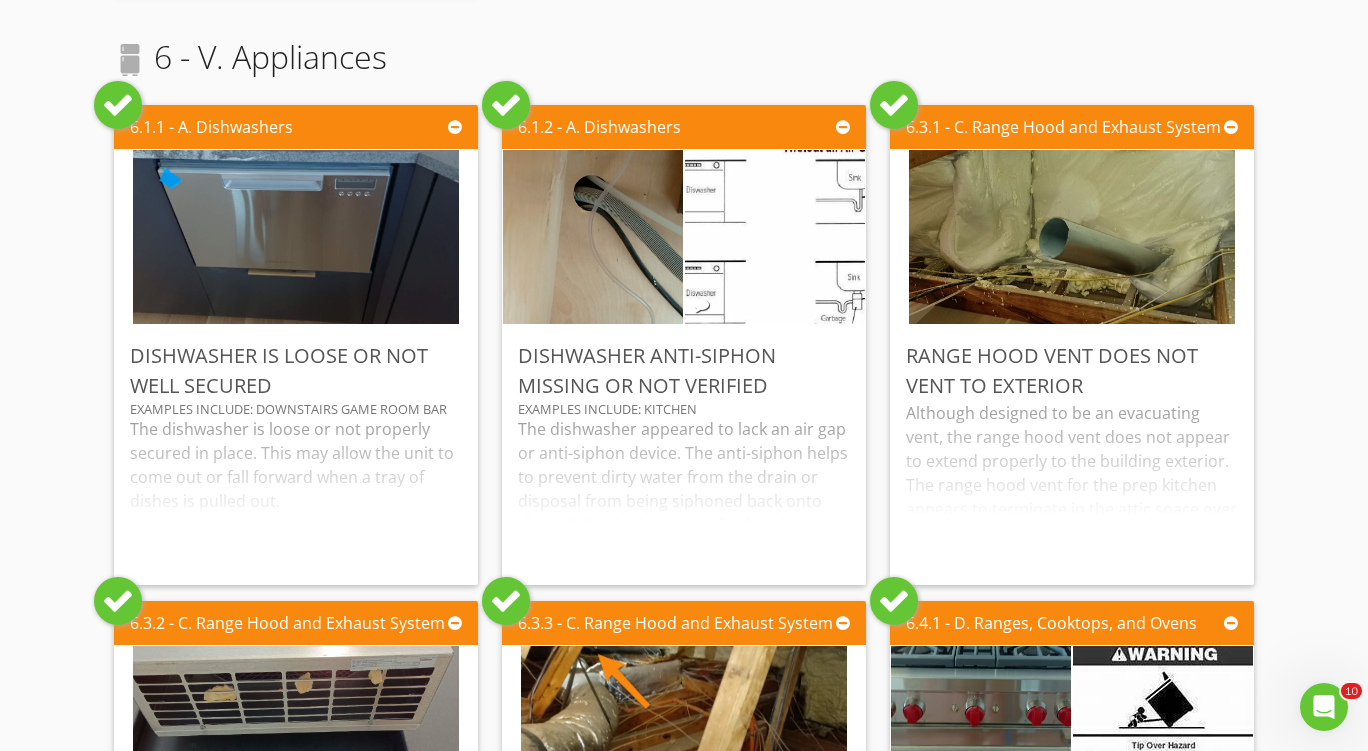 click at bounding box center [118, 105] 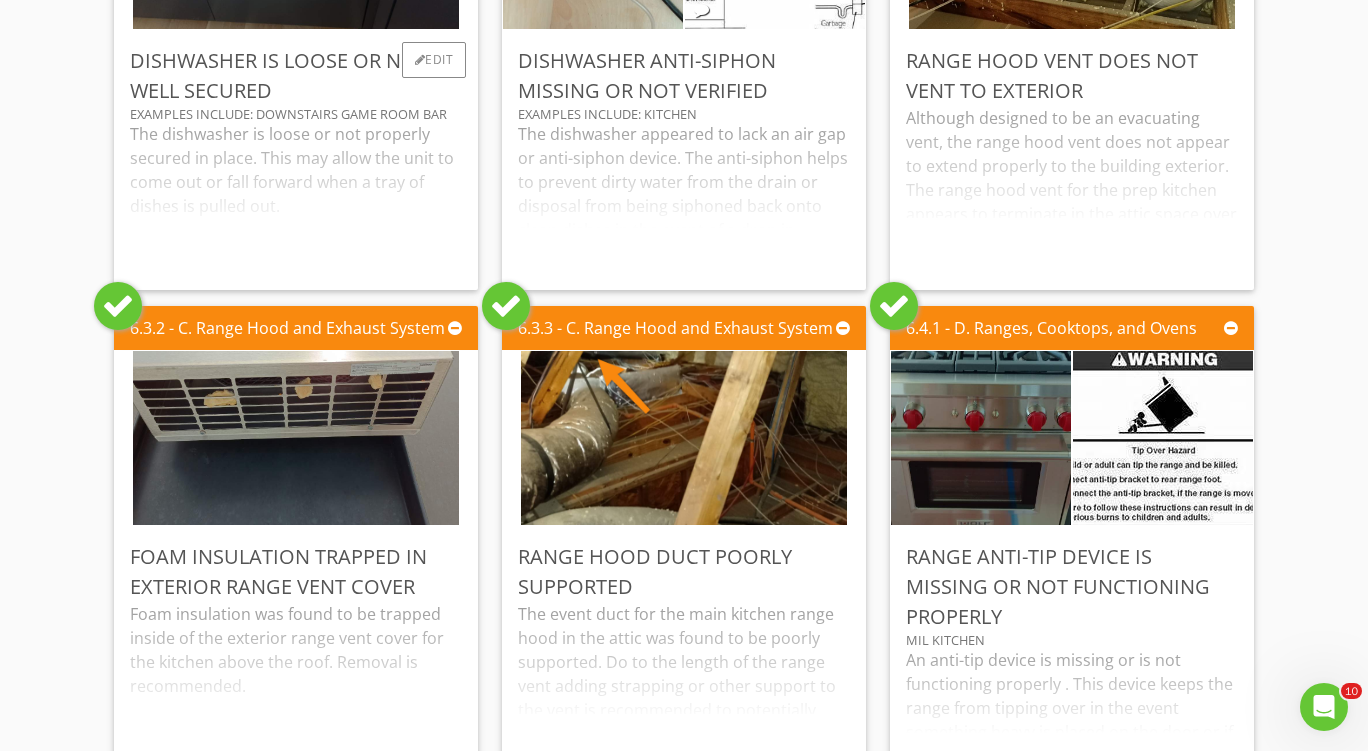 scroll, scrollTop: 22800, scrollLeft: 0, axis: vertical 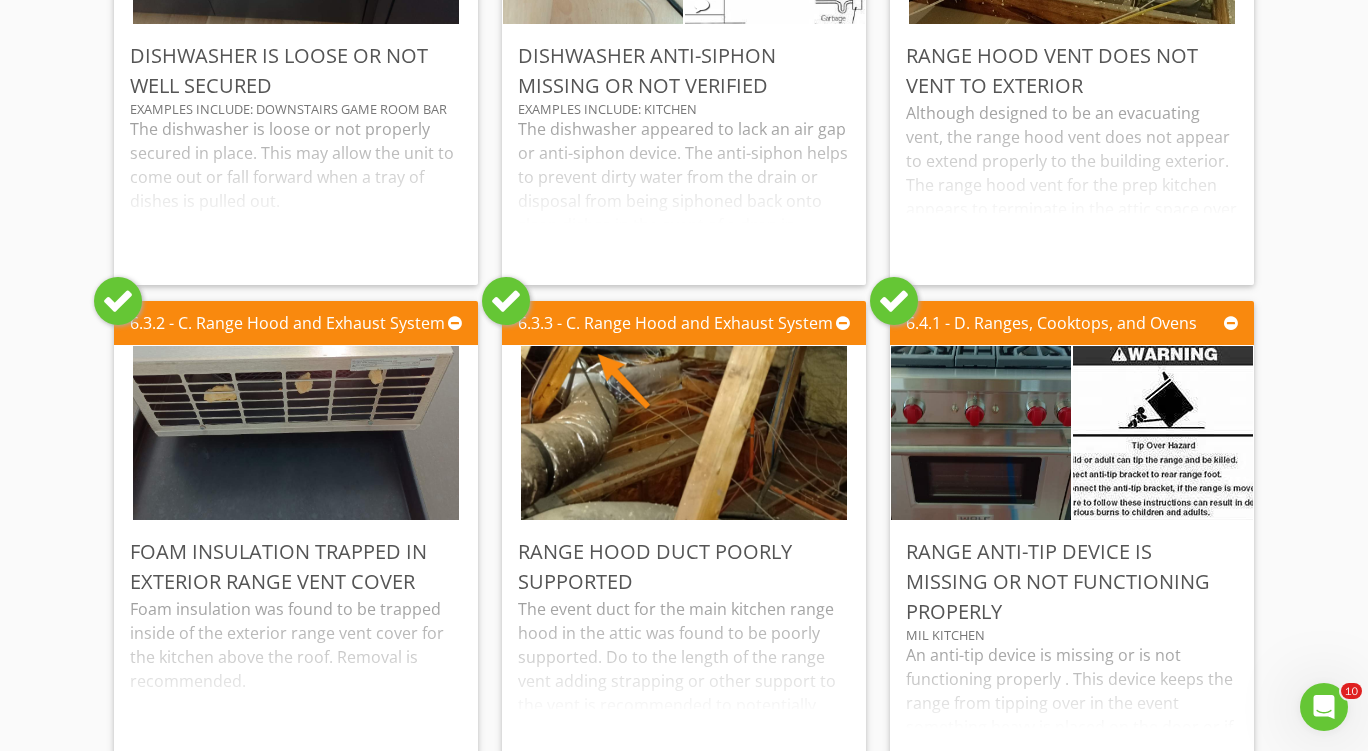click at bounding box center [118, 301] 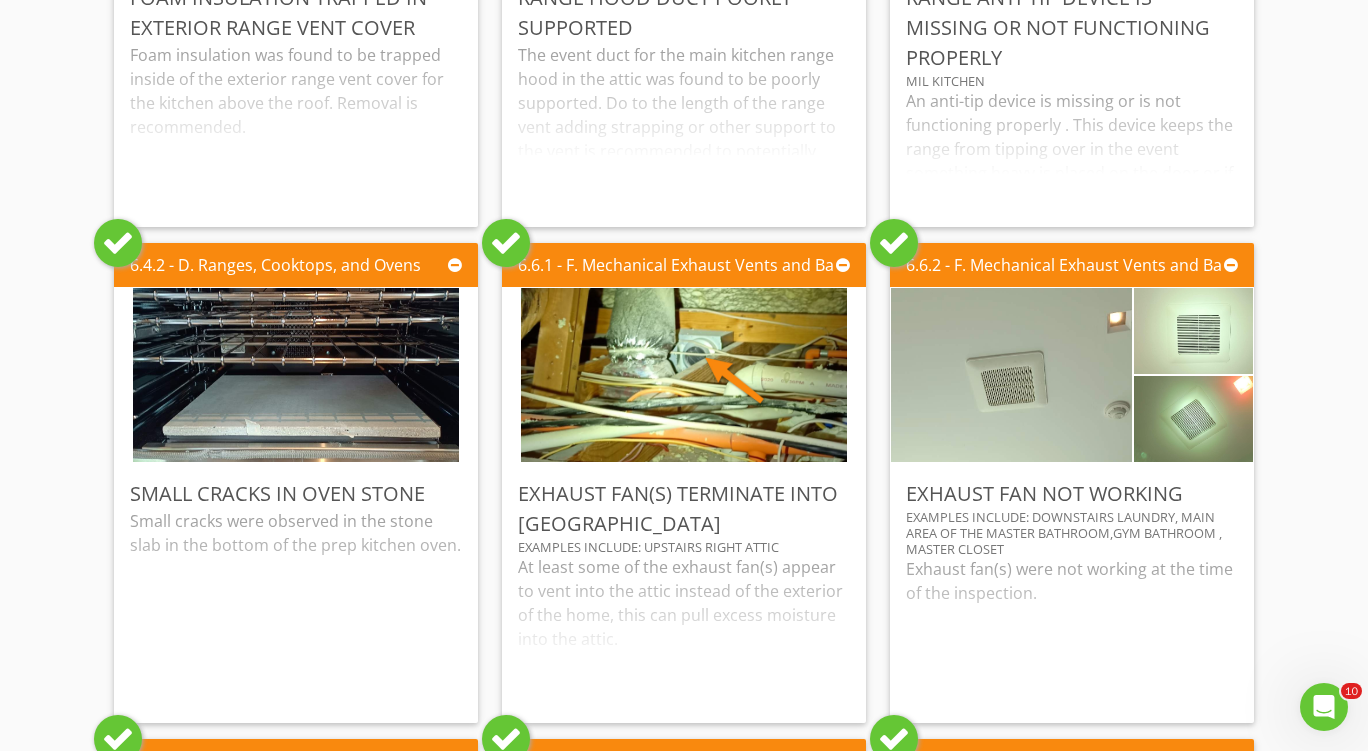 scroll, scrollTop: 23400, scrollLeft: 0, axis: vertical 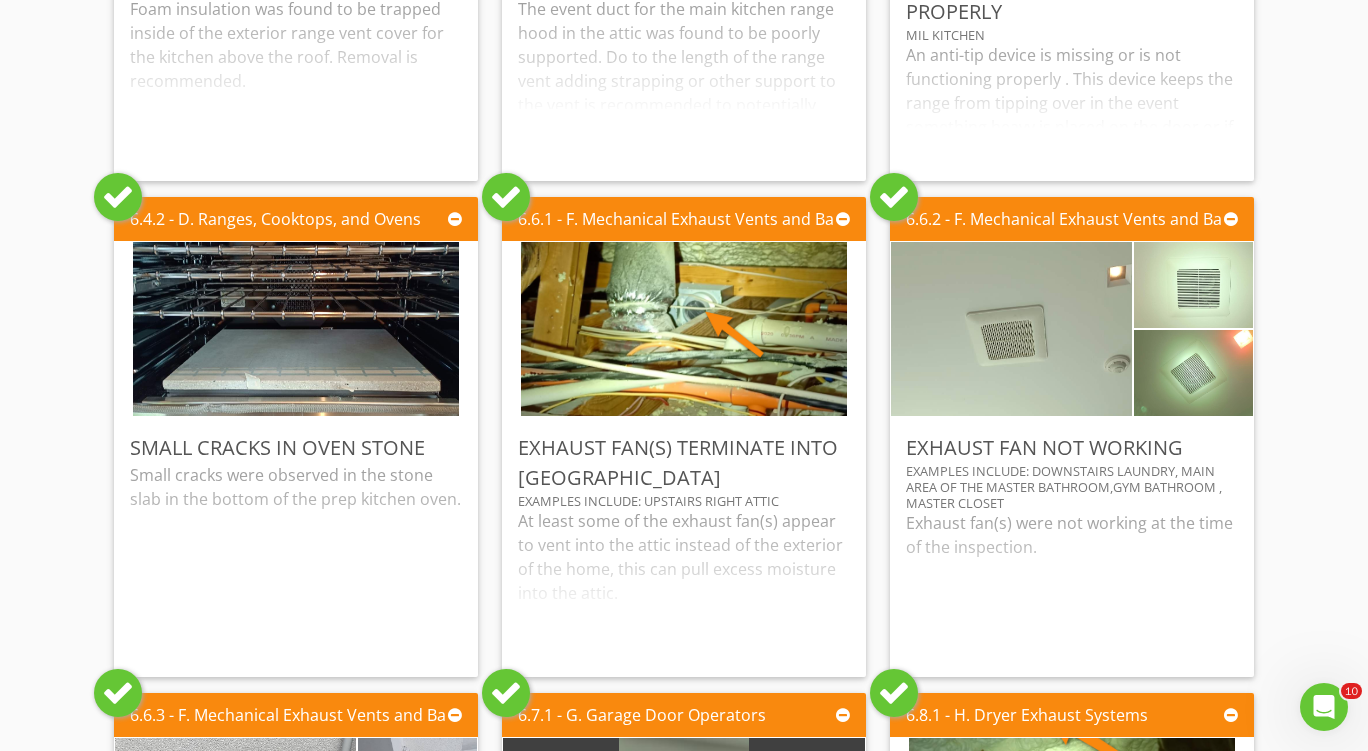 click at bounding box center [118, 197] 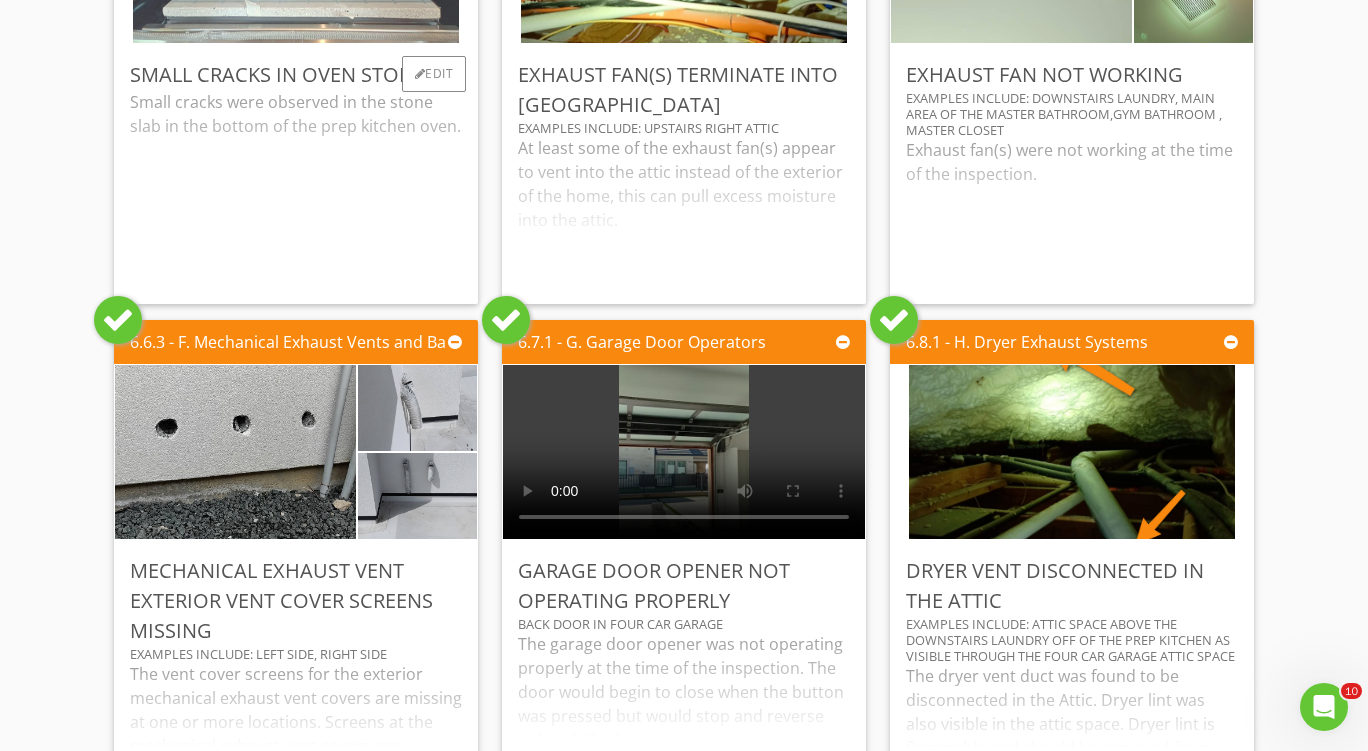 scroll, scrollTop: 23800, scrollLeft: 0, axis: vertical 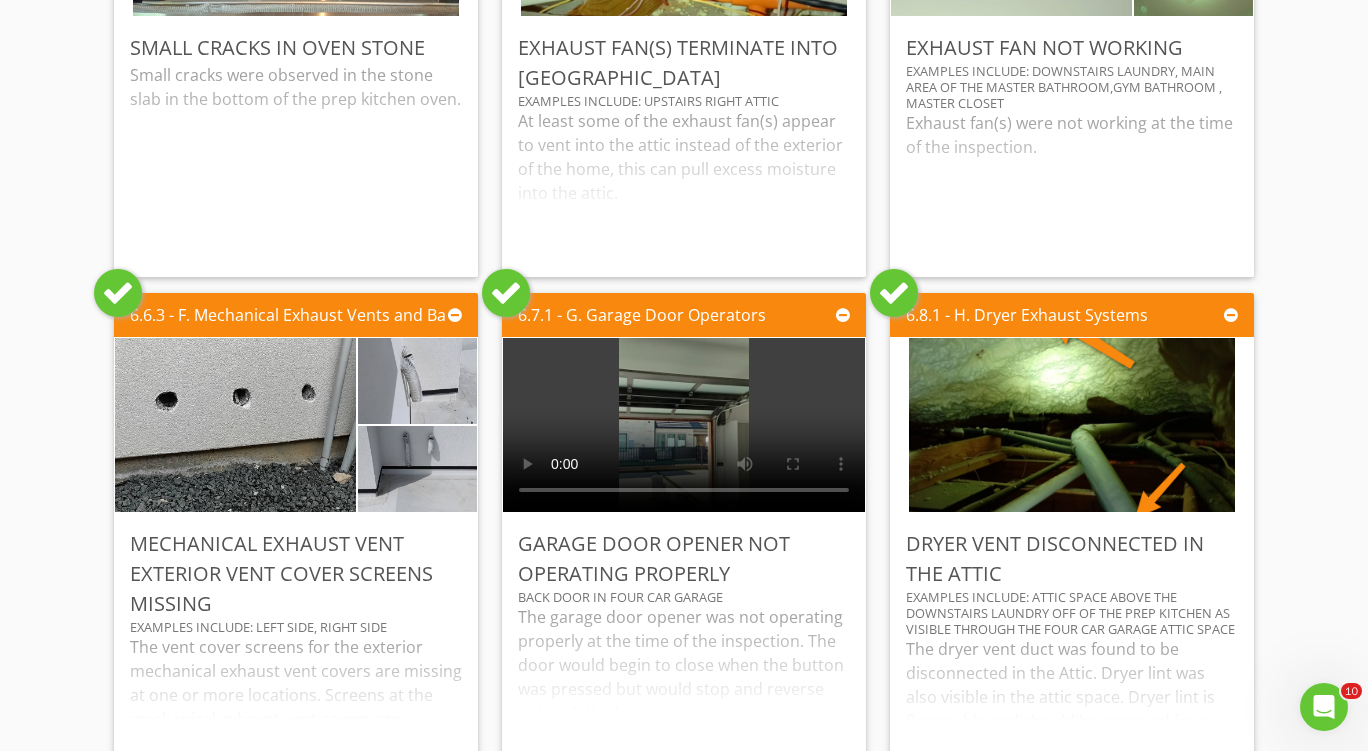 click at bounding box center (506, 293) 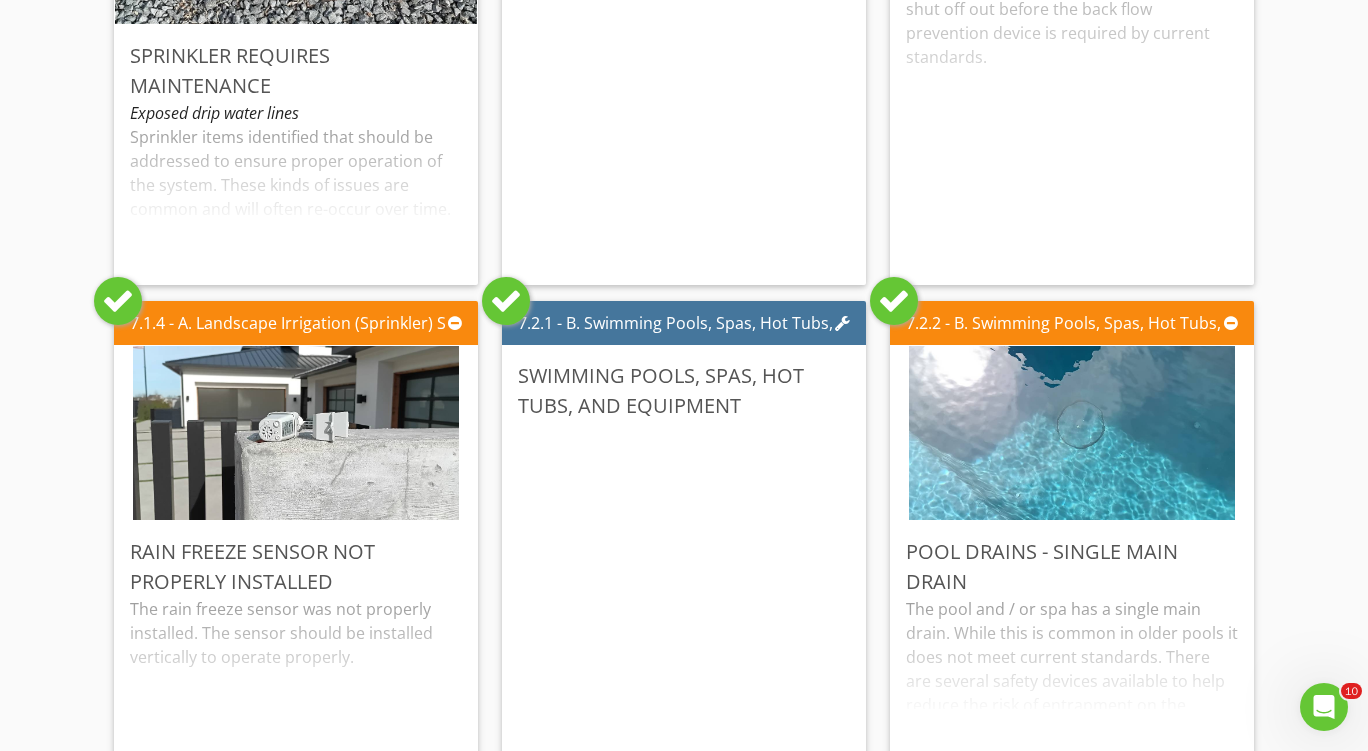 scroll, scrollTop: 25400, scrollLeft: 0, axis: vertical 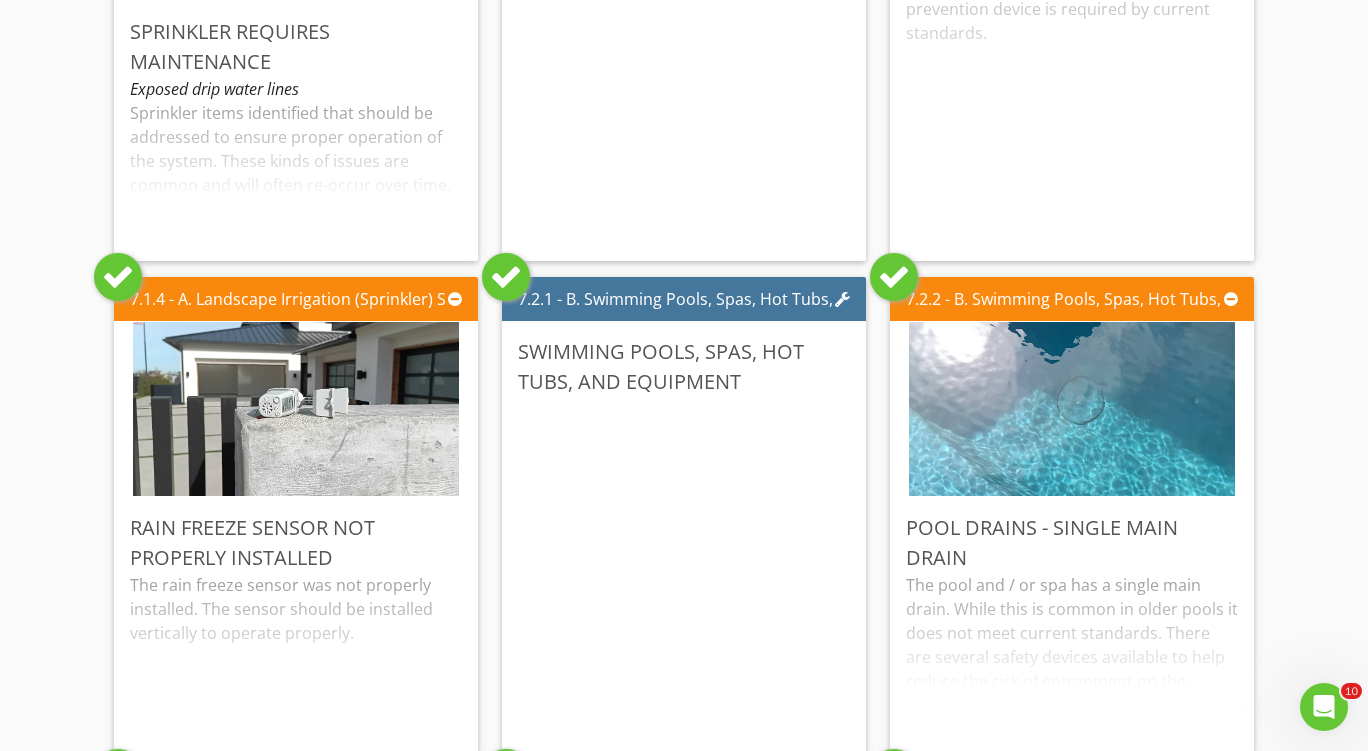 click at bounding box center [506, 277] 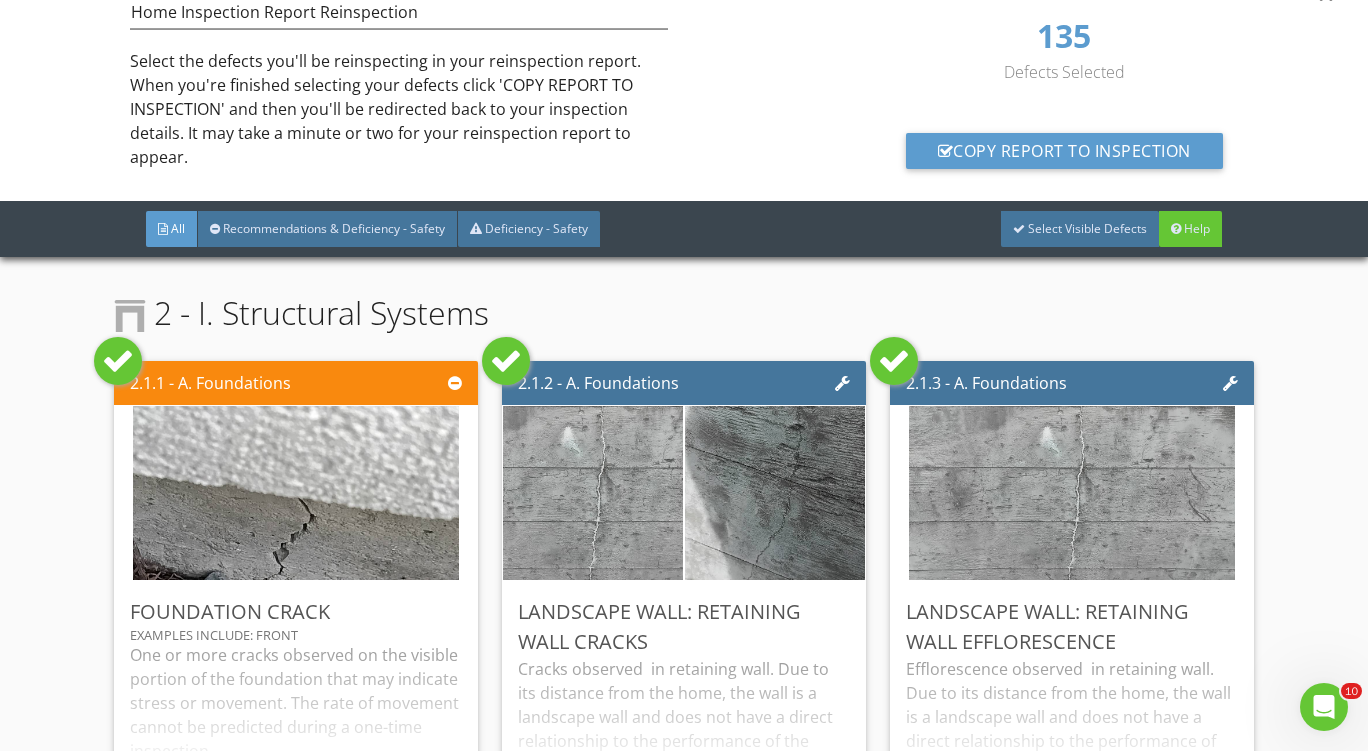 scroll, scrollTop: 0, scrollLeft: 0, axis: both 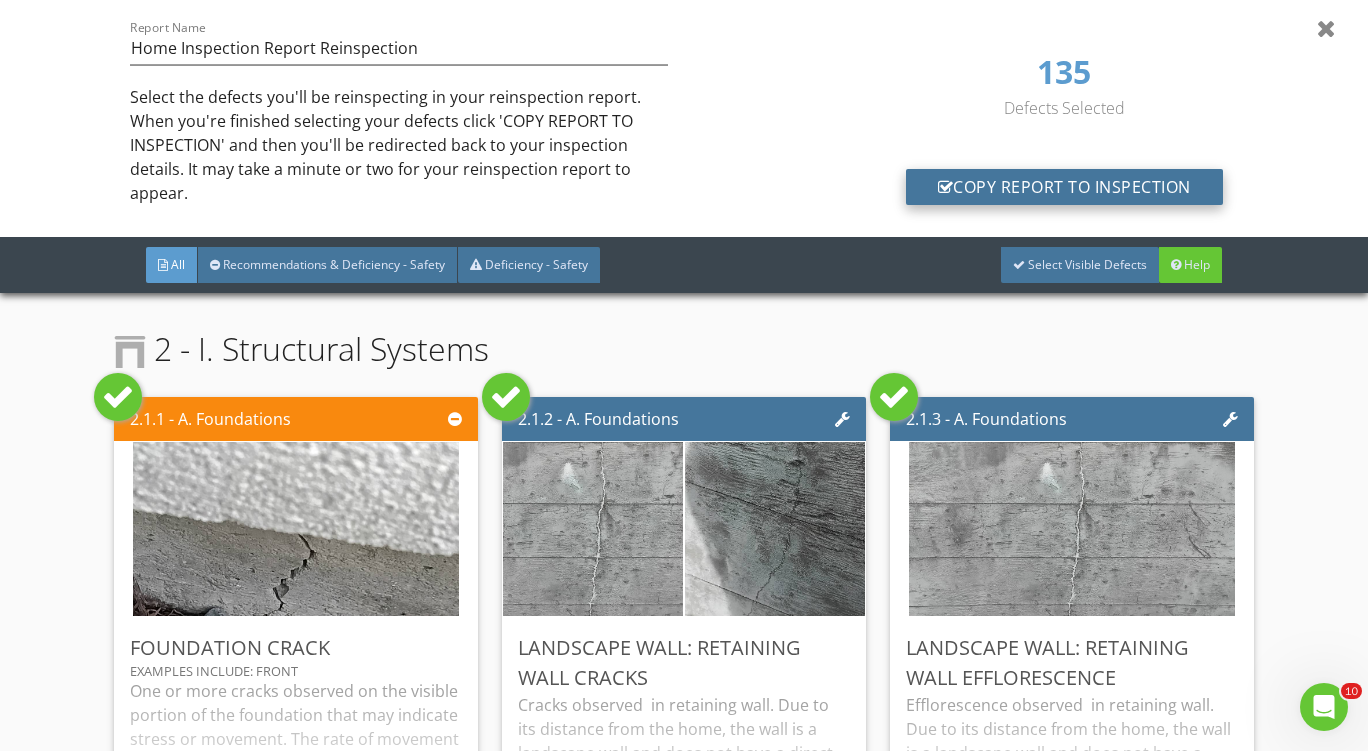 click on "Copy Report To Inspection" at bounding box center (1064, 187) 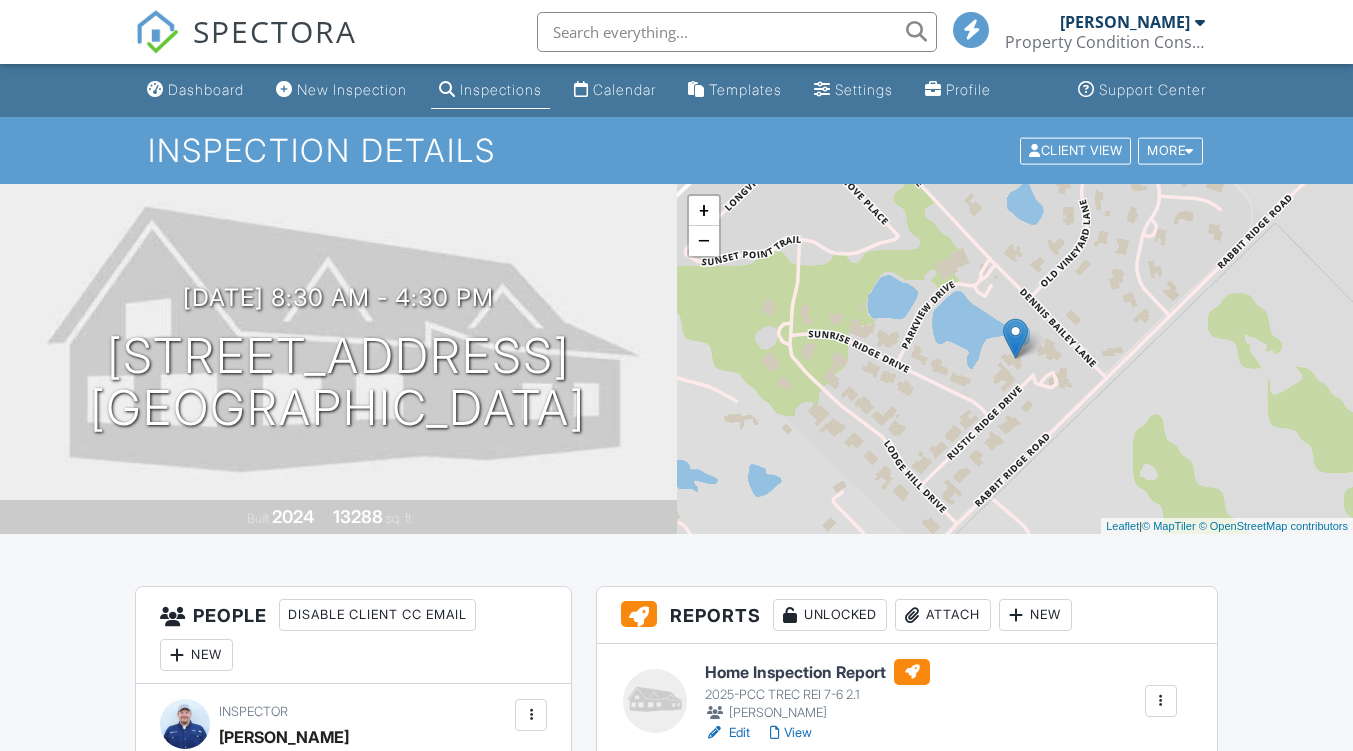 scroll, scrollTop: 300, scrollLeft: 0, axis: vertical 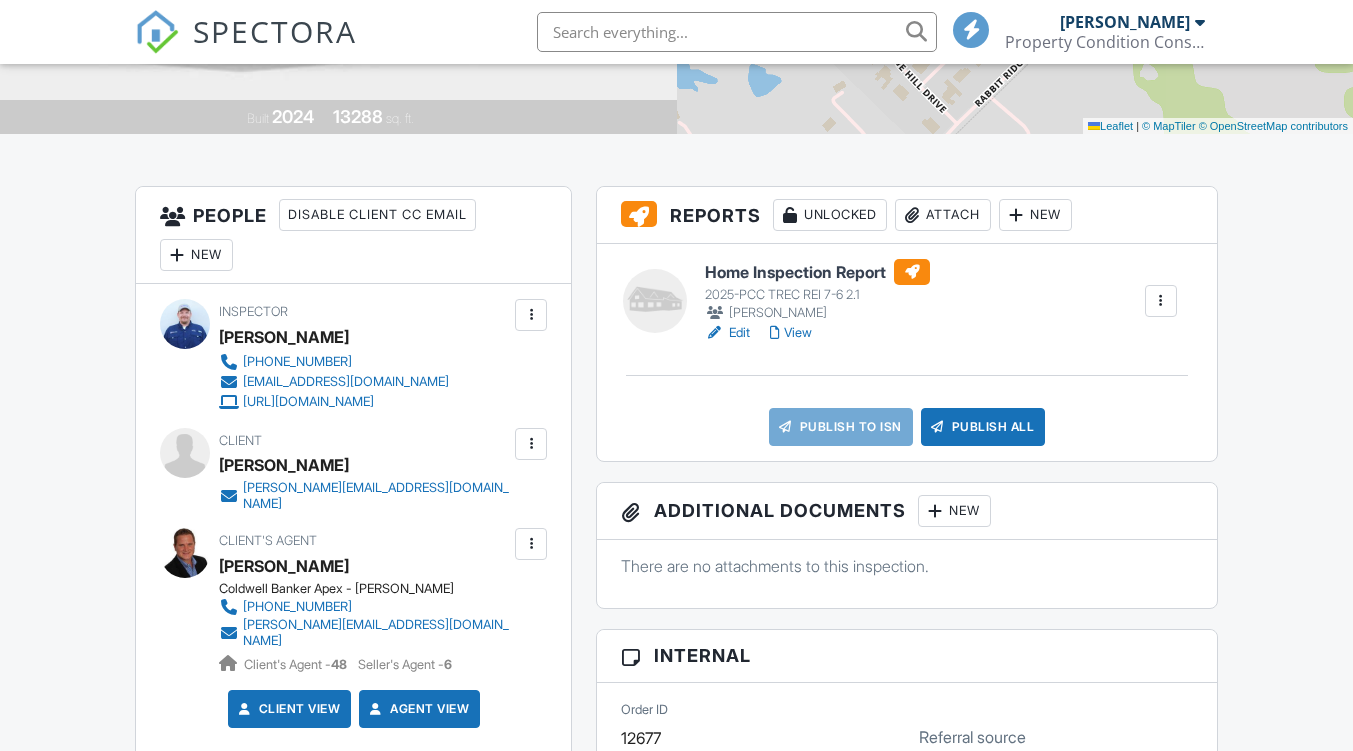 click at bounding box center (775, 333) 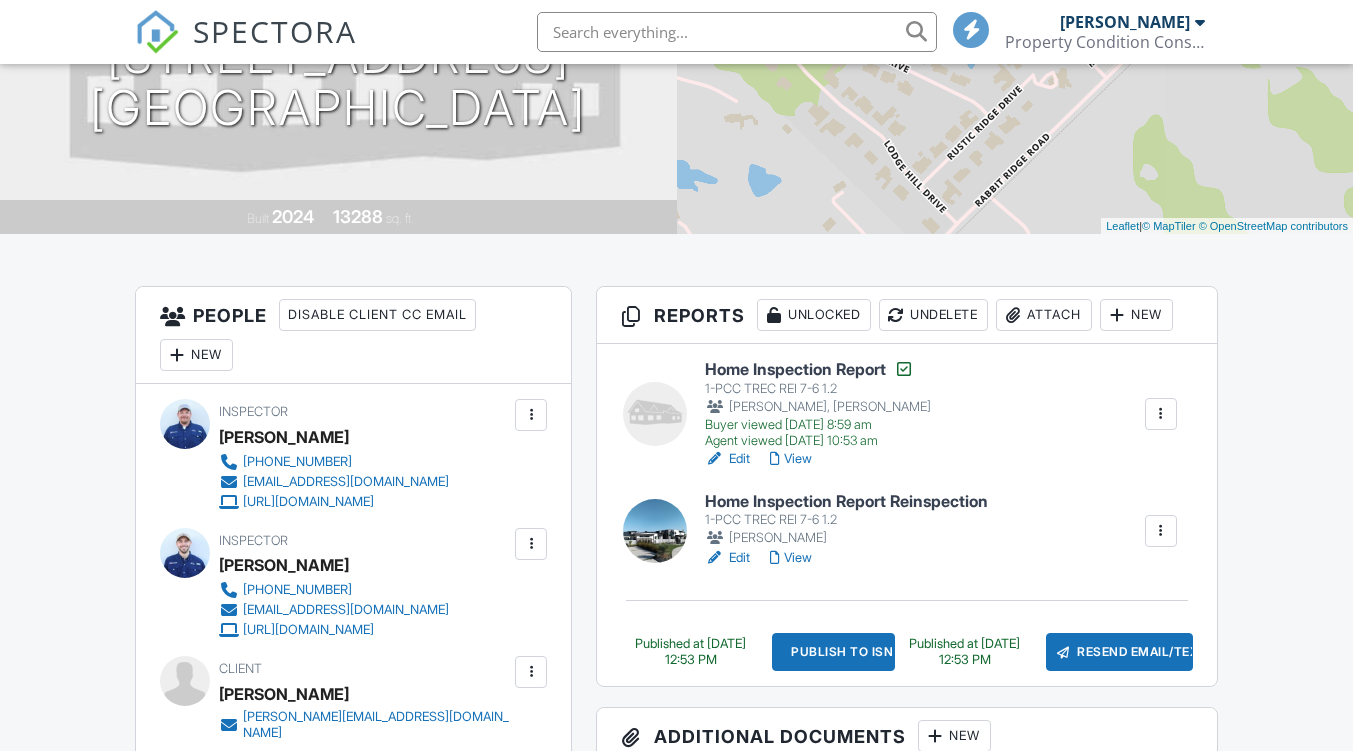 scroll, scrollTop: 300, scrollLeft: 0, axis: vertical 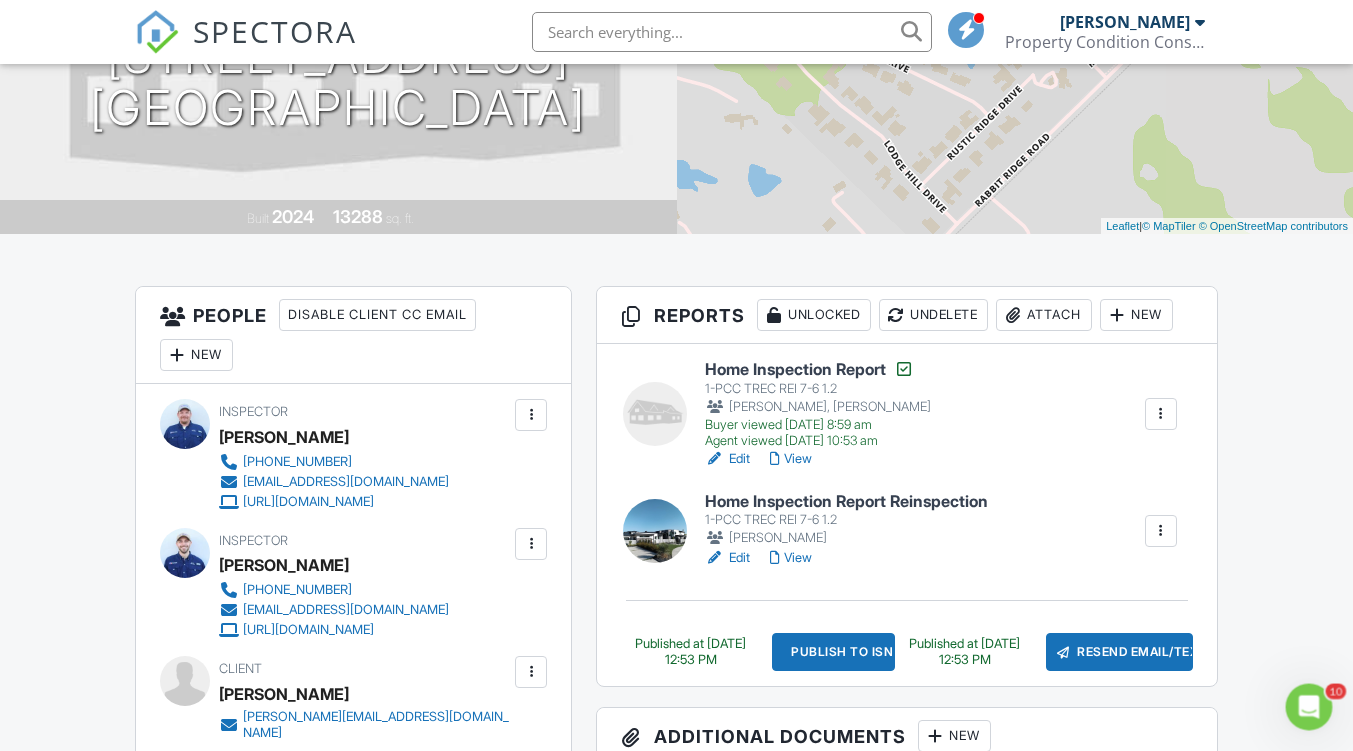 click at bounding box center (1161, 414) 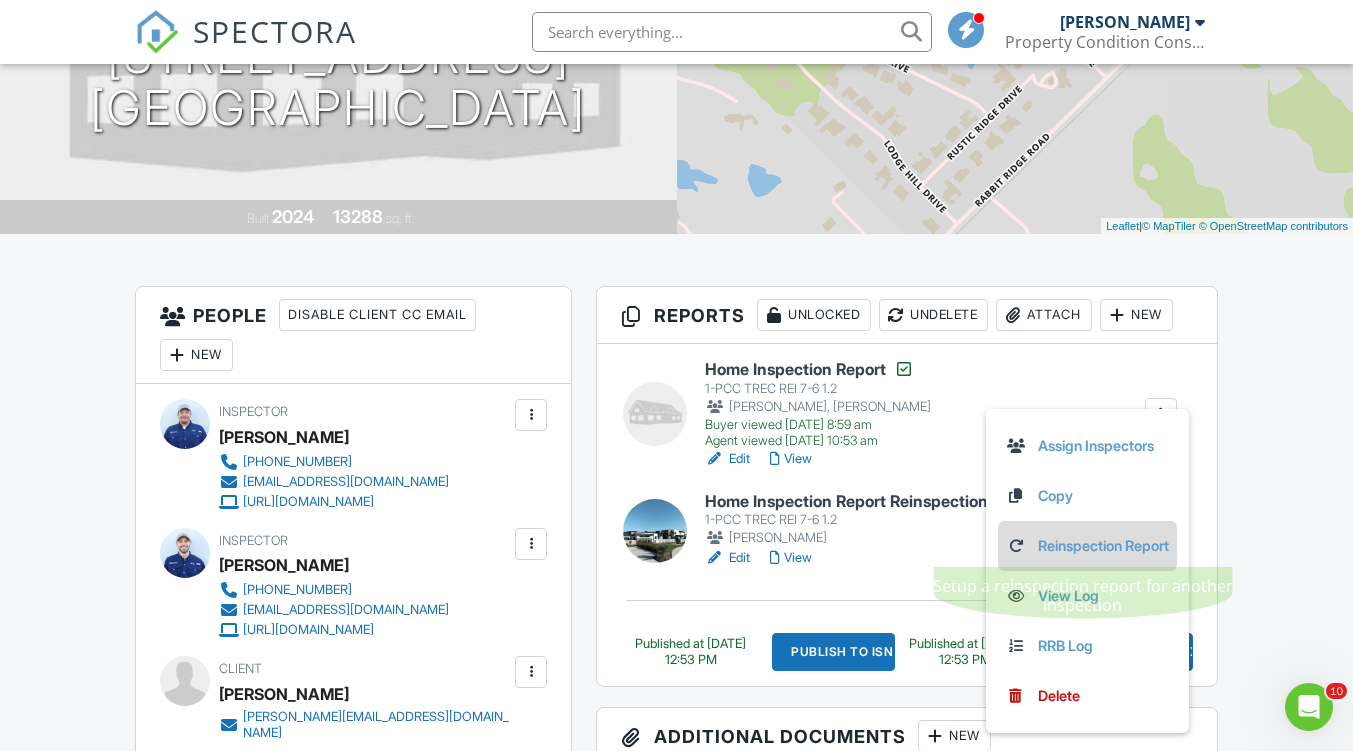 click on "Reinspection Report" at bounding box center (1087, 546) 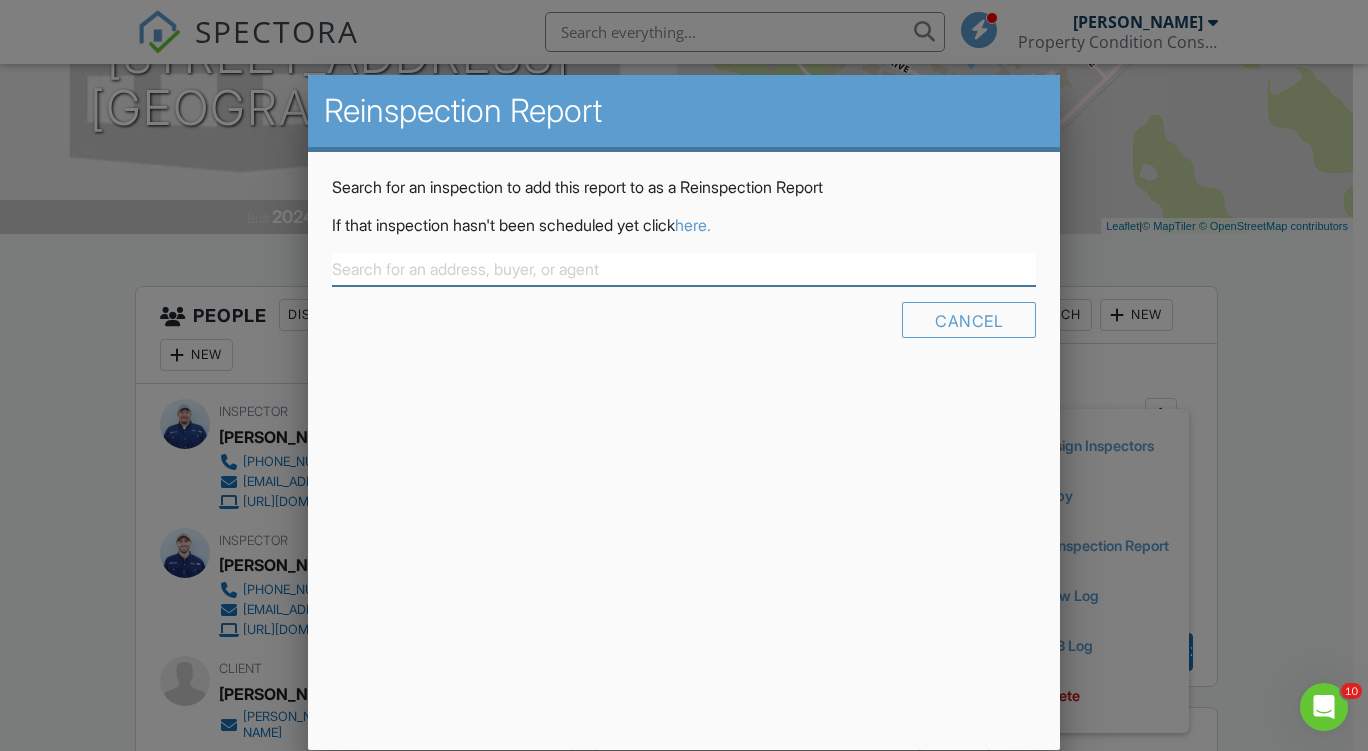 click at bounding box center [684, 269] 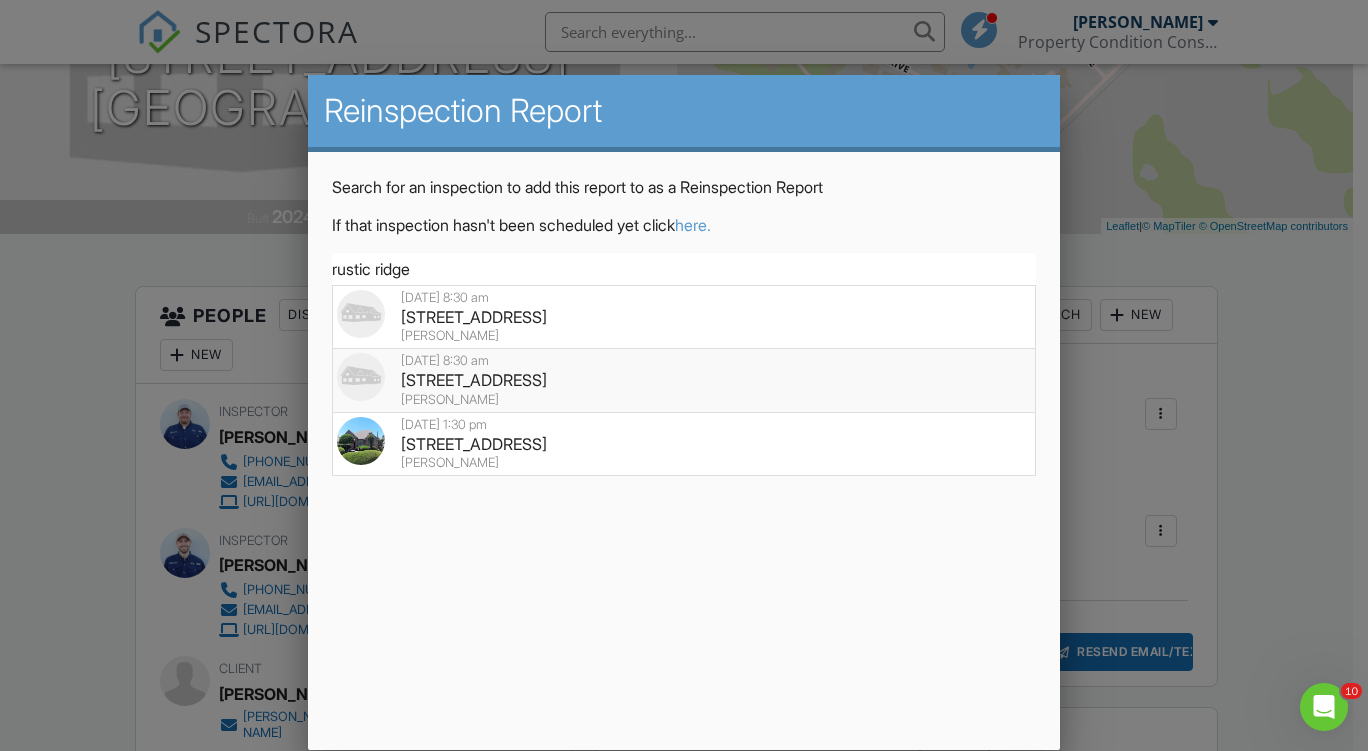 click on "627 Rustic Ridge Dr, Rockwall, TX 75032" at bounding box center (684, 380) 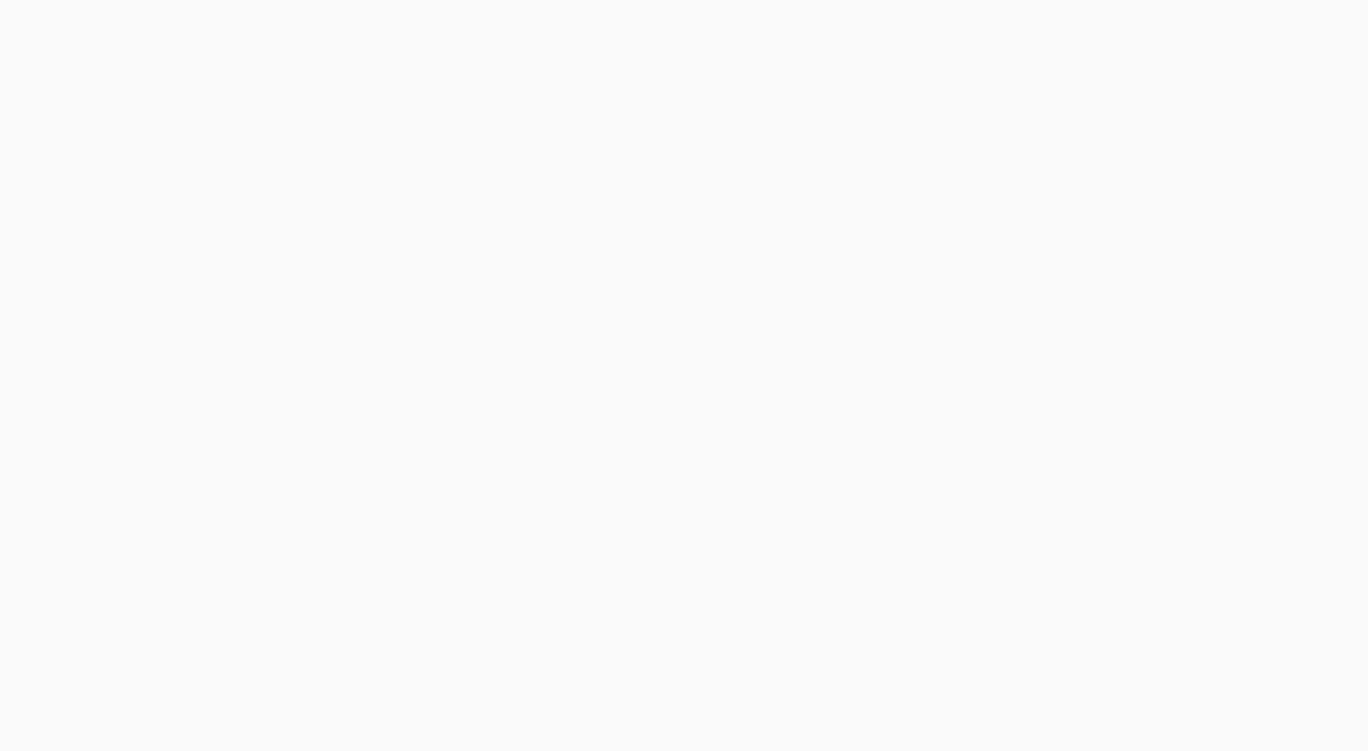 scroll, scrollTop: 0, scrollLeft: 0, axis: both 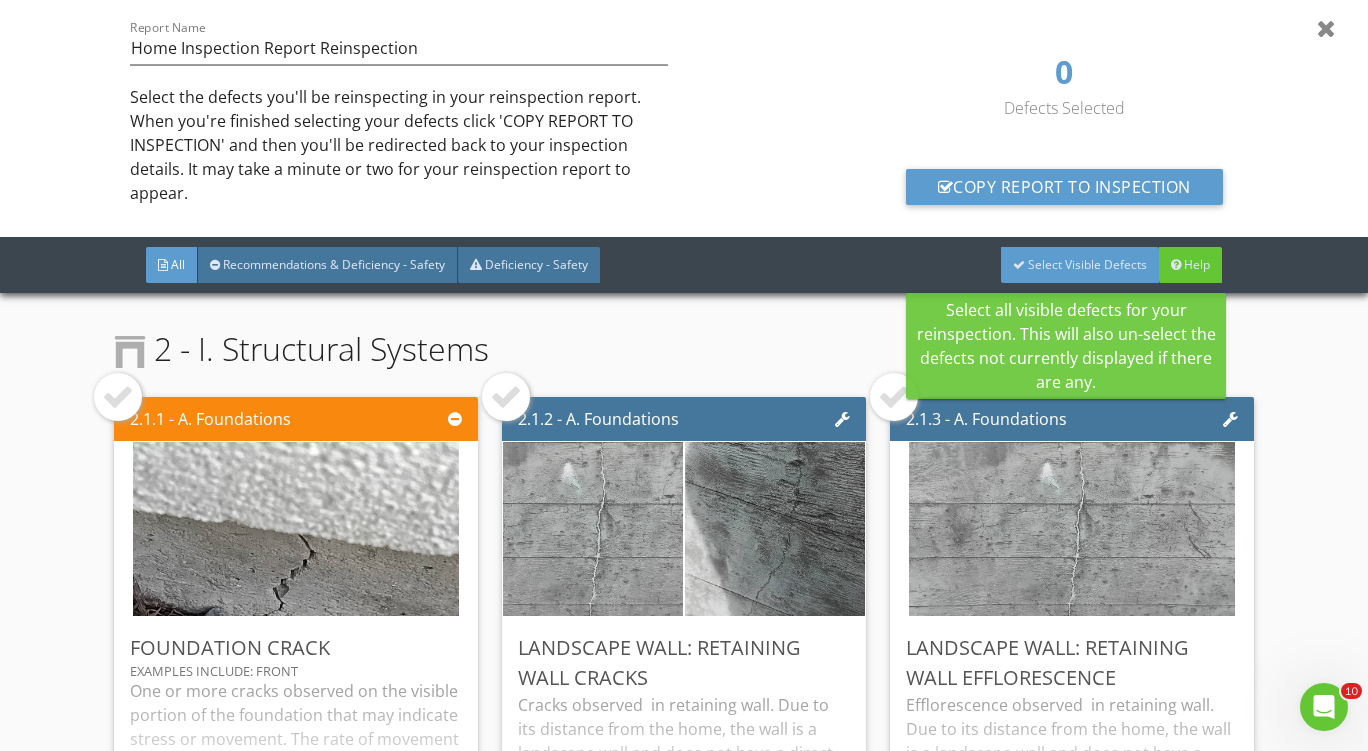click on "Select Visible Defects" at bounding box center [1087, 264] 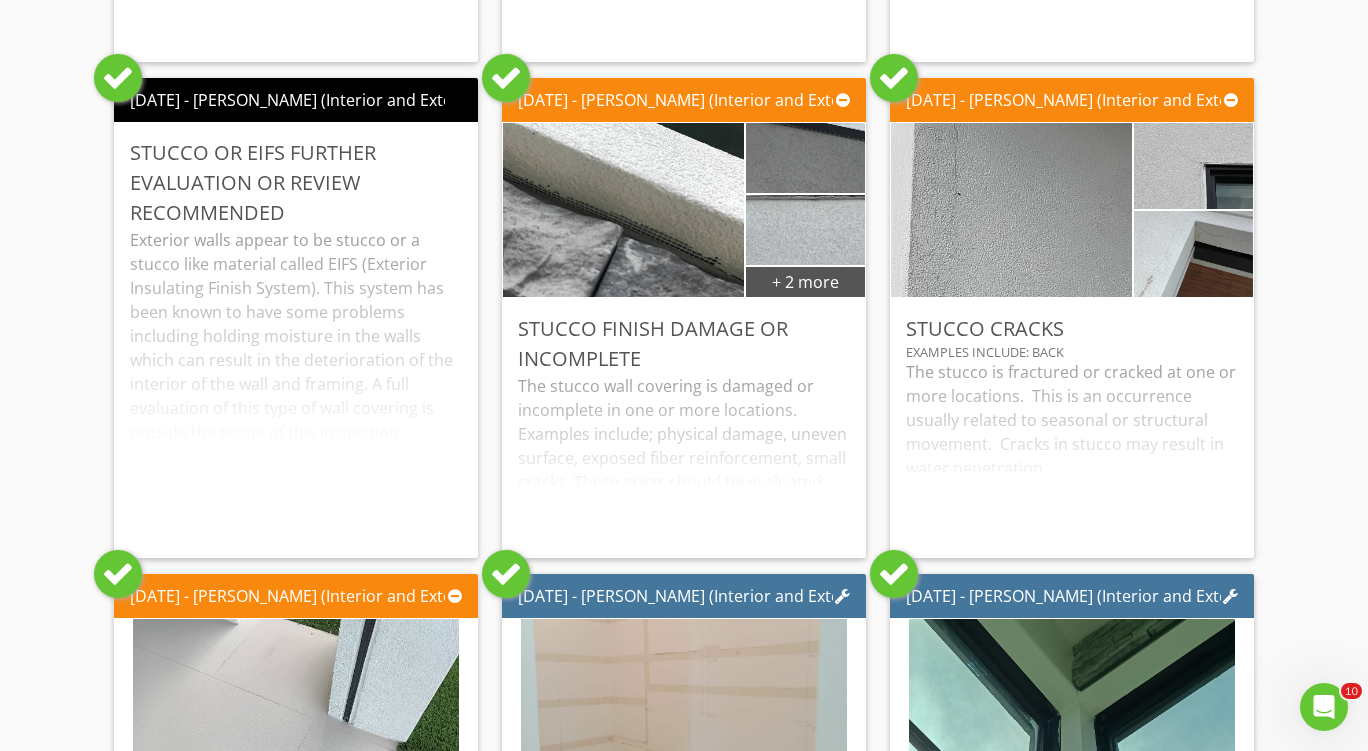 scroll, scrollTop: 3800, scrollLeft: 0, axis: vertical 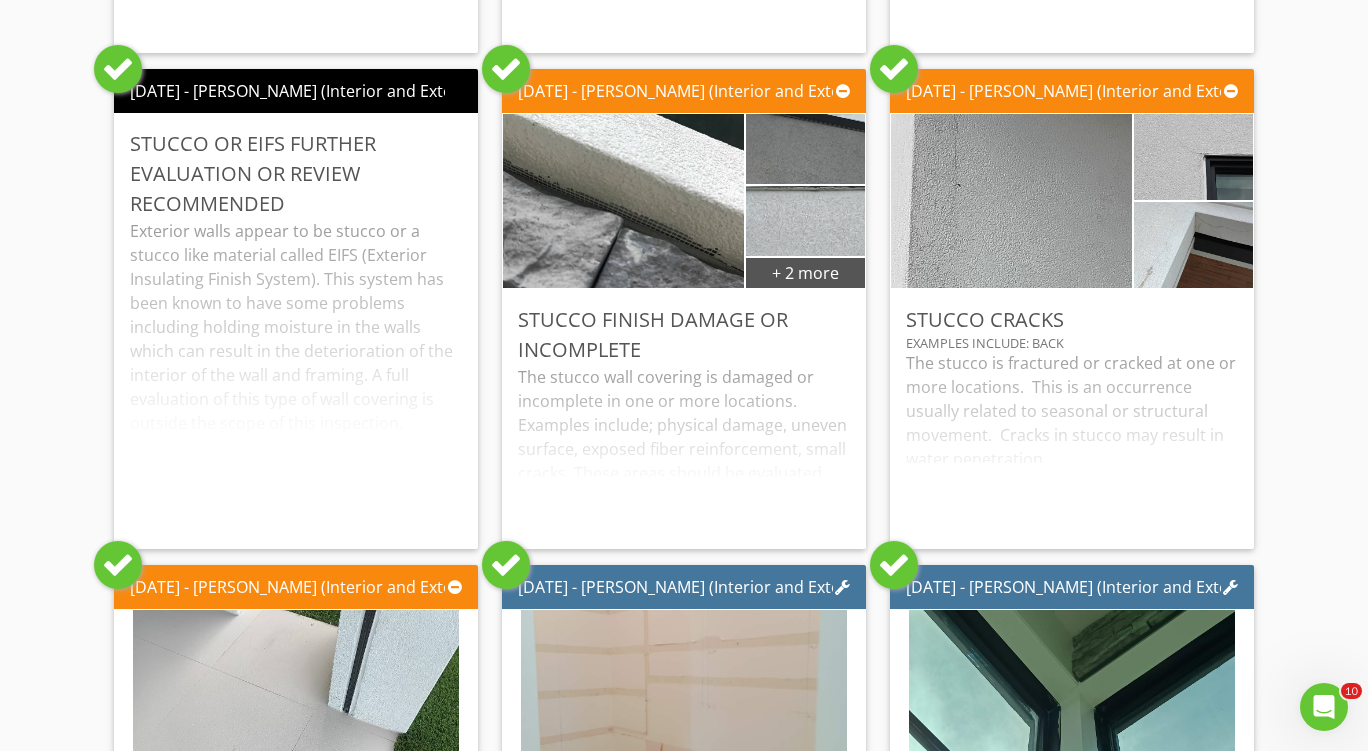 click at bounding box center (118, 69) 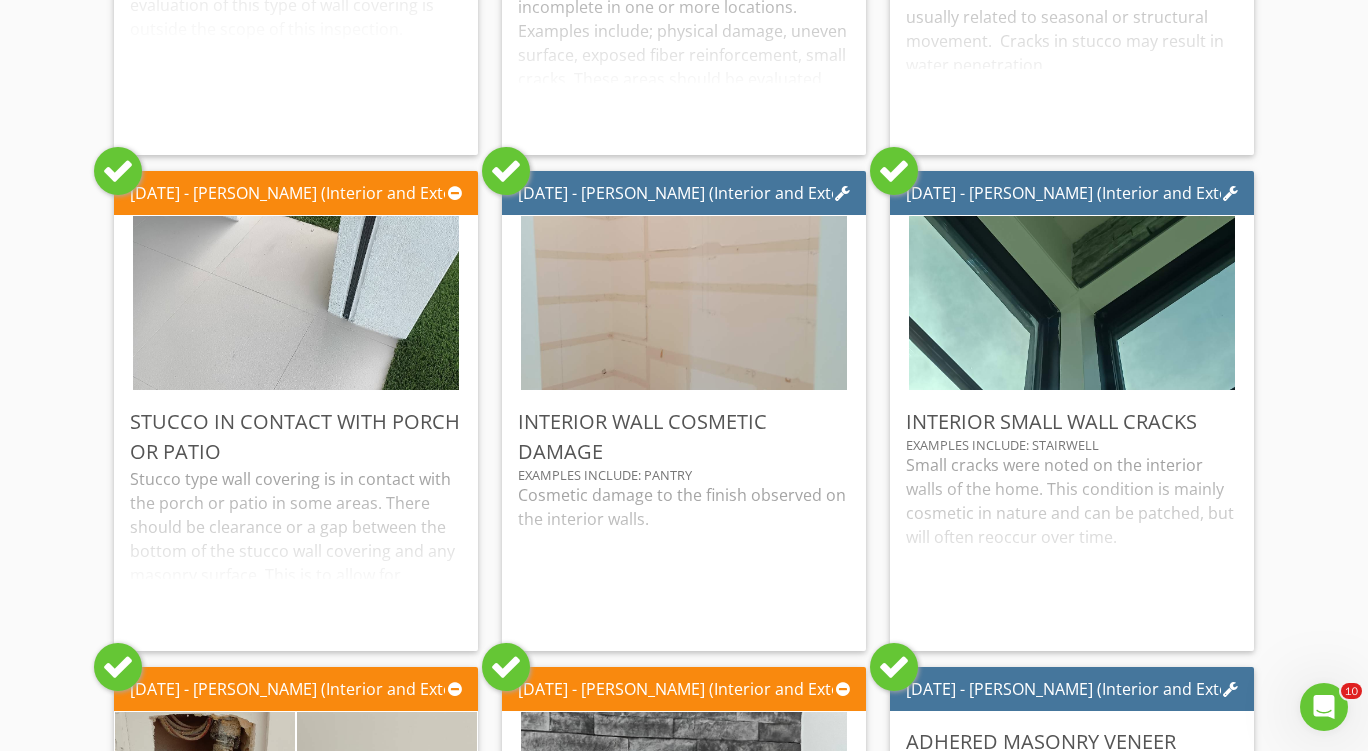 scroll, scrollTop: 4200, scrollLeft: 0, axis: vertical 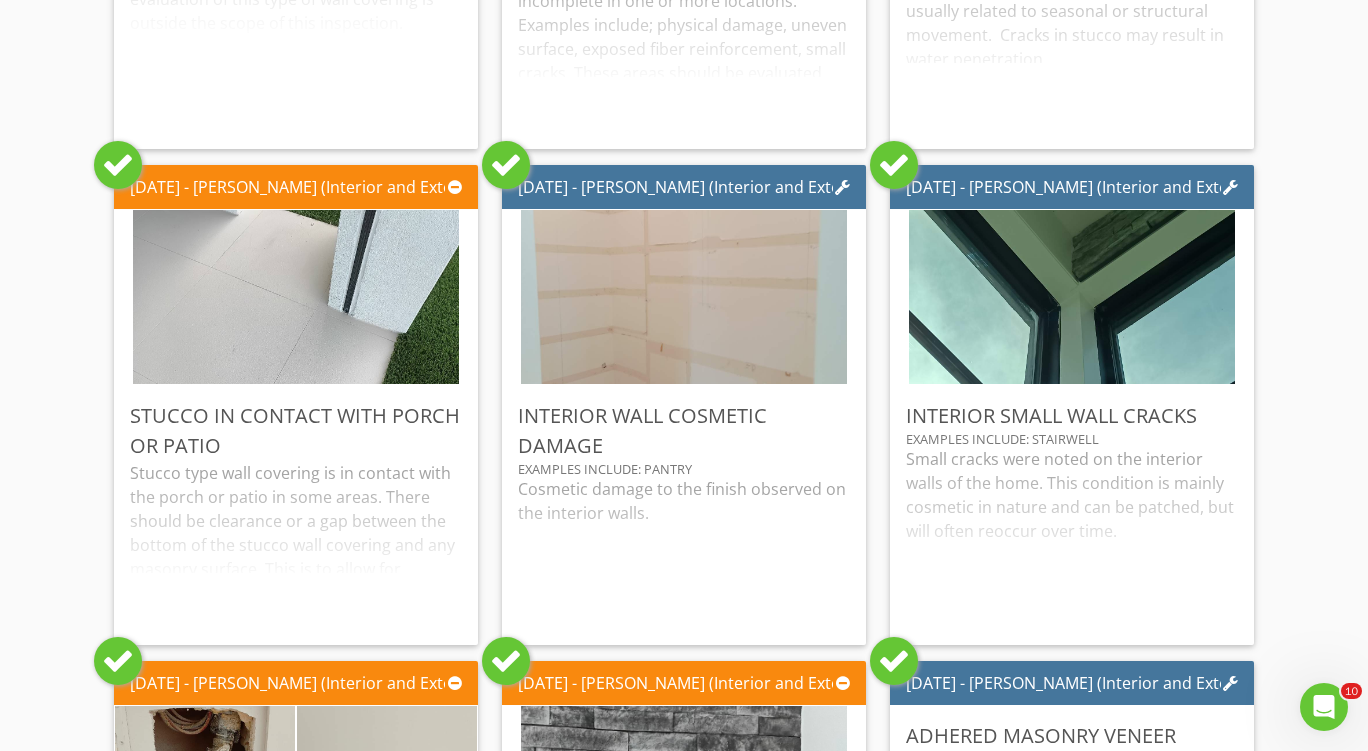 click at bounding box center [894, 165] 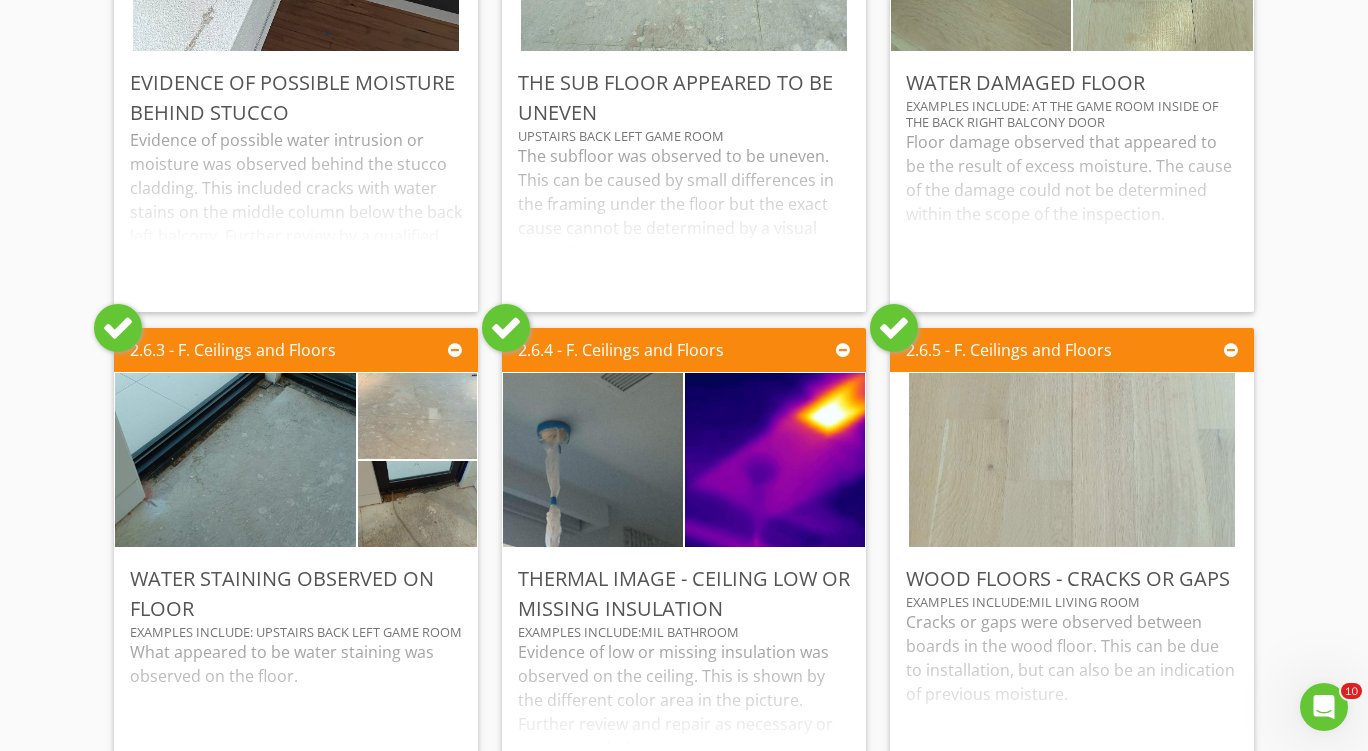 scroll, scrollTop: 5600, scrollLeft: 0, axis: vertical 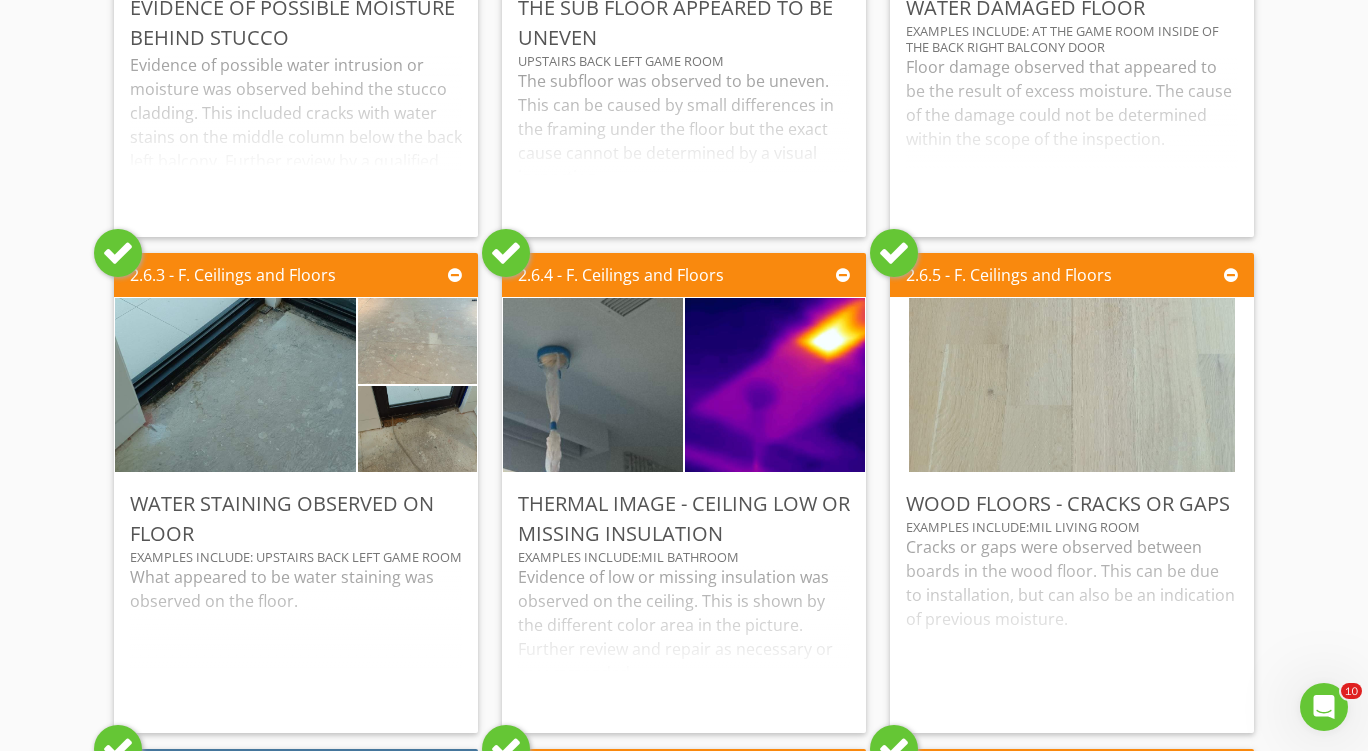 click at bounding box center [506, 253] 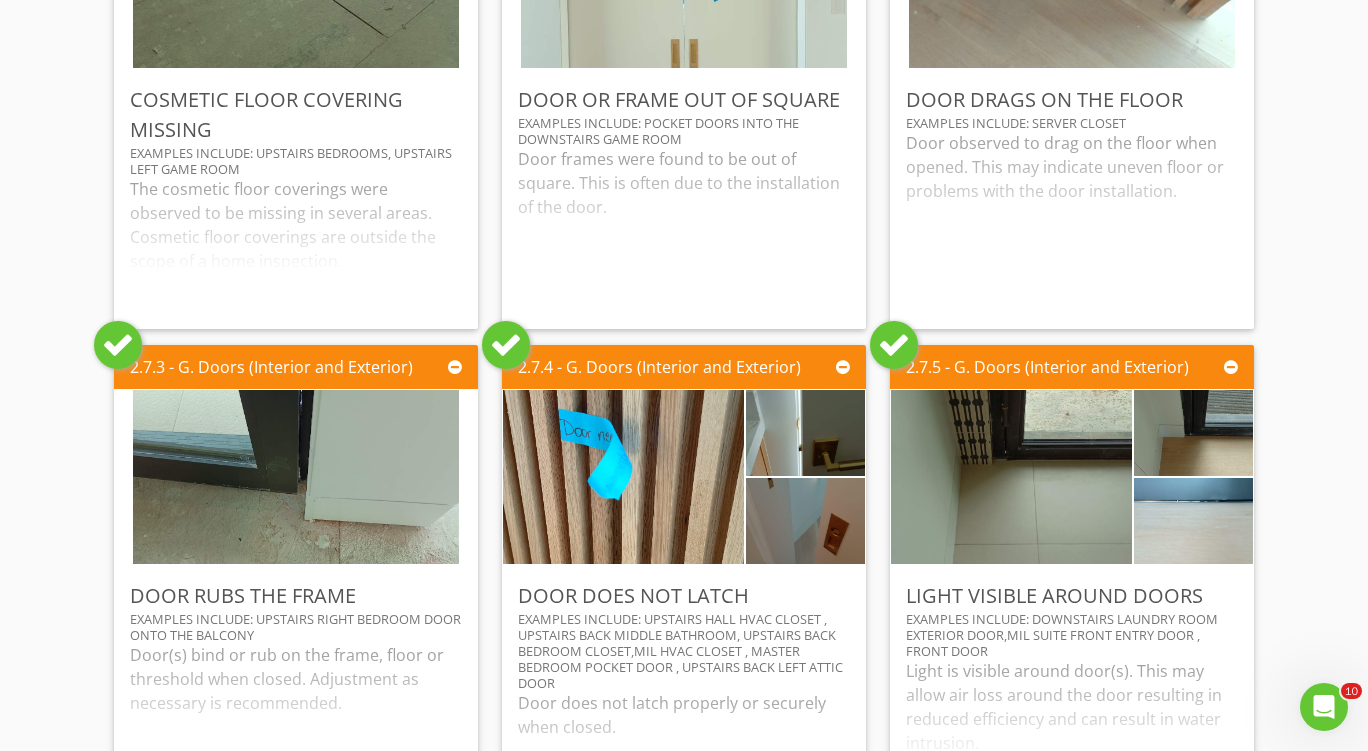scroll, scrollTop: 6300, scrollLeft: 0, axis: vertical 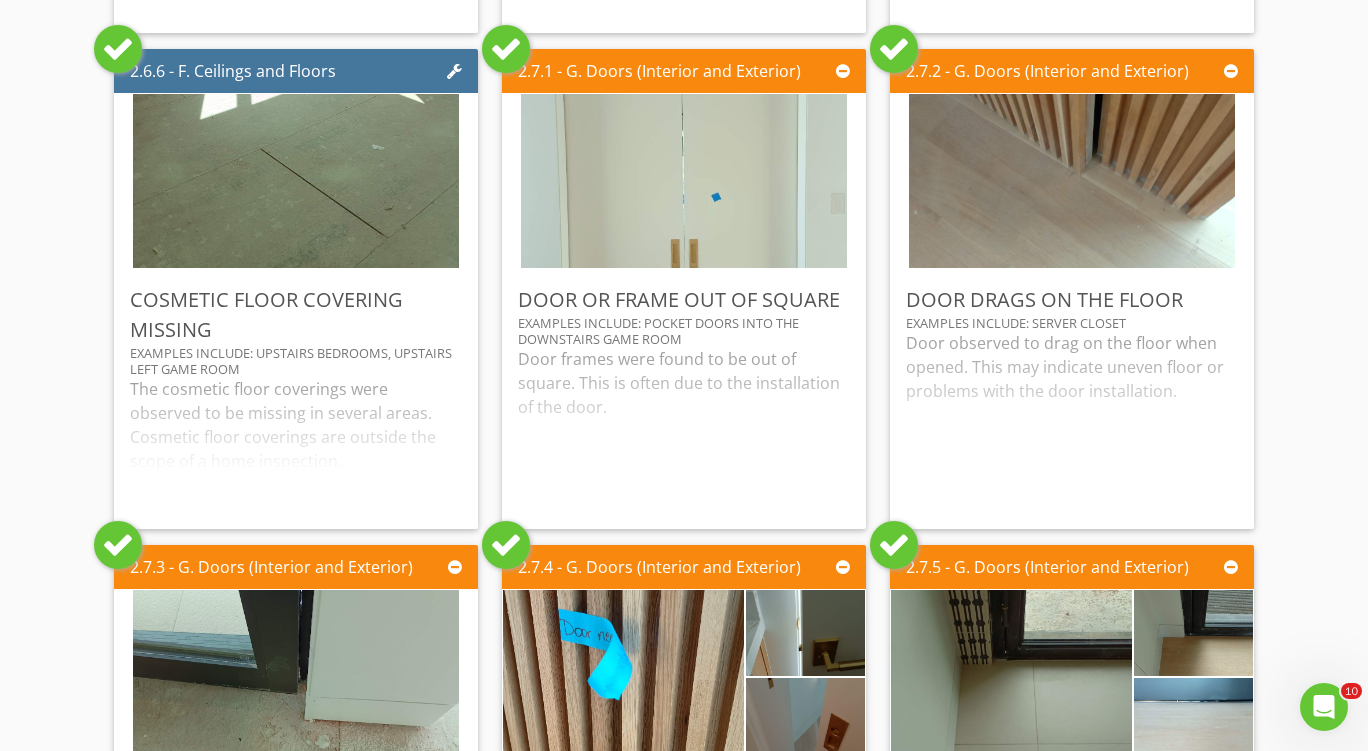 click at bounding box center (506, 49) 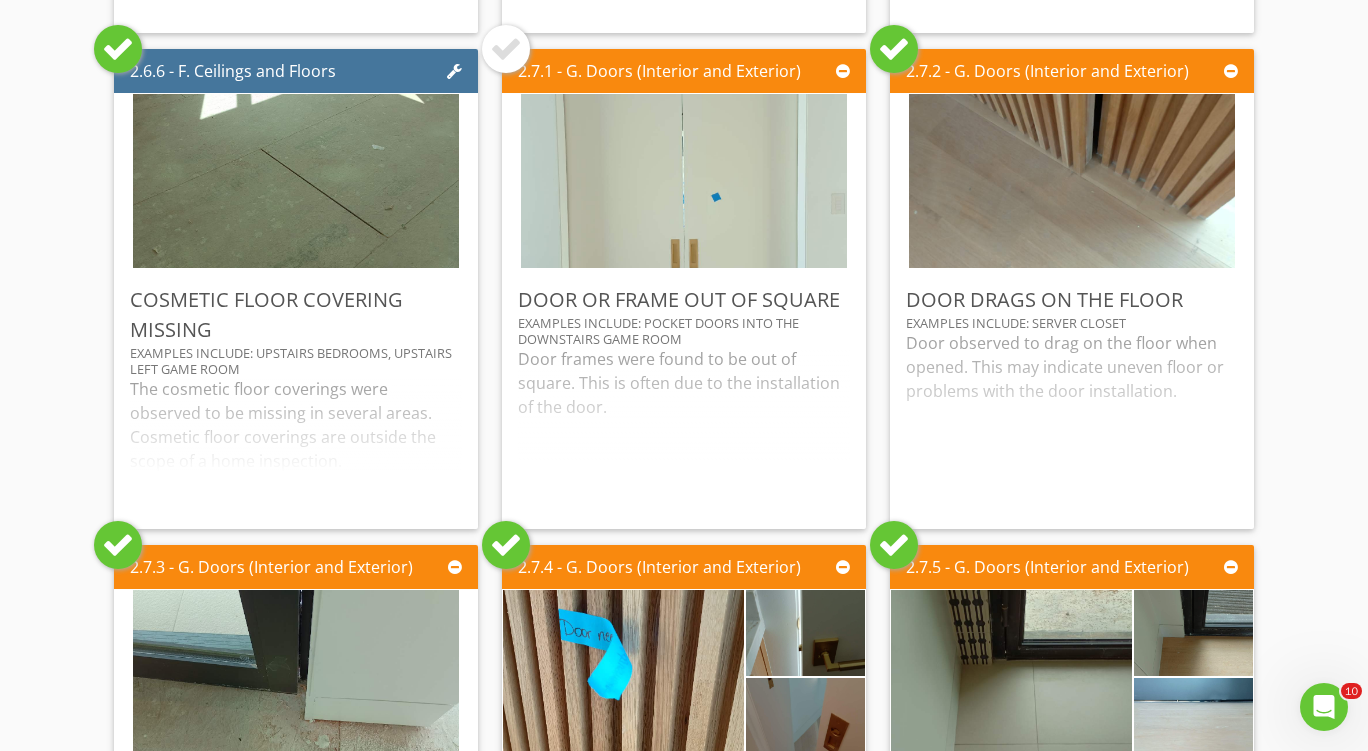 click at bounding box center (894, 49) 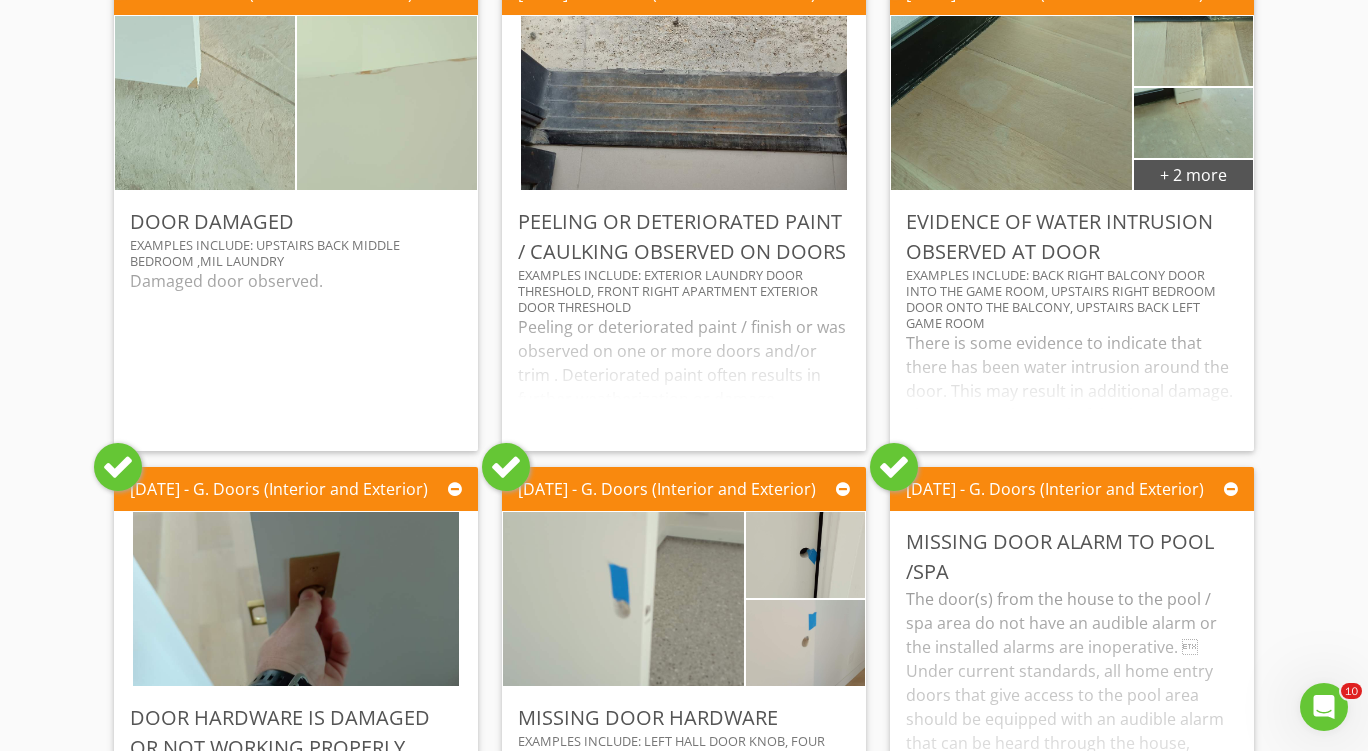 scroll, scrollTop: 7900, scrollLeft: 0, axis: vertical 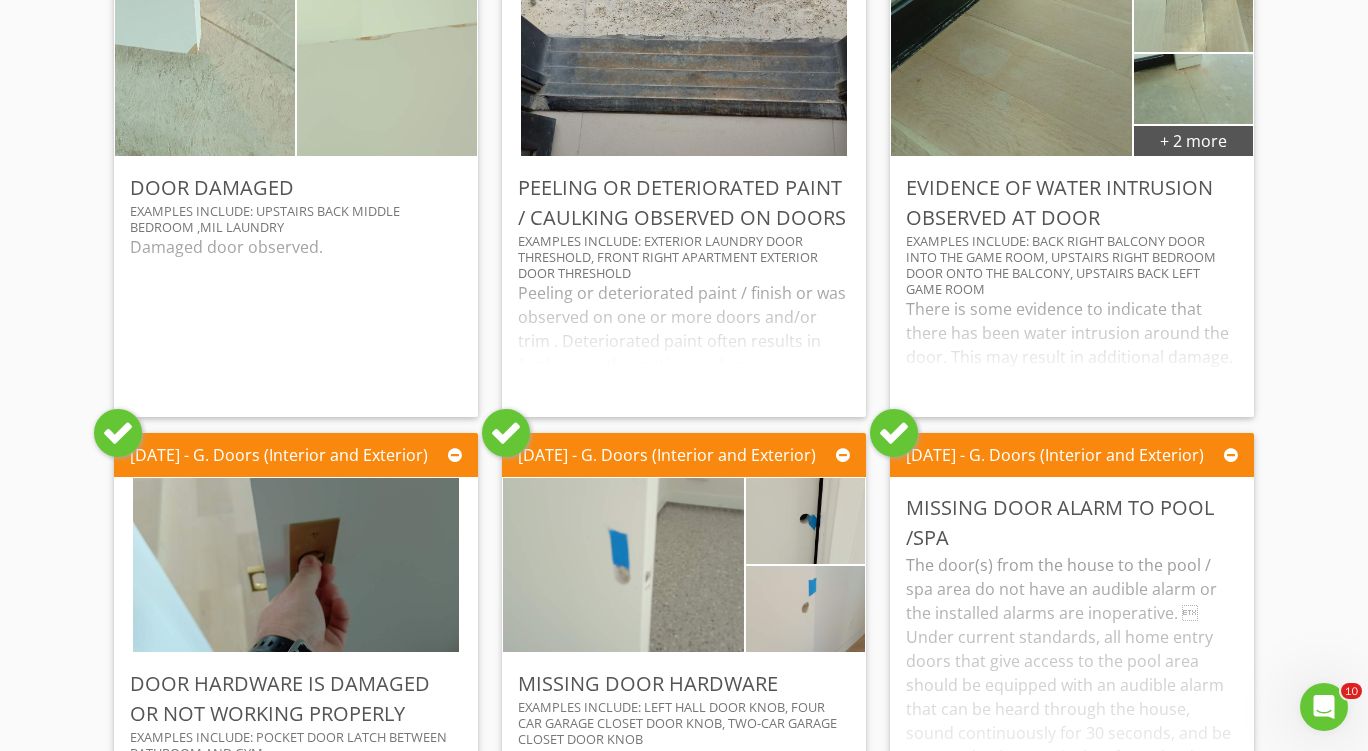 click at bounding box center [118, 433] 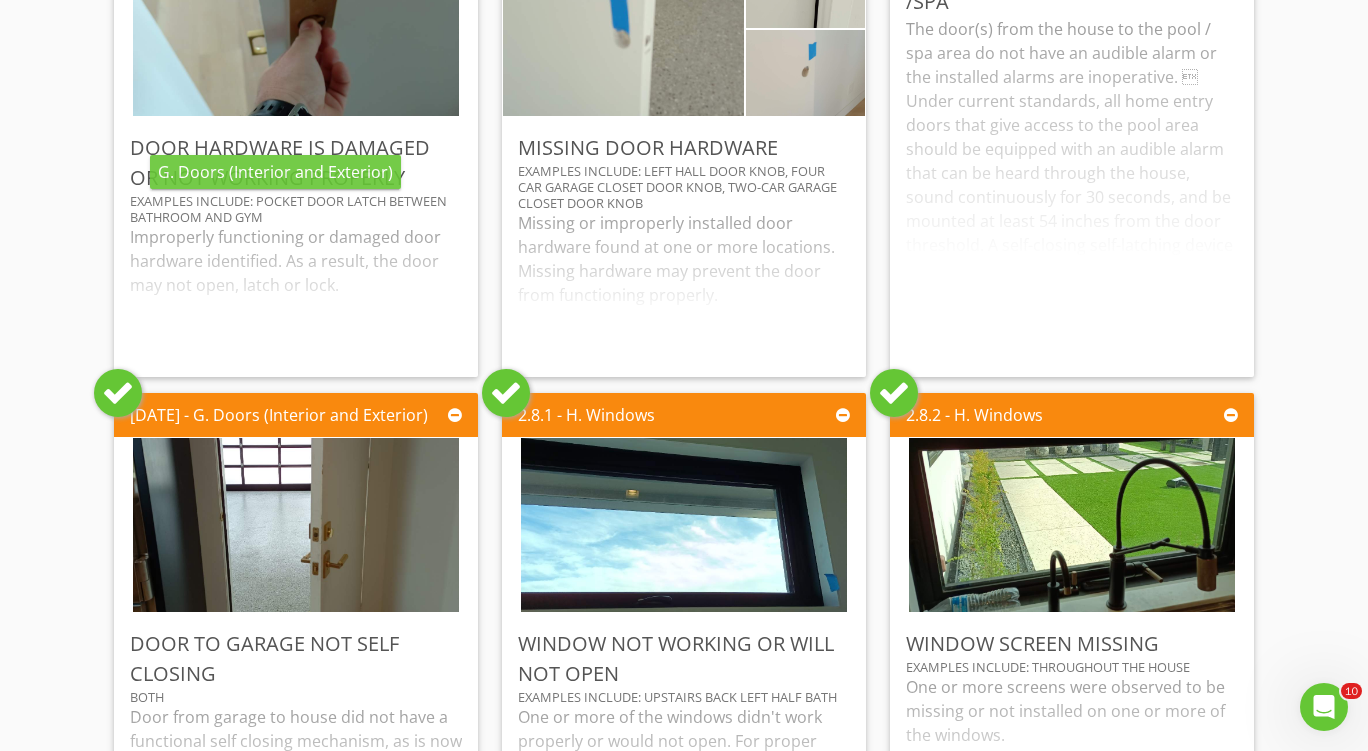 scroll, scrollTop: 8600, scrollLeft: 0, axis: vertical 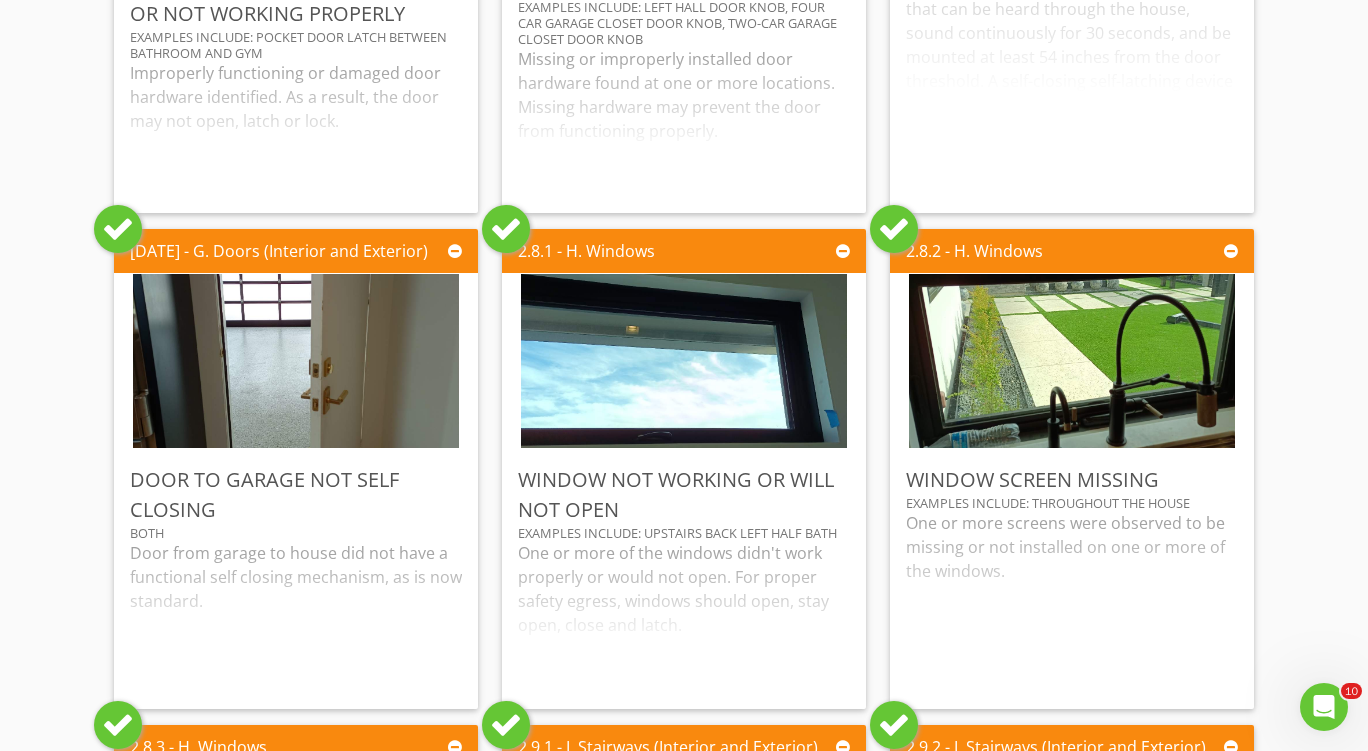 click at bounding box center (506, 229) 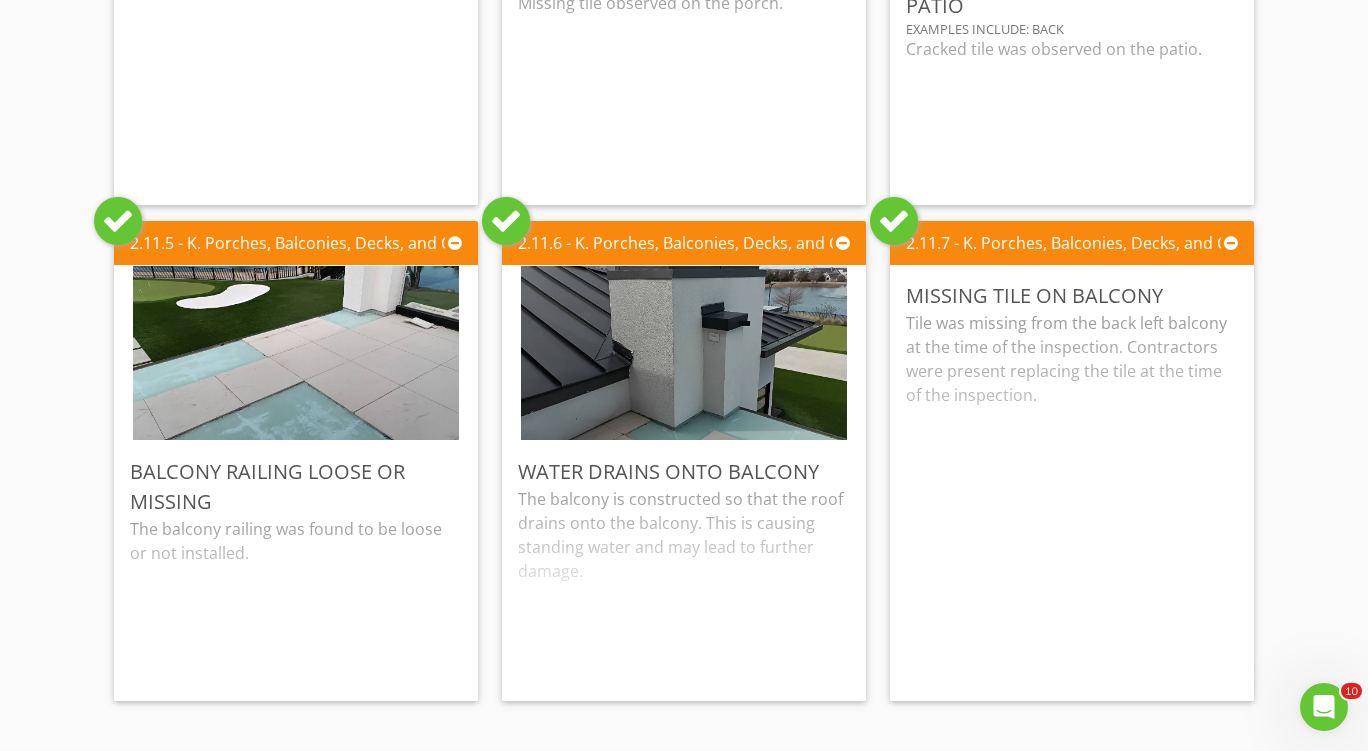 scroll, scrollTop: 11100, scrollLeft: 0, axis: vertical 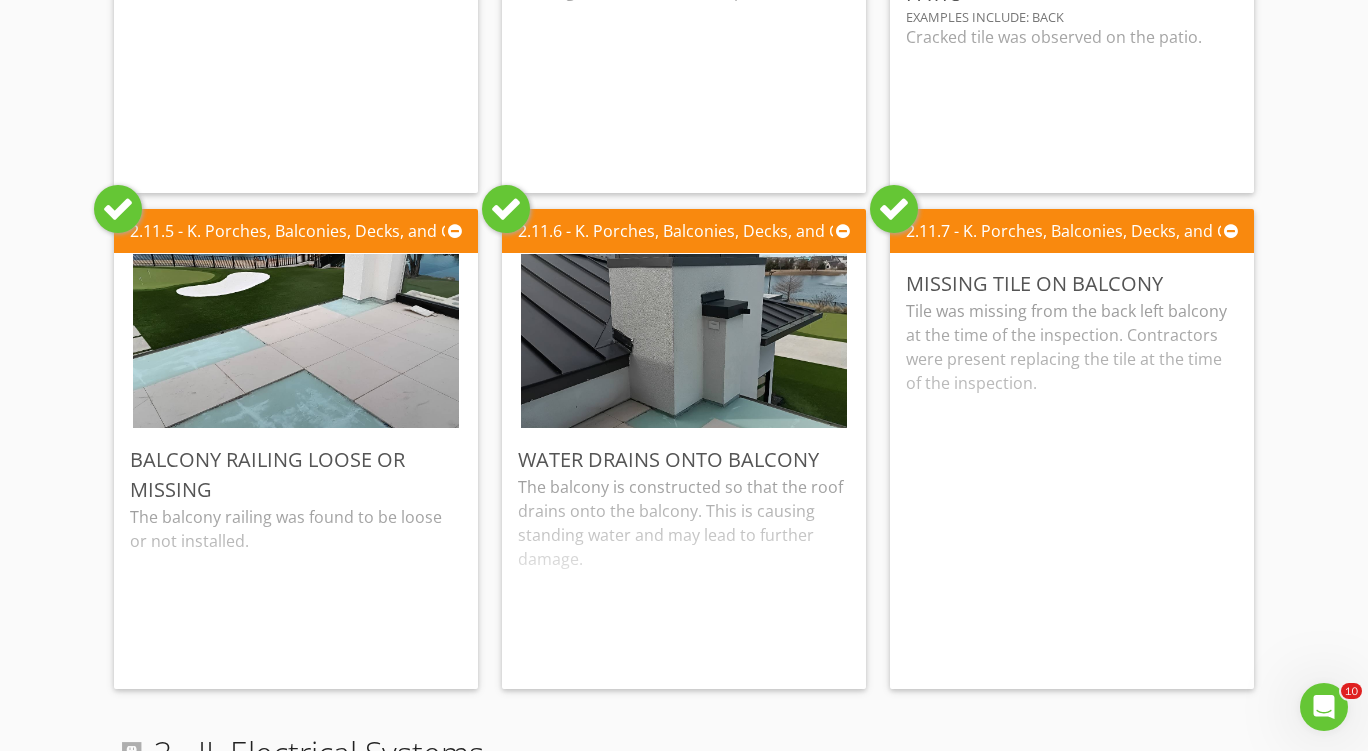 click at bounding box center [894, 209] 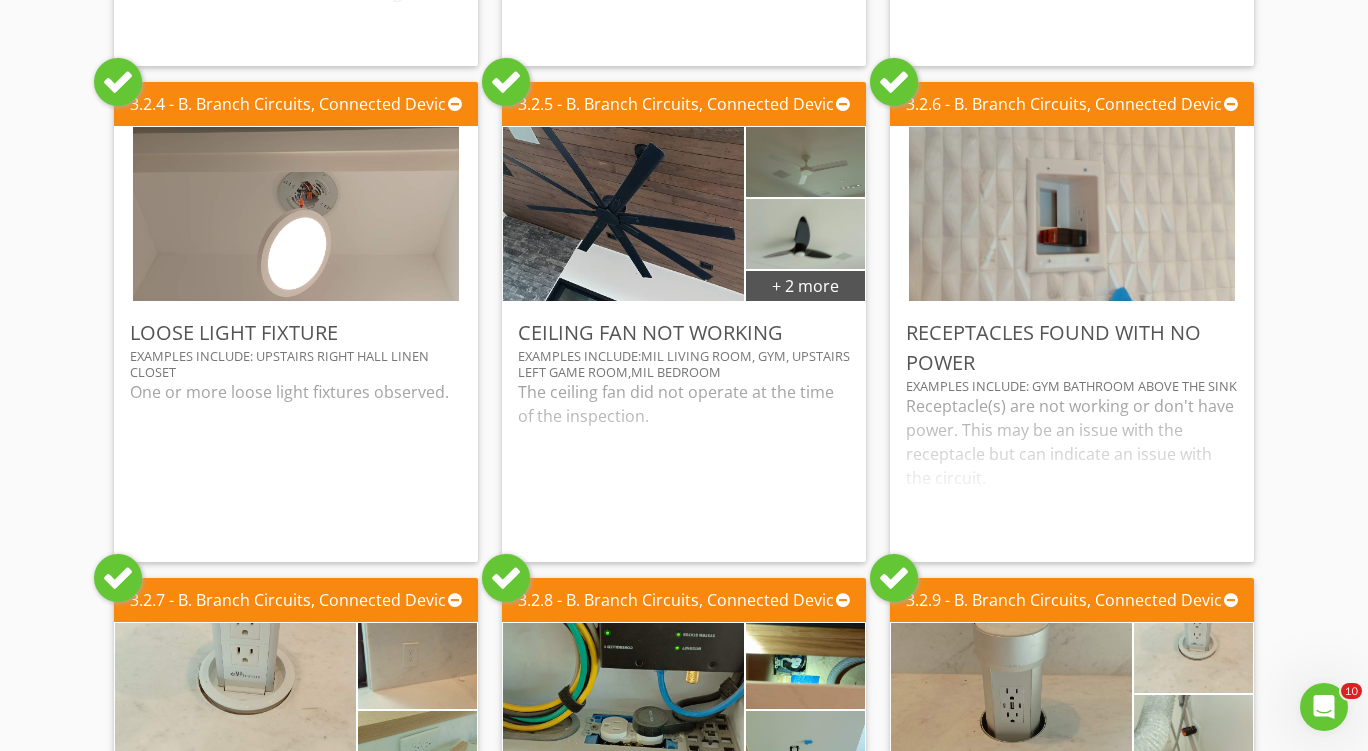 scroll, scrollTop: 13300, scrollLeft: 0, axis: vertical 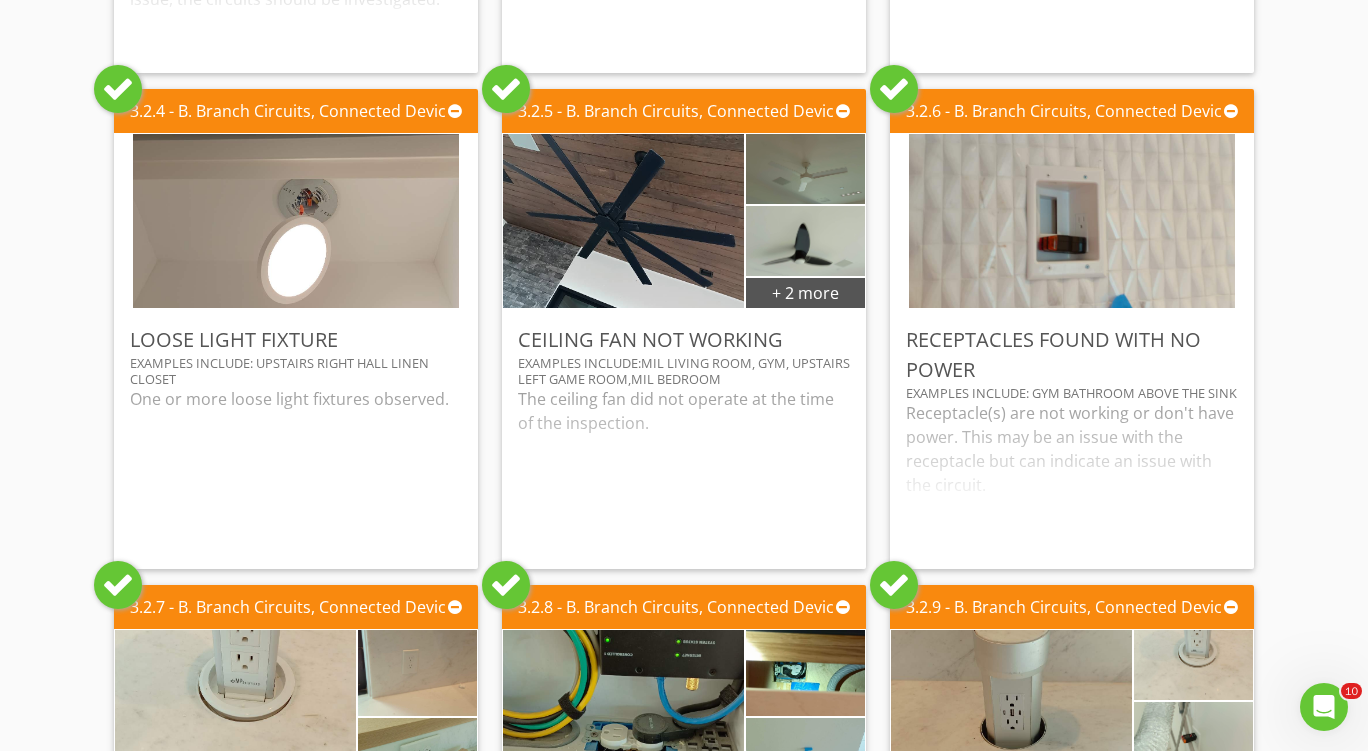 click at bounding box center (894, 89) 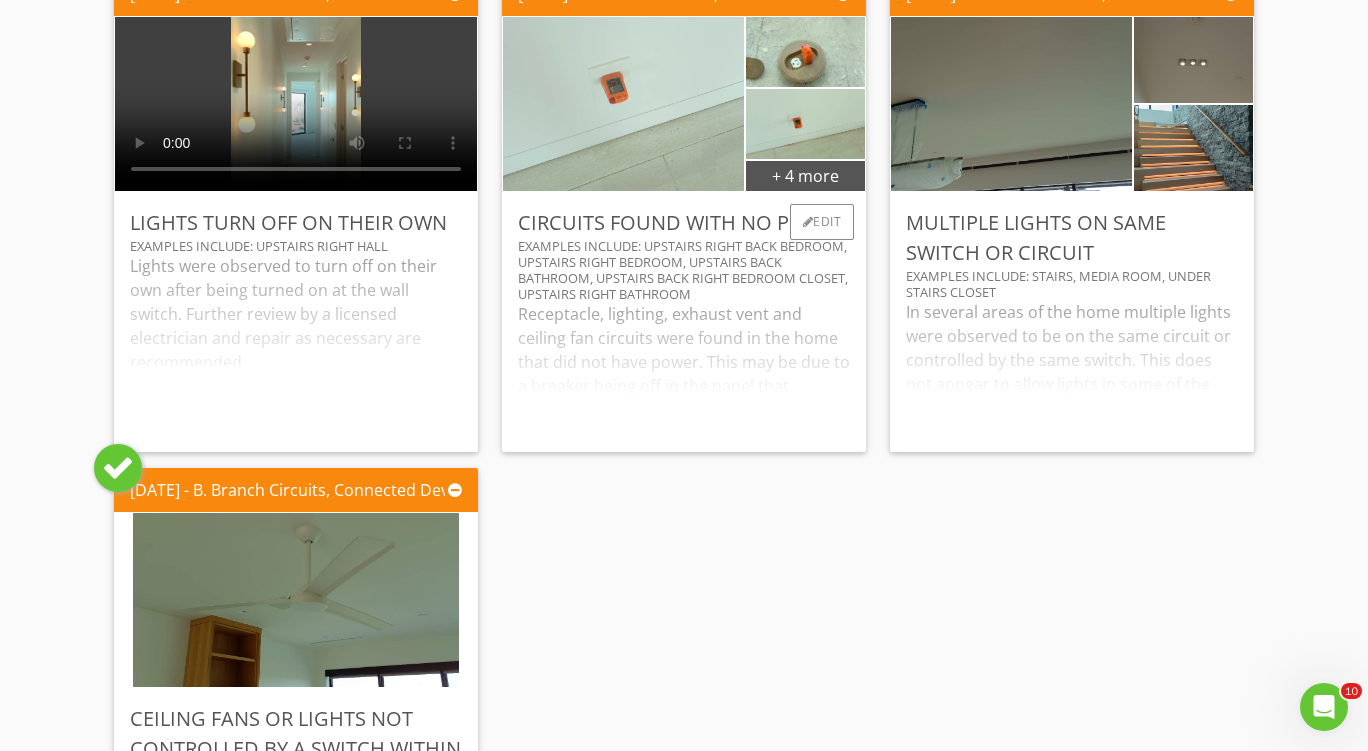 scroll, scrollTop: 15800, scrollLeft: 0, axis: vertical 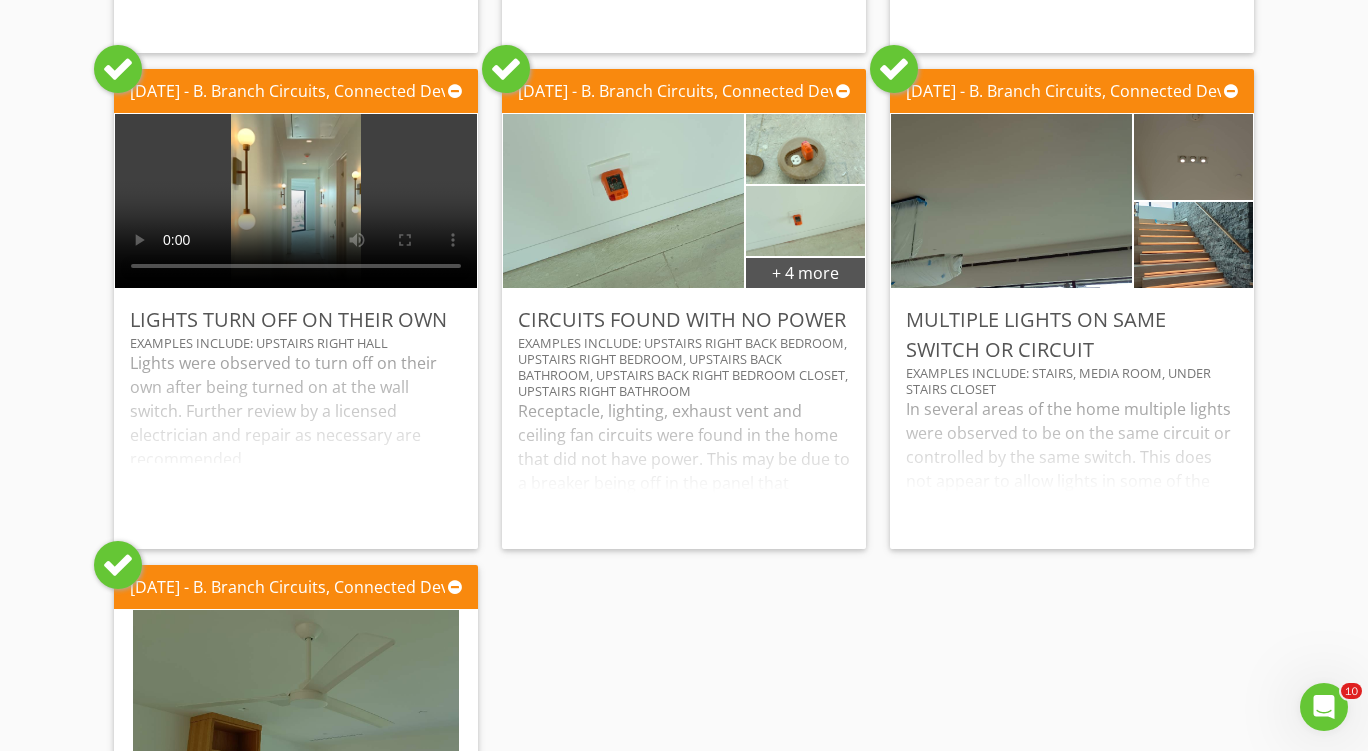 click at bounding box center [506, 69] 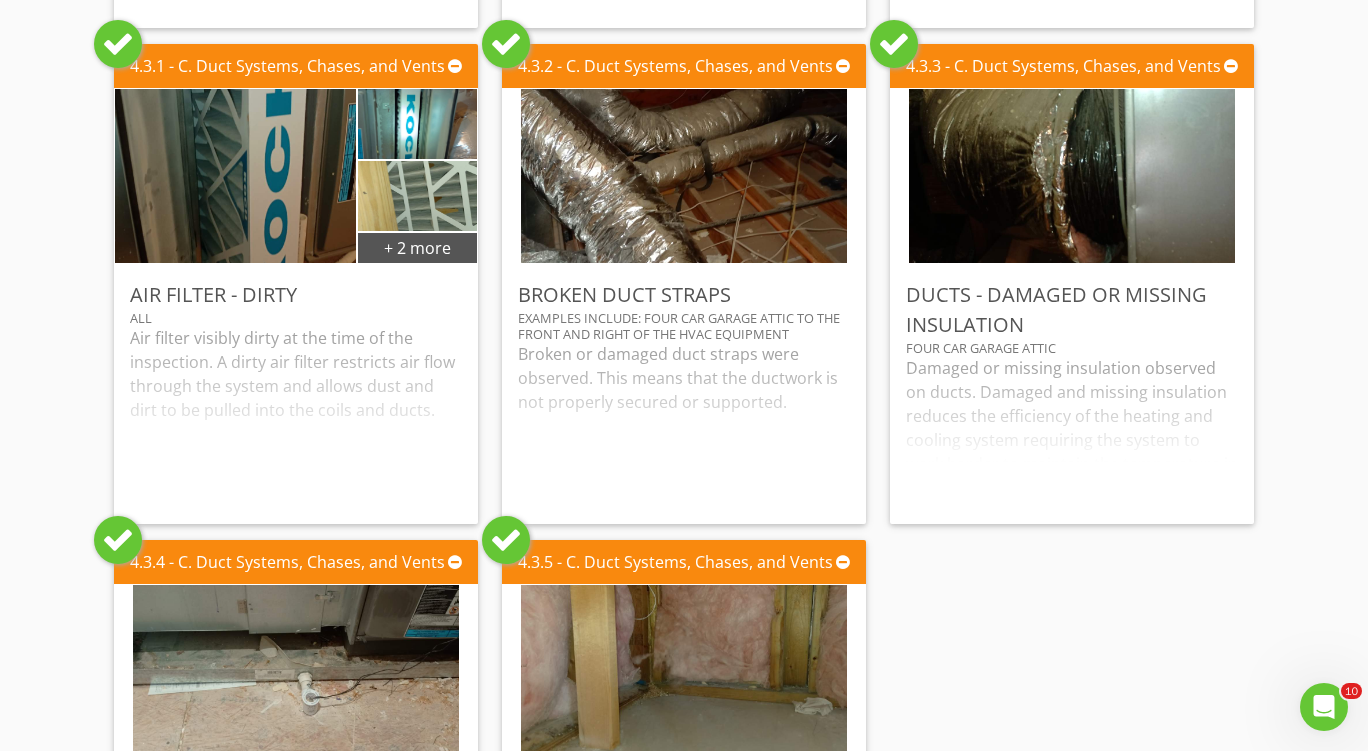scroll, scrollTop: 18400, scrollLeft: 0, axis: vertical 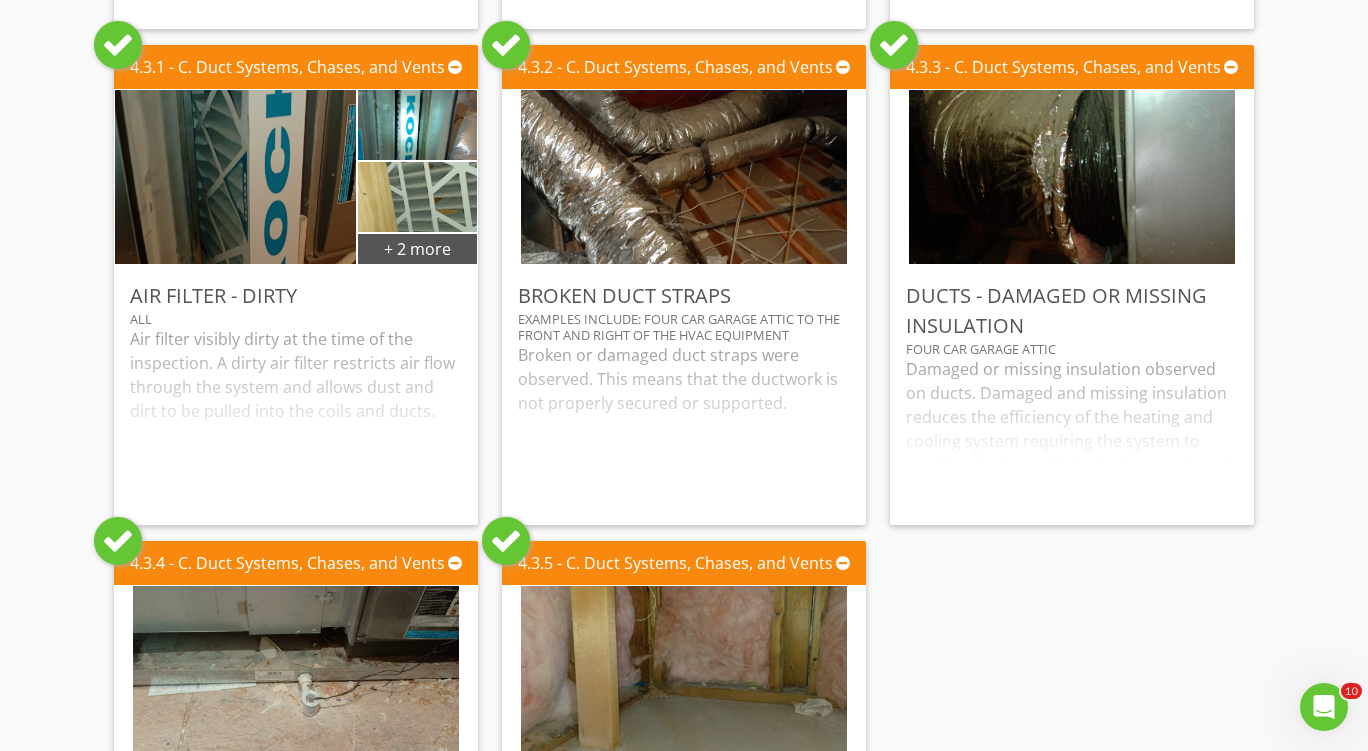 click at bounding box center (118, 45) 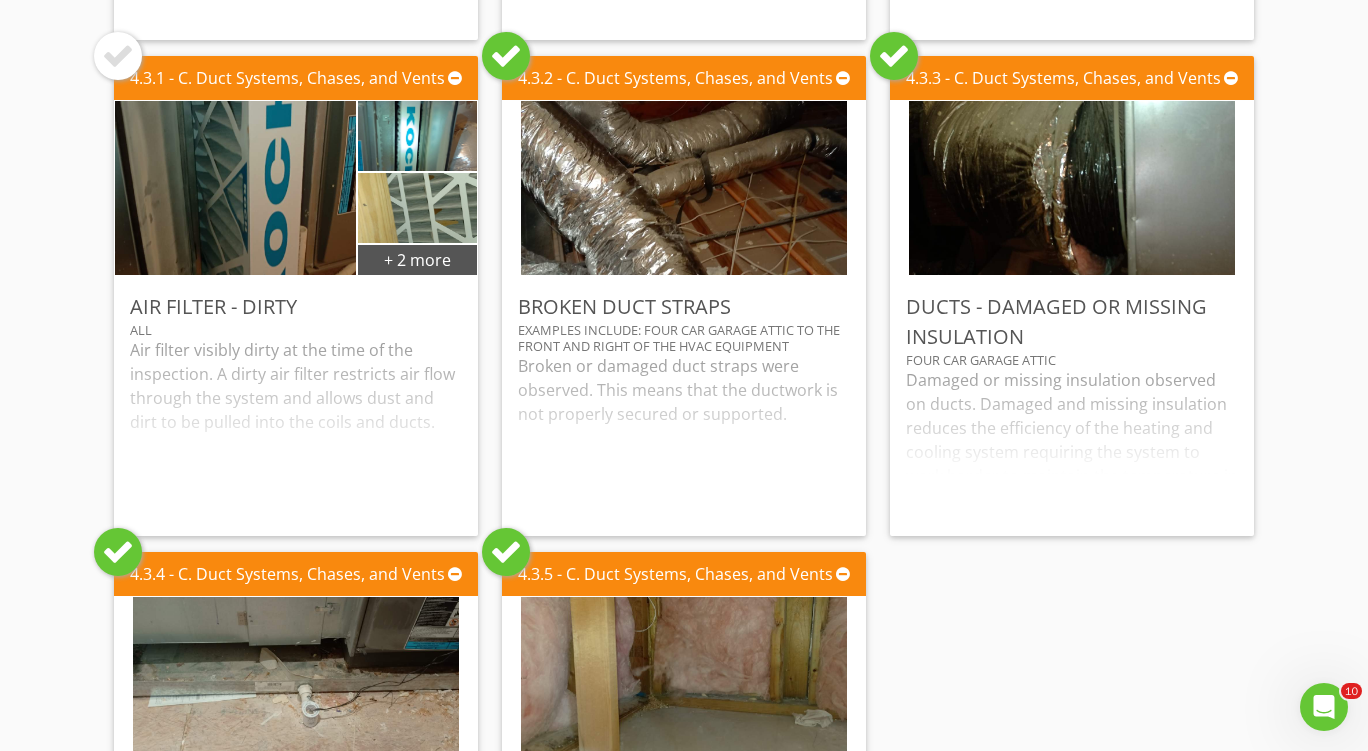 scroll, scrollTop: 18300, scrollLeft: 0, axis: vertical 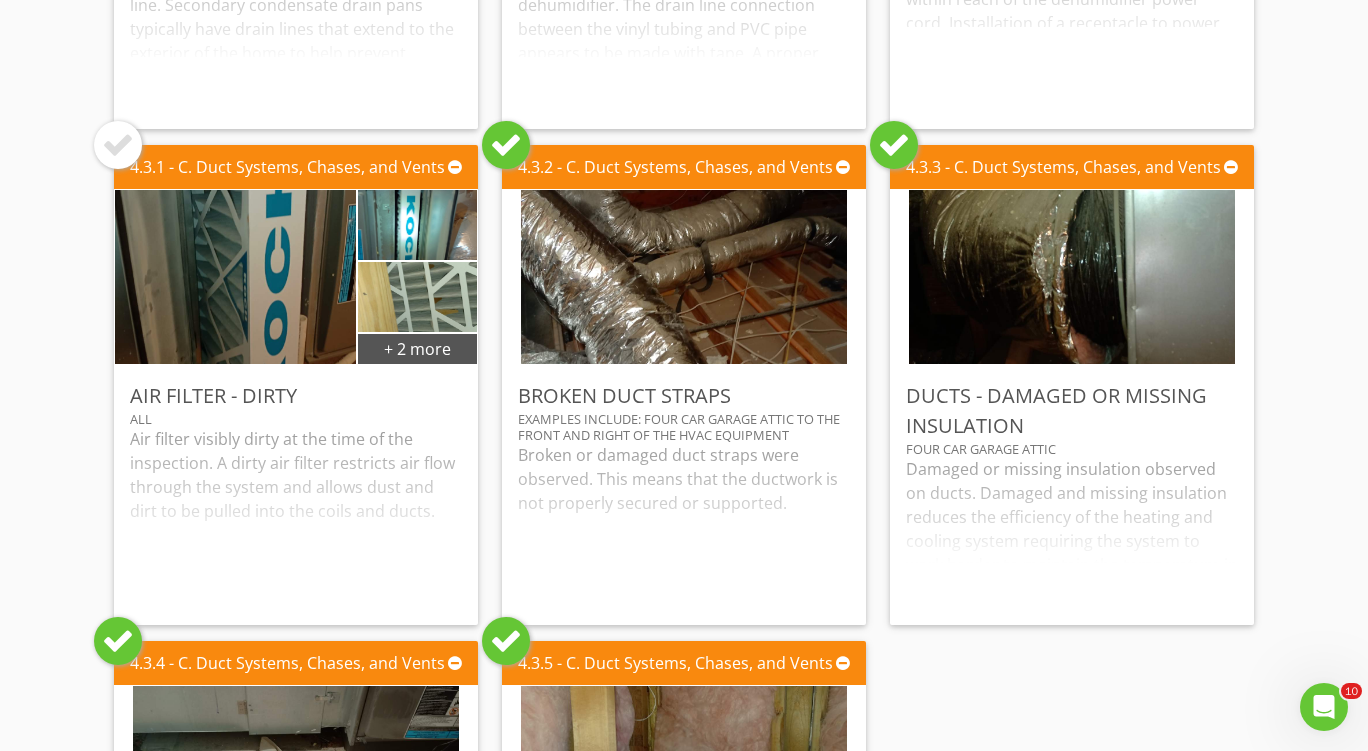 click at bounding box center [506, 145] 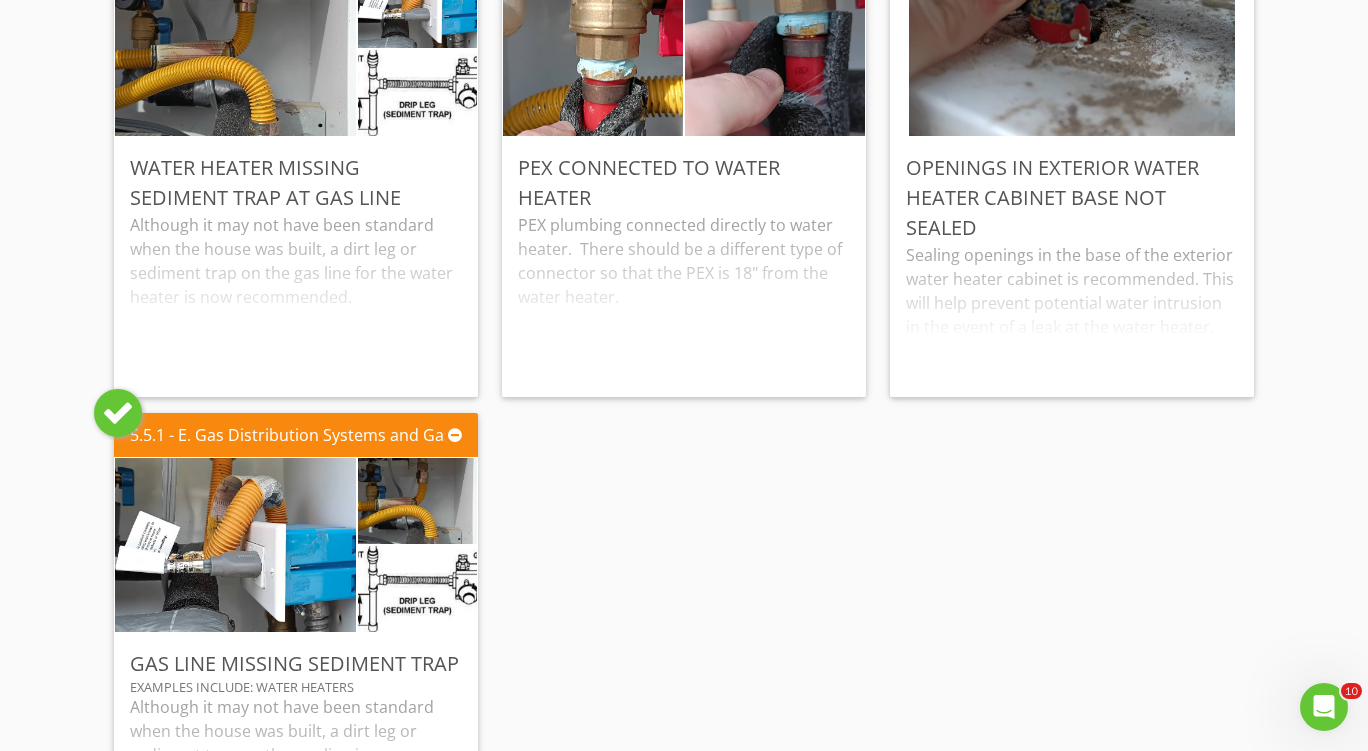 scroll, scrollTop: 21400, scrollLeft: 0, axis: vertical 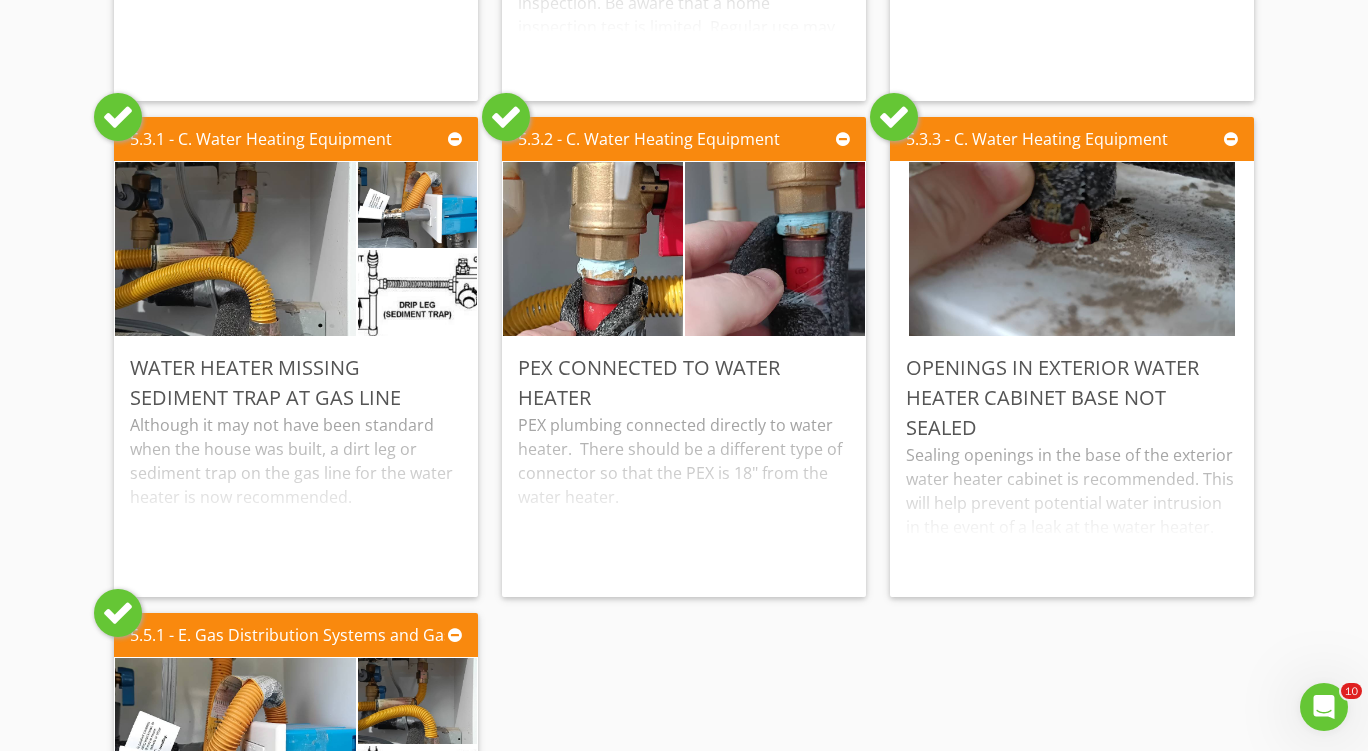 drag, startPoint x: 116, startPoint y: 618, endPoint x: 135, endPoint y: 609, distance: 21.023796 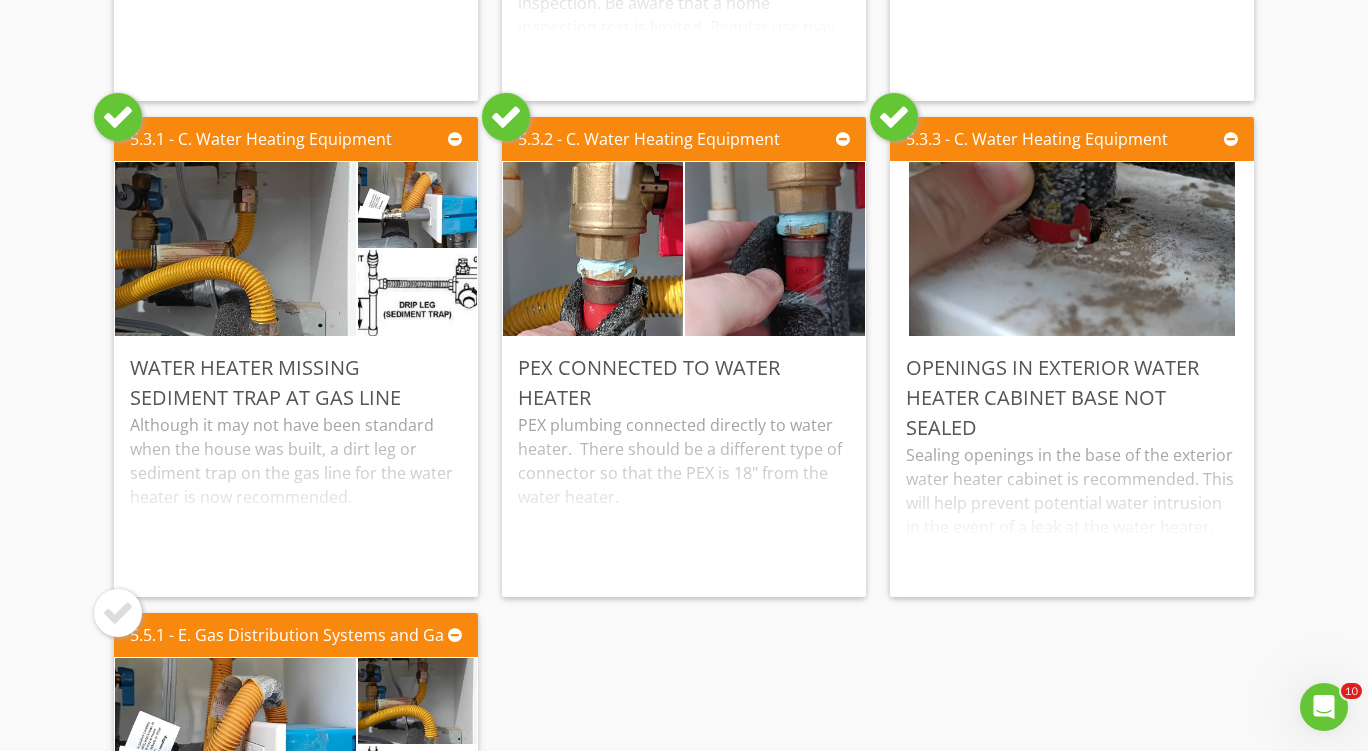 click at bounding box center (506, 117) 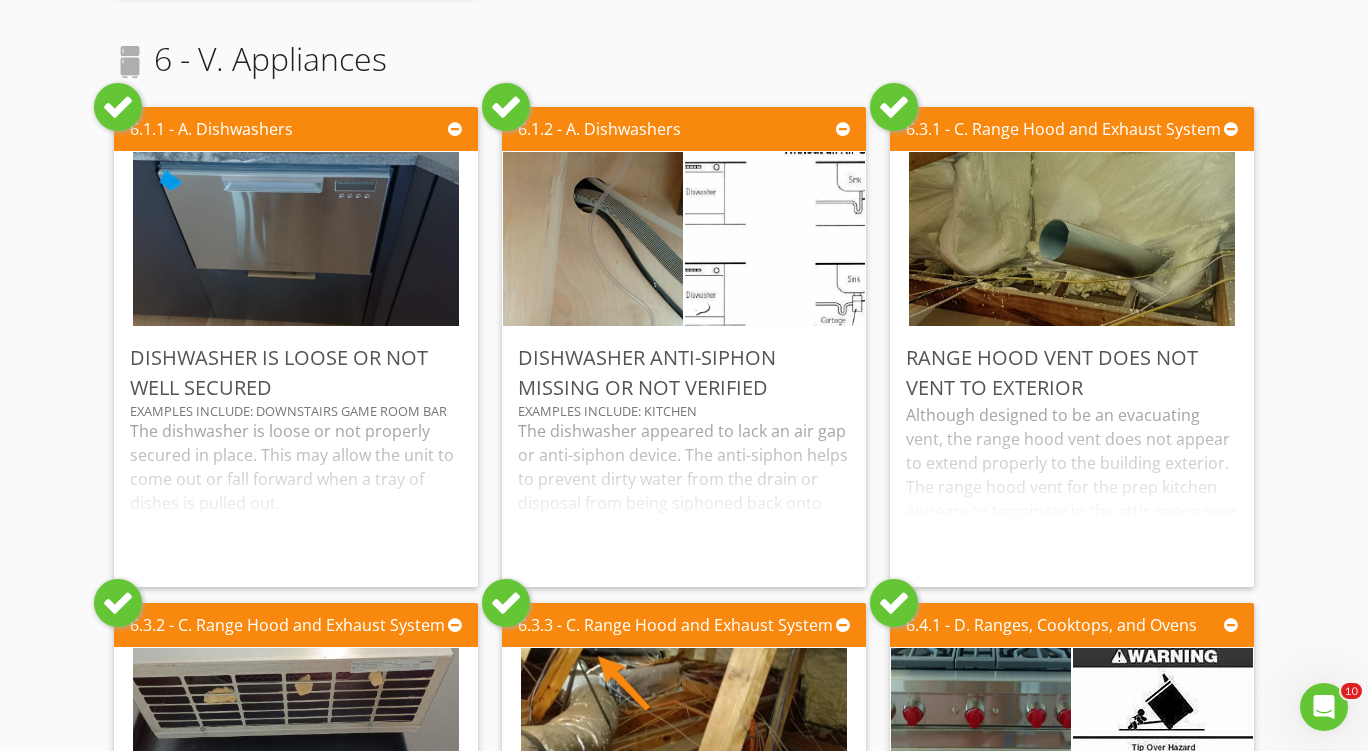 scroll, scrollTop: 22500, scrollLeft: 0, axis: vertical 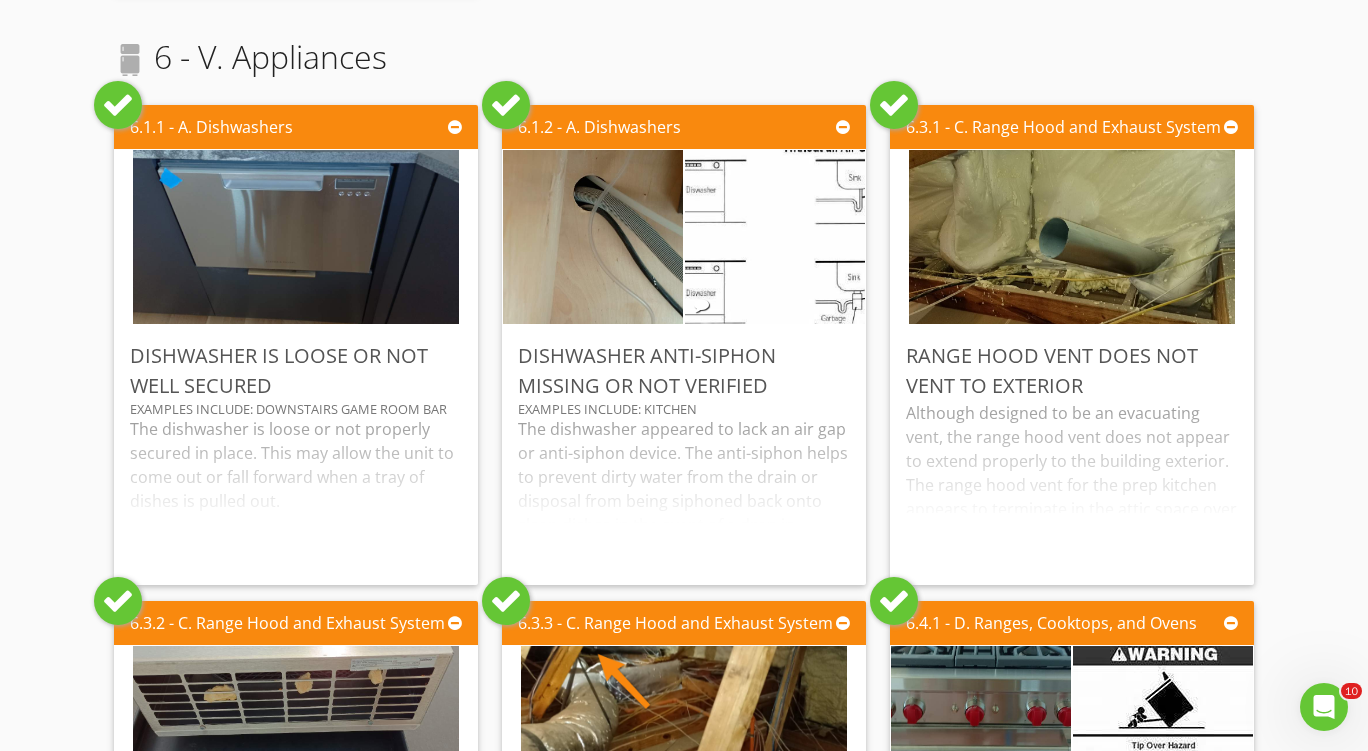 click at bounding box center [118, 105] 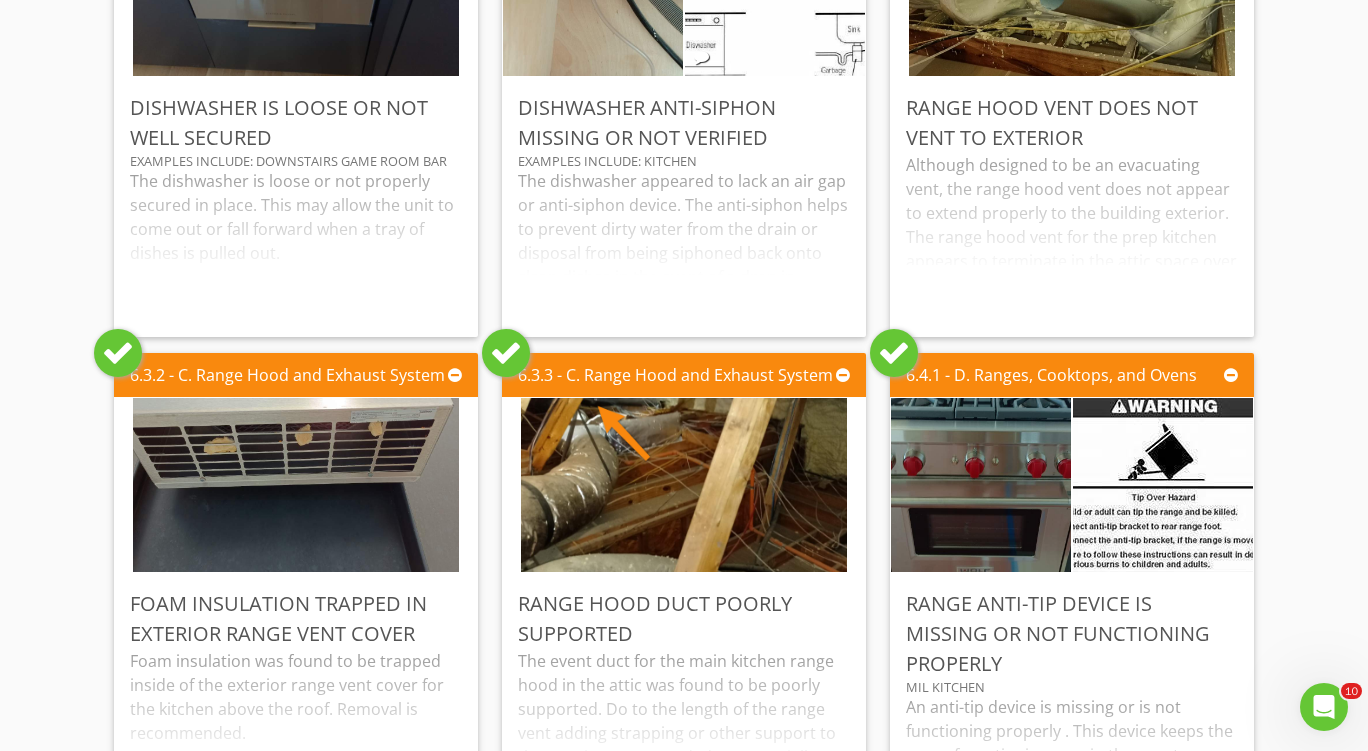 scroll, scrollTop: 22800, scrollLeft: 0, axis: vertical 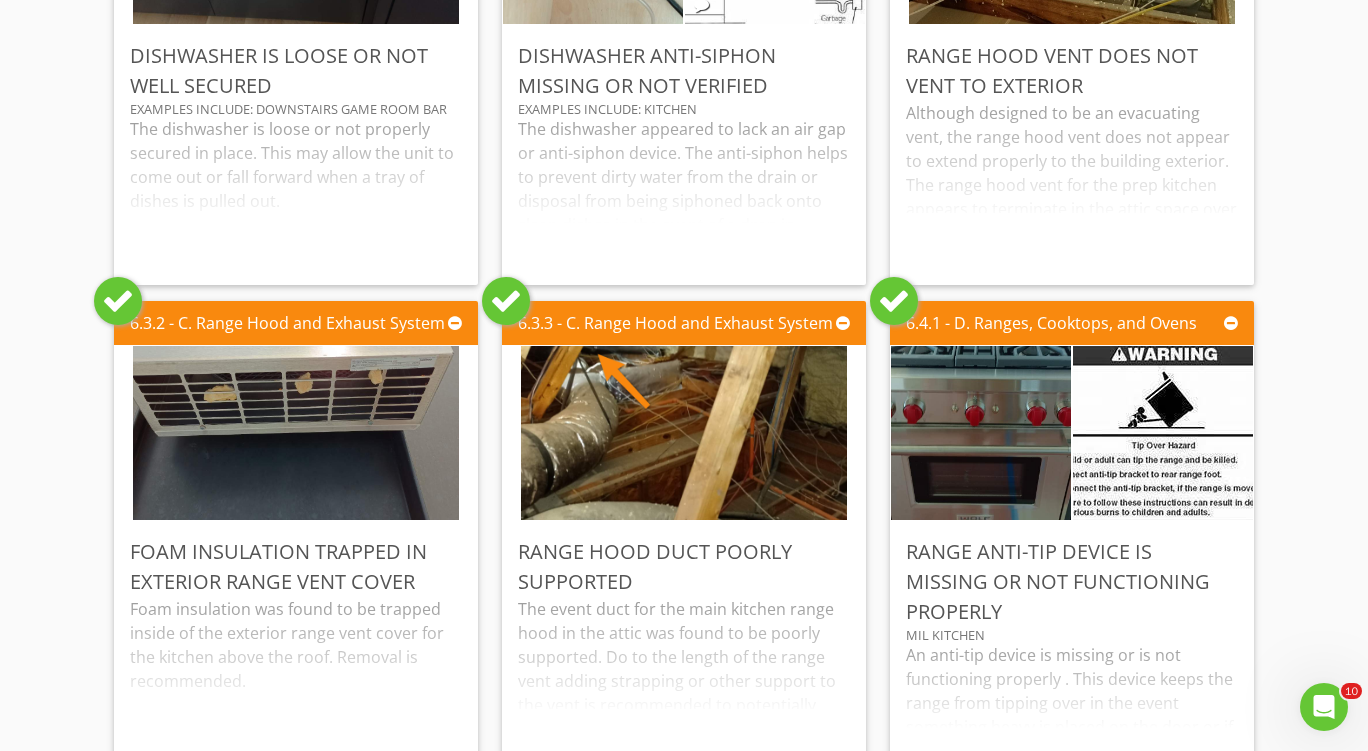 click at bounding box center (118, 301) 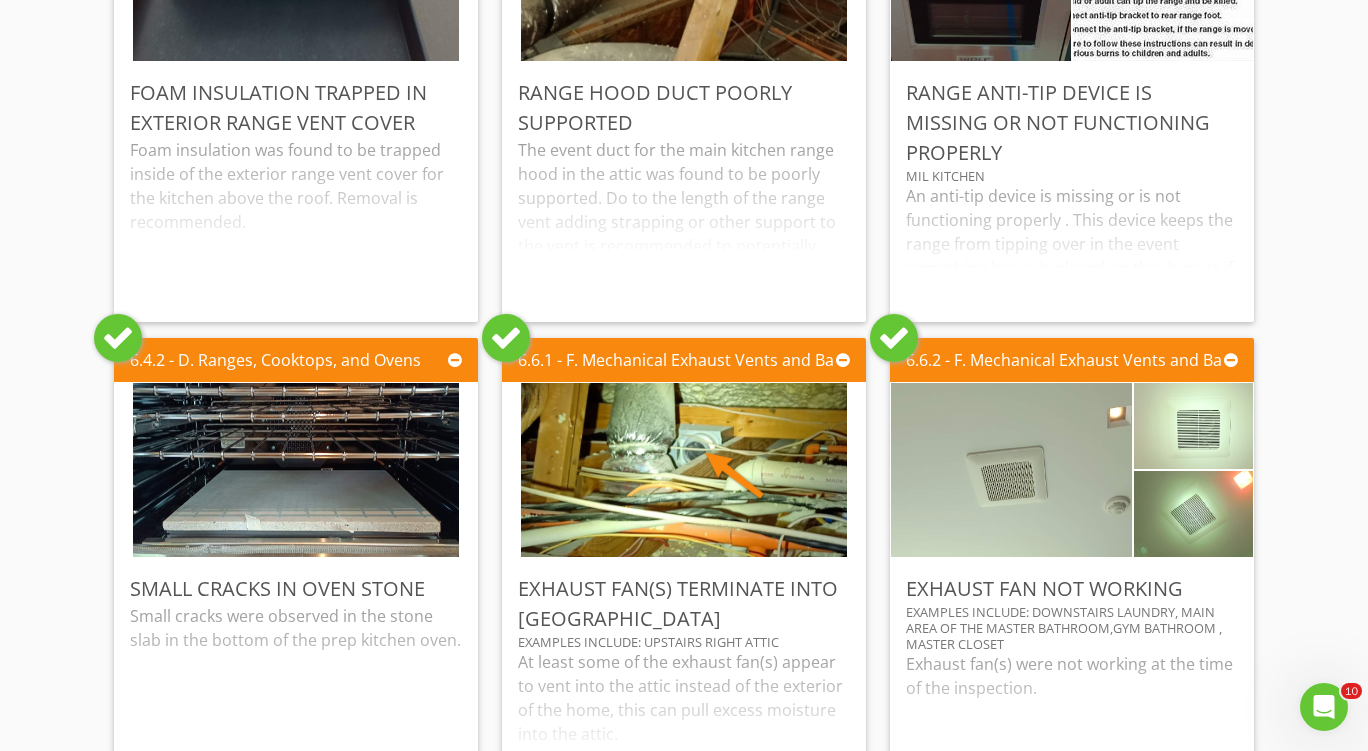 scroll, scrollTop: 23300, scrollLeft: 0, axis: vertical 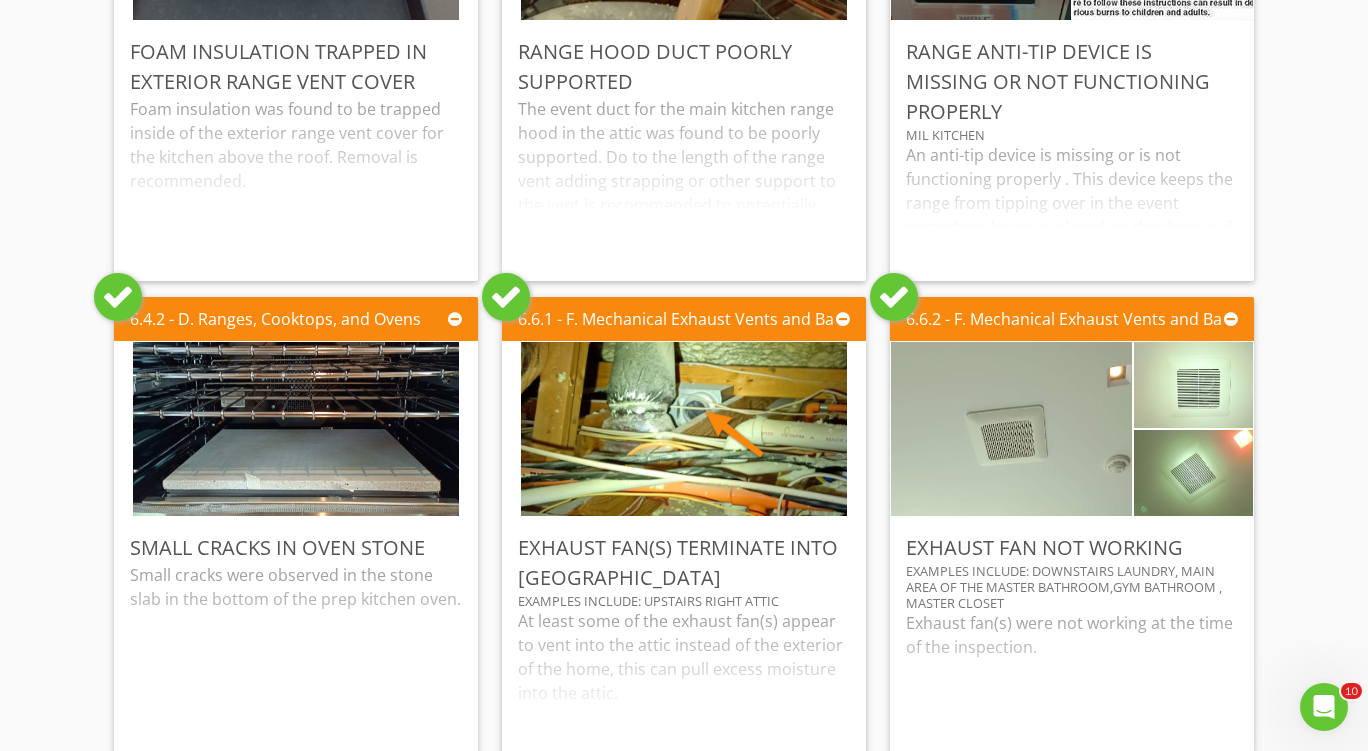 click at bounding box center [118, 297] 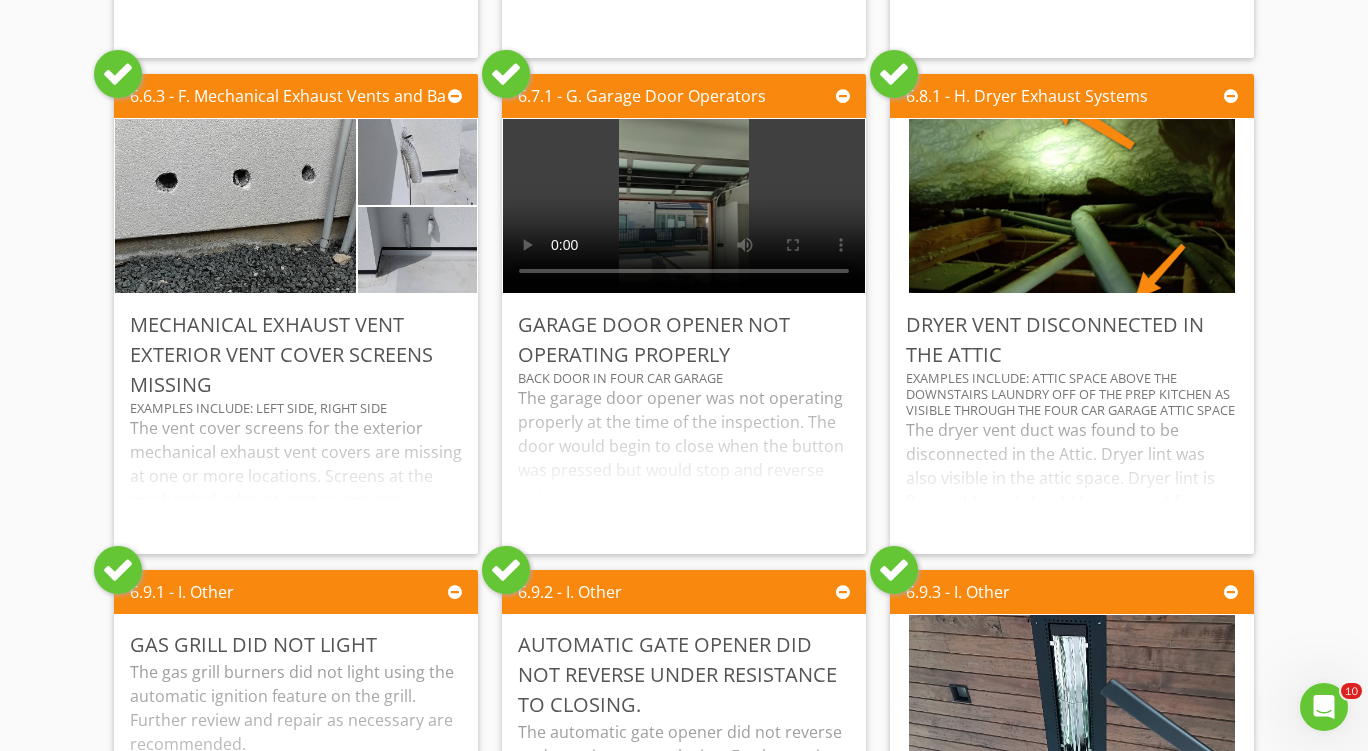 scroll, scrollTop: 24000, scrollLeft: 0, axis: vertical 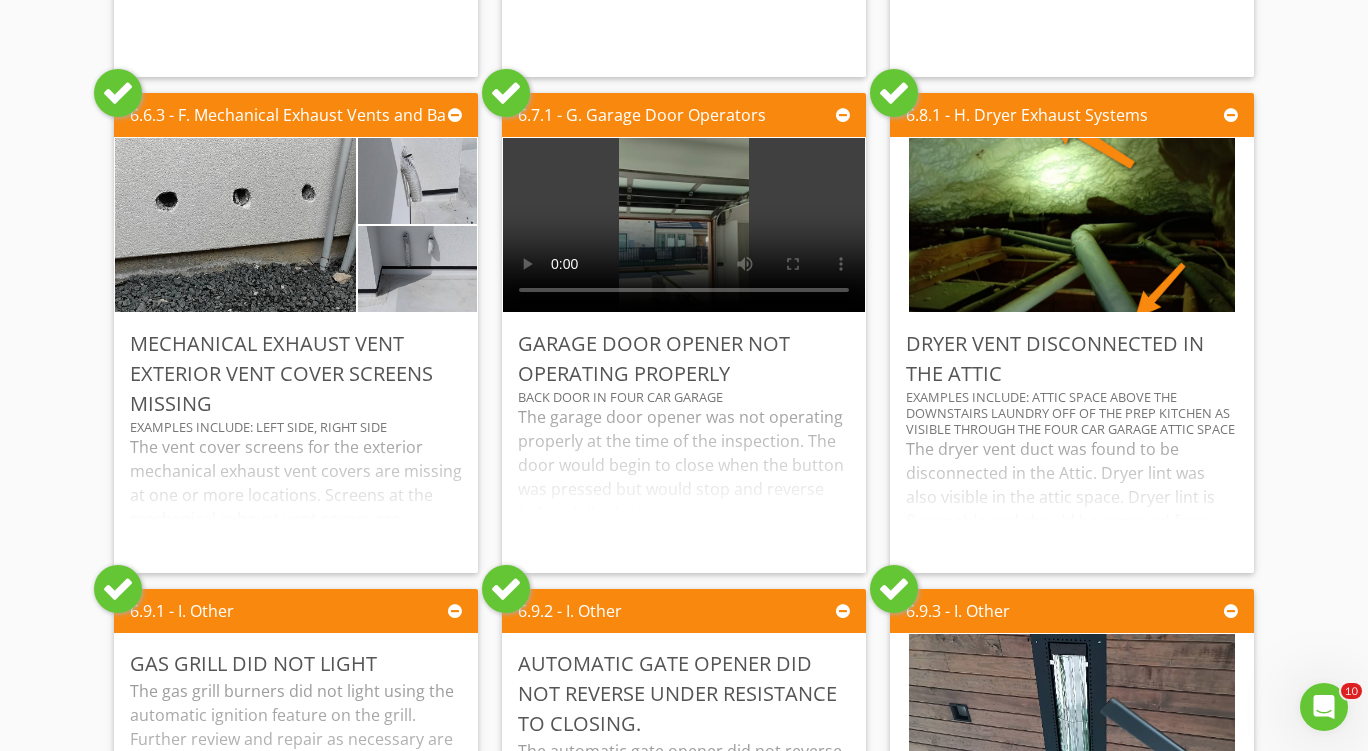 click at bounding box center (506, 93) 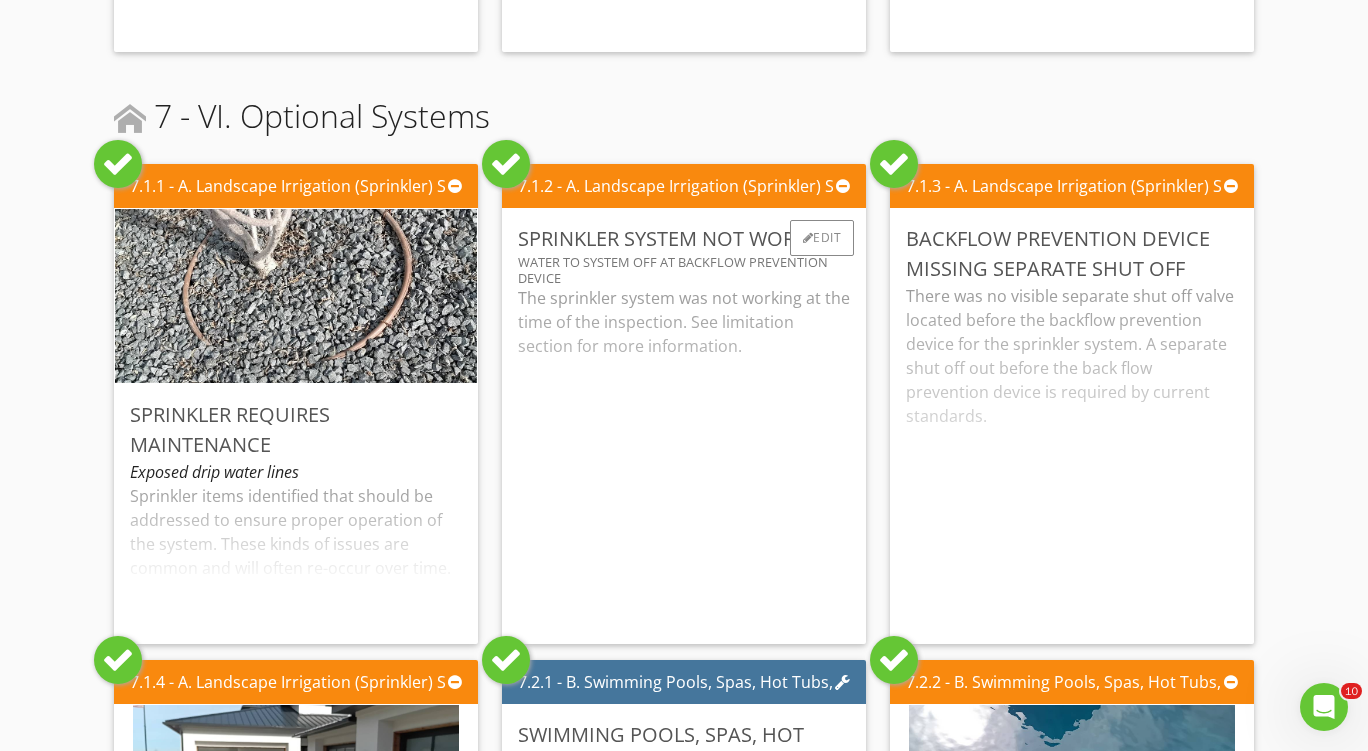 scroll, scrollTop: 25300, scrollLeft: 0, axis: vertical 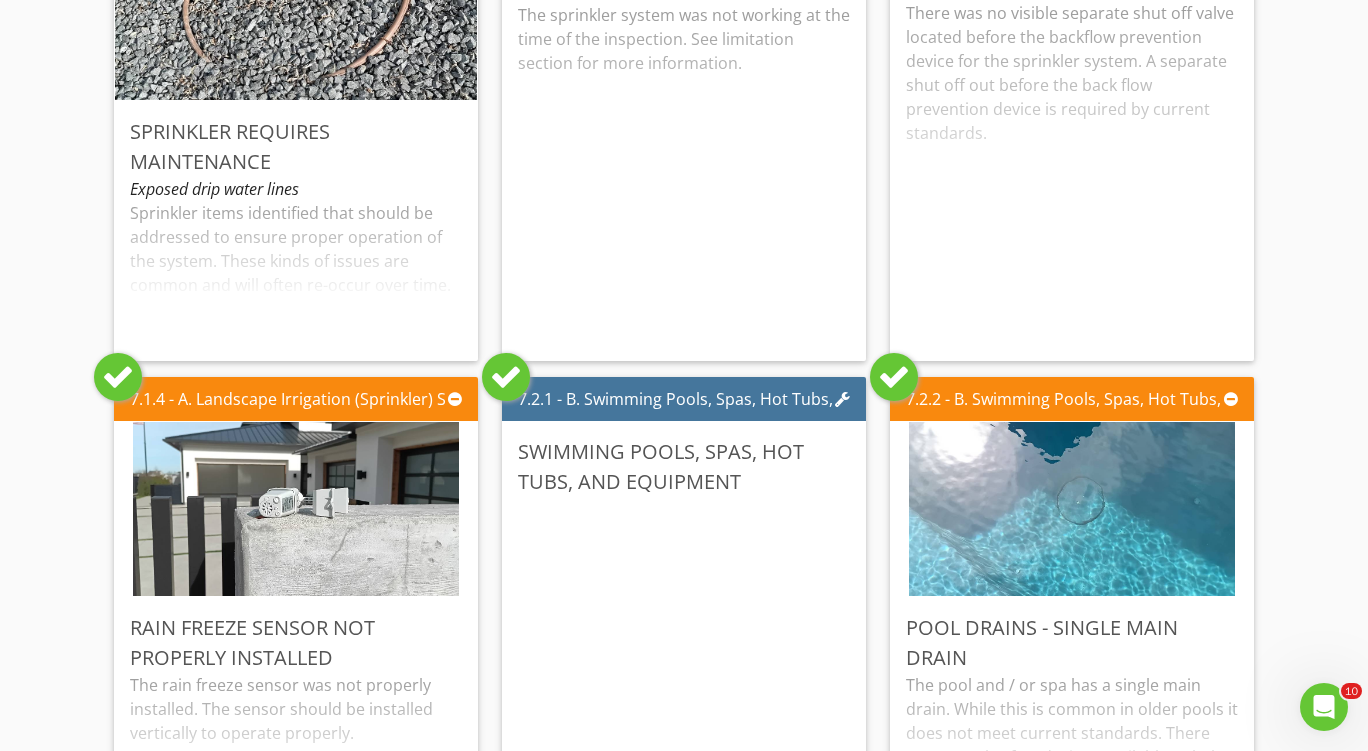 click at bounding box center [506, 377] 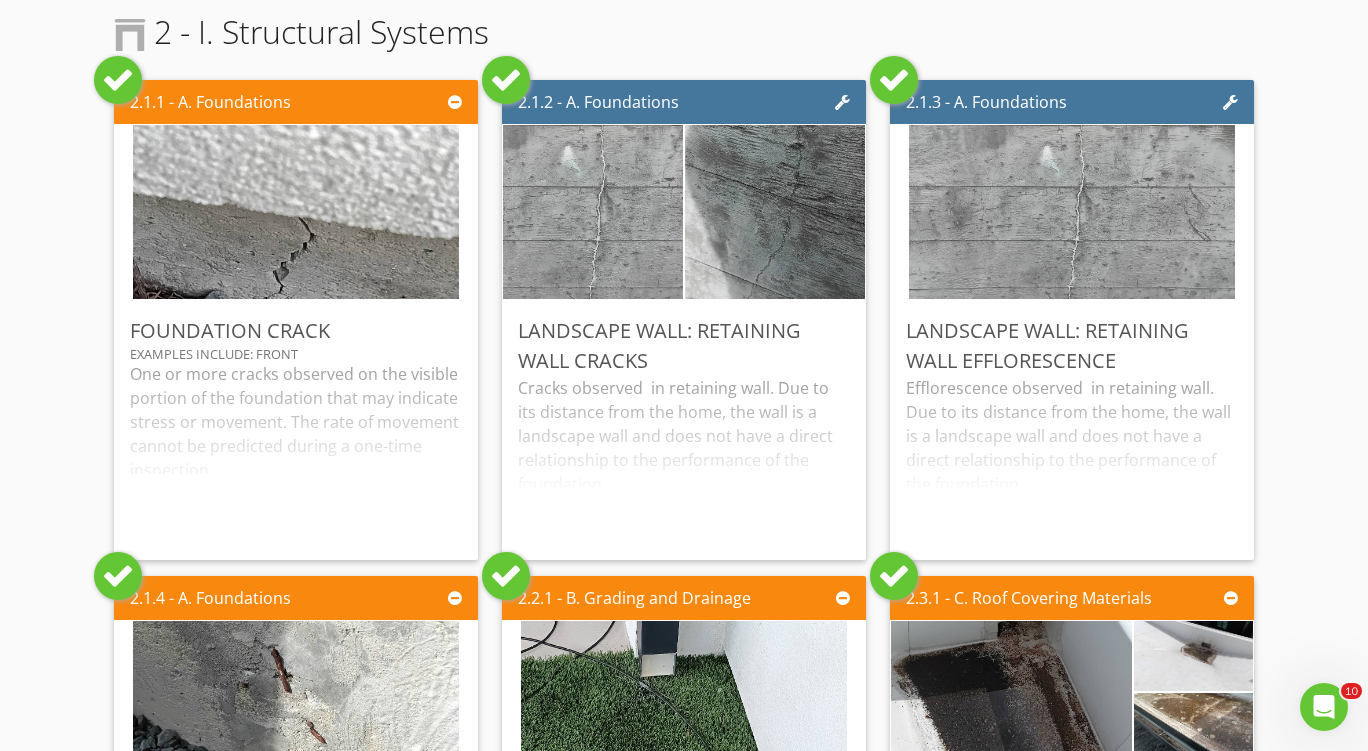 scroll, scrollTop: 0, scrollLeft: 0, axis: both 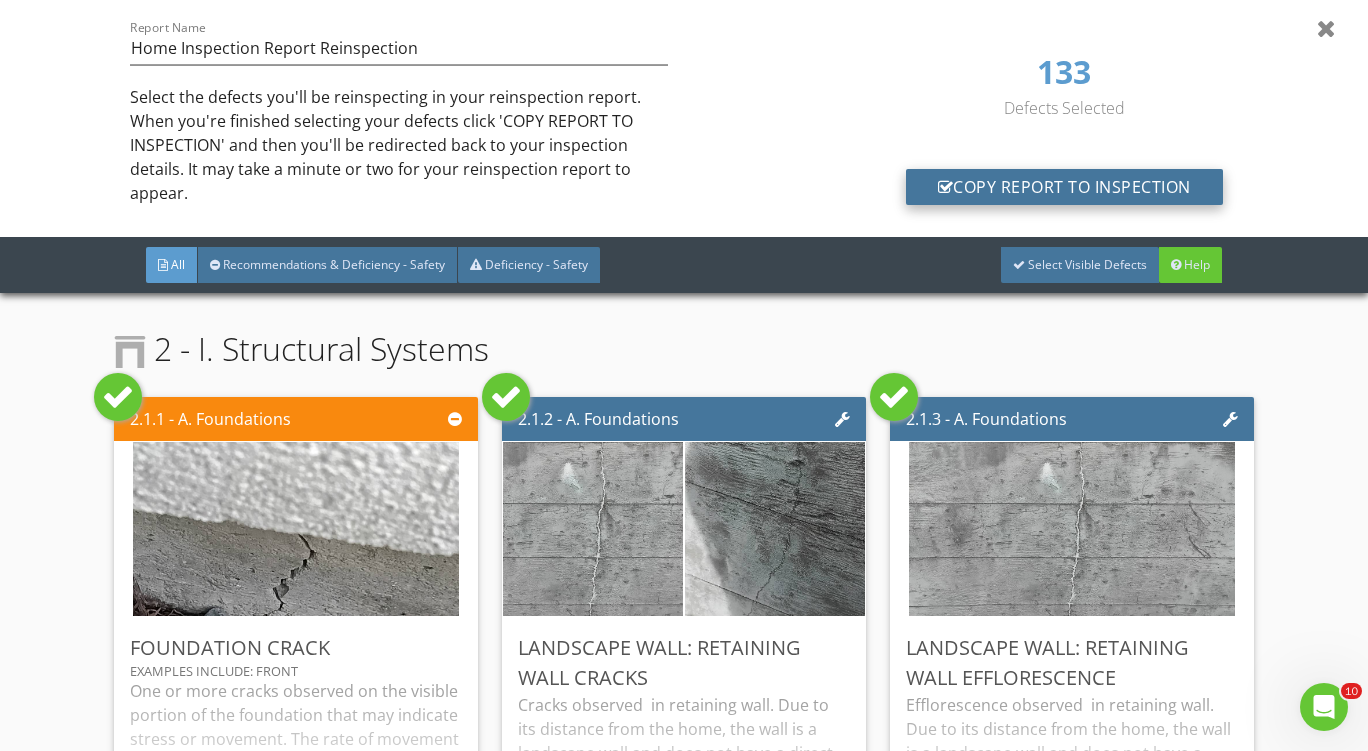 click on "Copy Report To Inspection" at bounding box center [1064, 187] 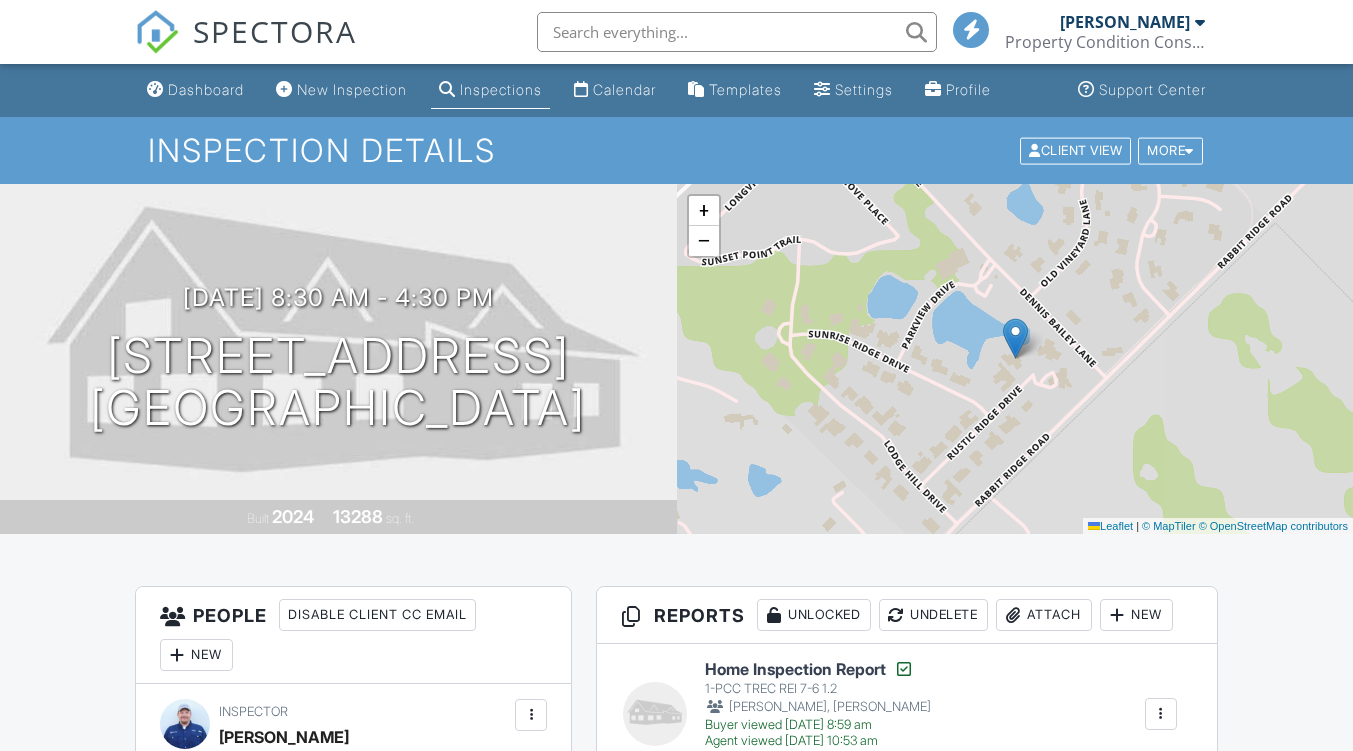 scroll, scrollTop: 500, scrollLeft: 0, axis: vertical 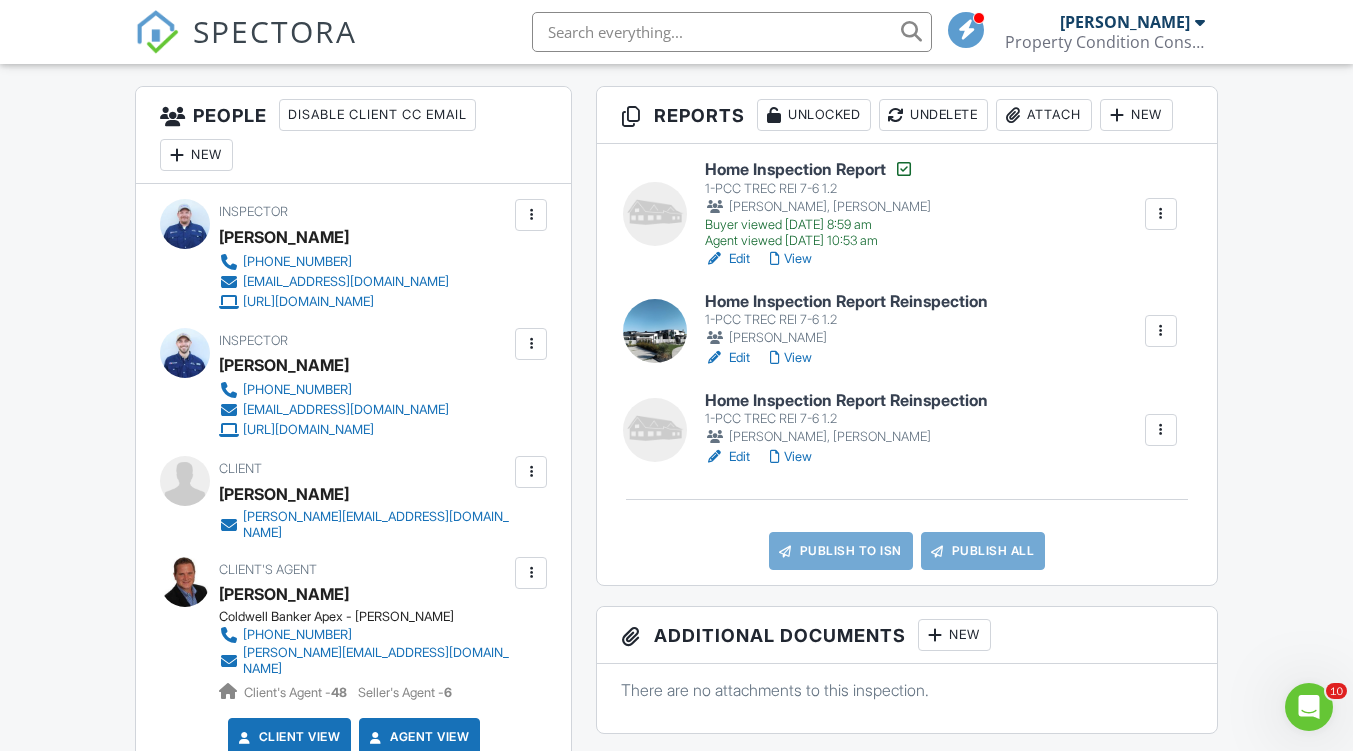 click at bounding box center [1161, 430] 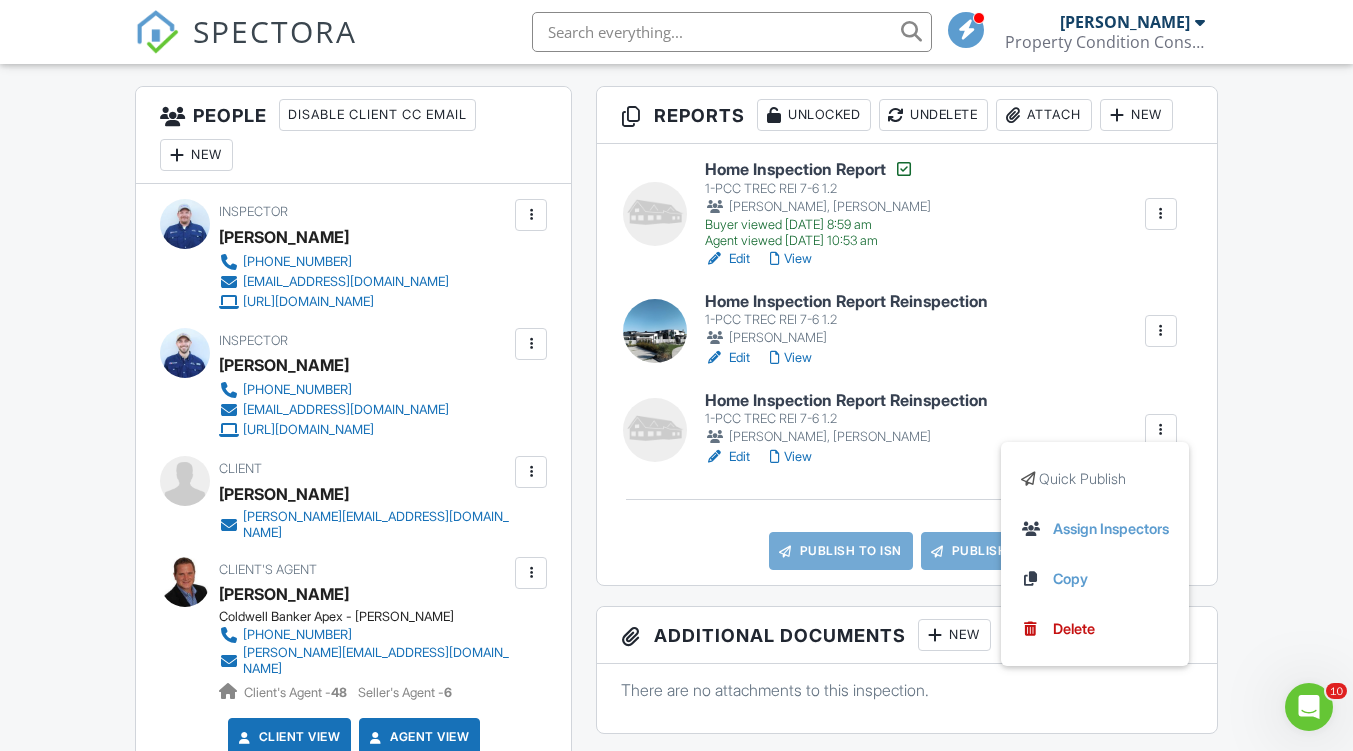 click on "Home Inspection Report Reinspection" at bounding box center (846, 401) 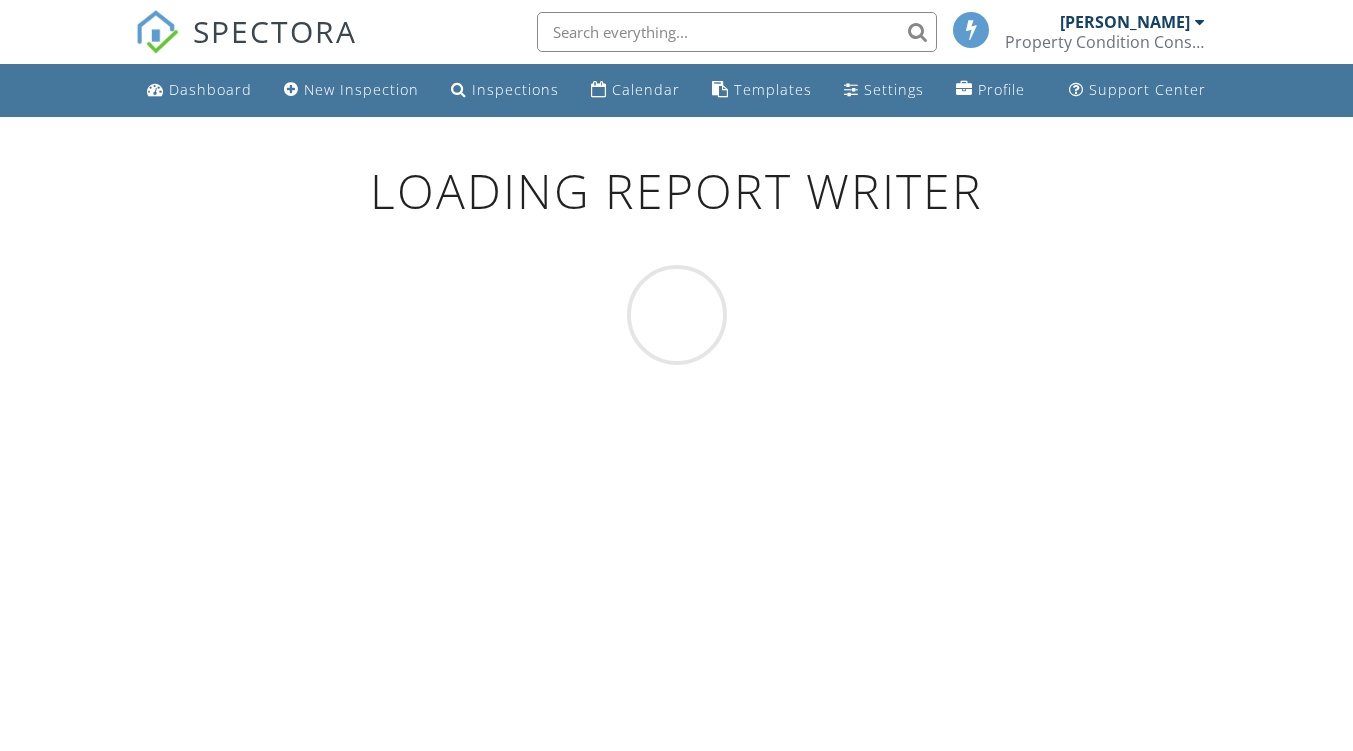scroll, scrollTop: 0, scrollLeft: 0, axis: both 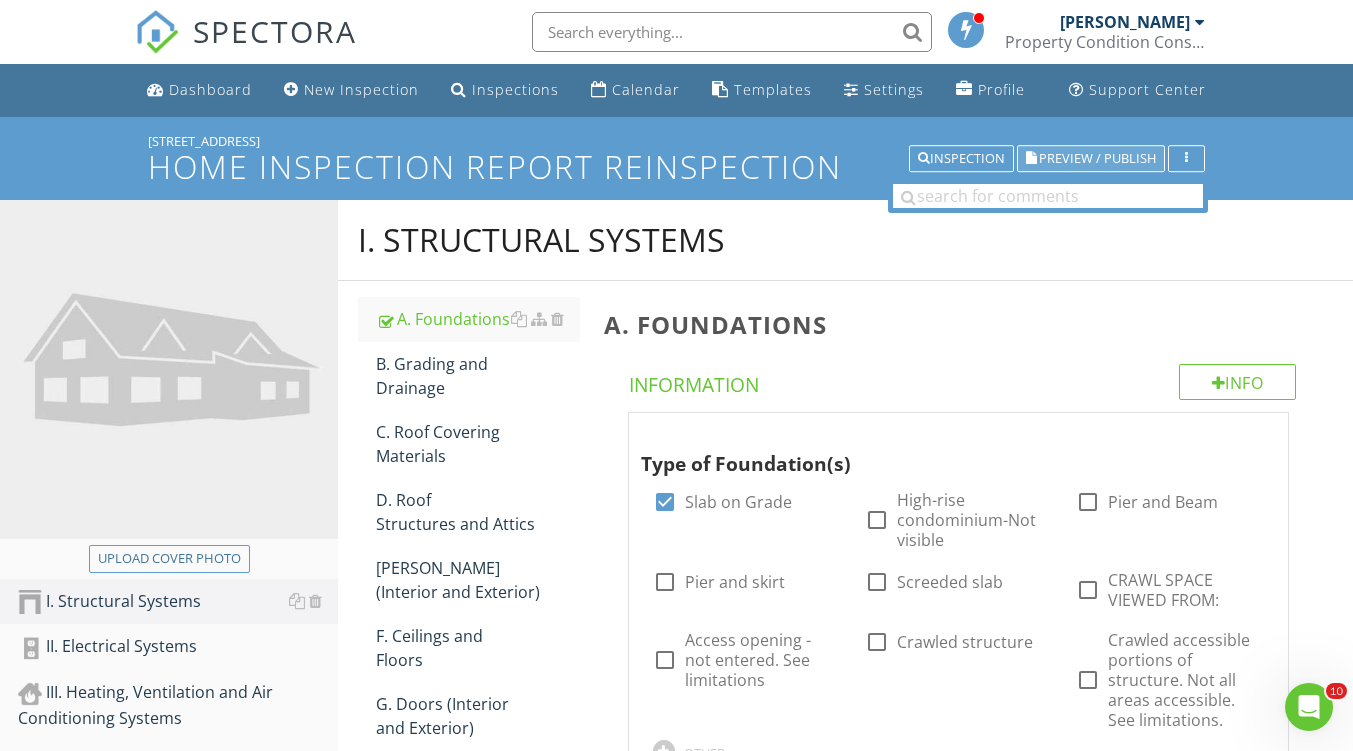 click on "Preview / Publish" at bounding box center [1097, 158] 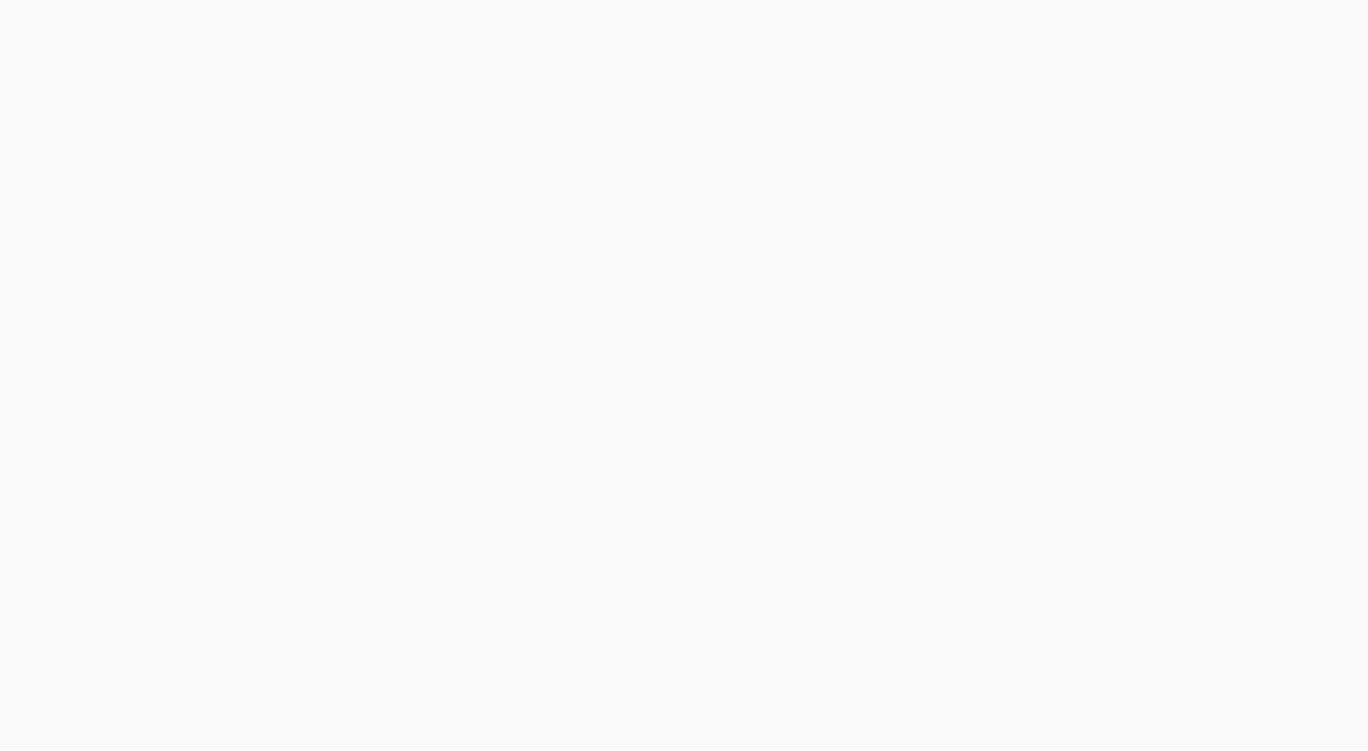 scroll, scrollTop: 0, scrollLeft: 0, axis: both 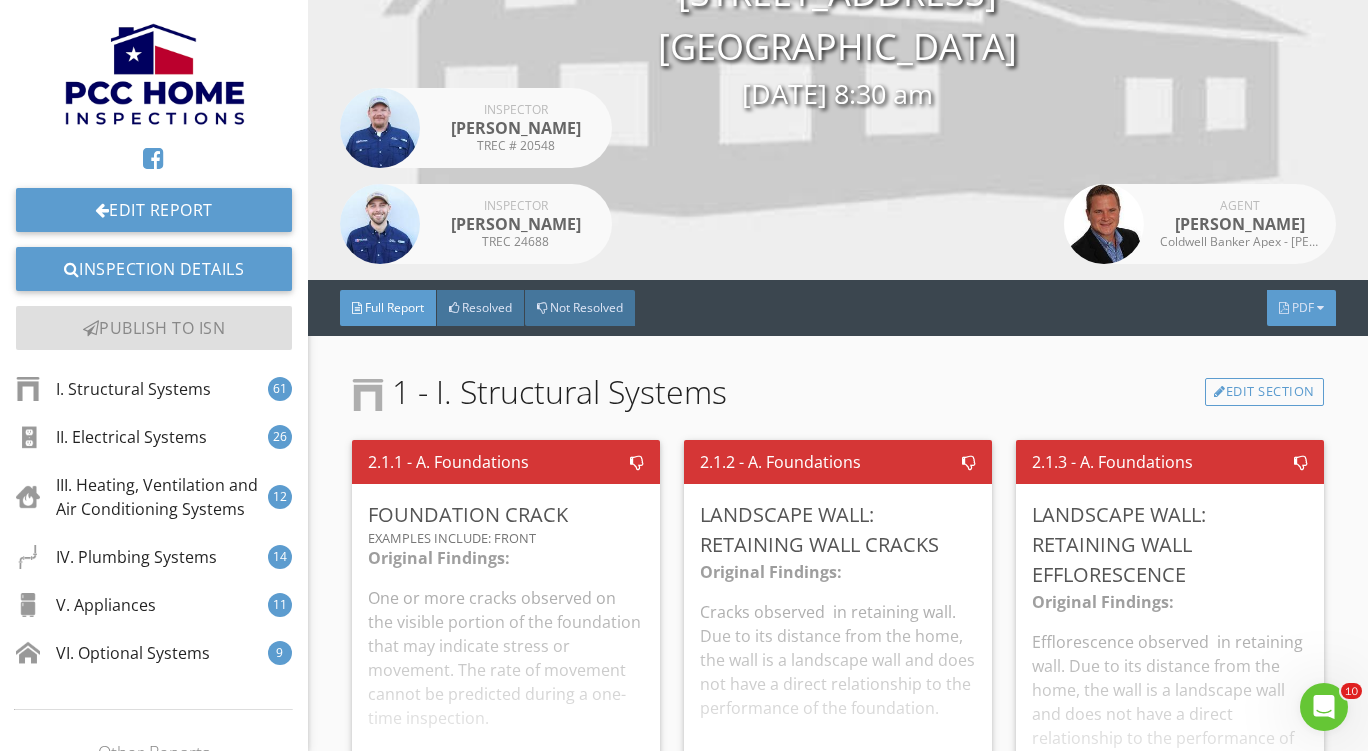 click on "PDF" at bounding box center [1303, 307] 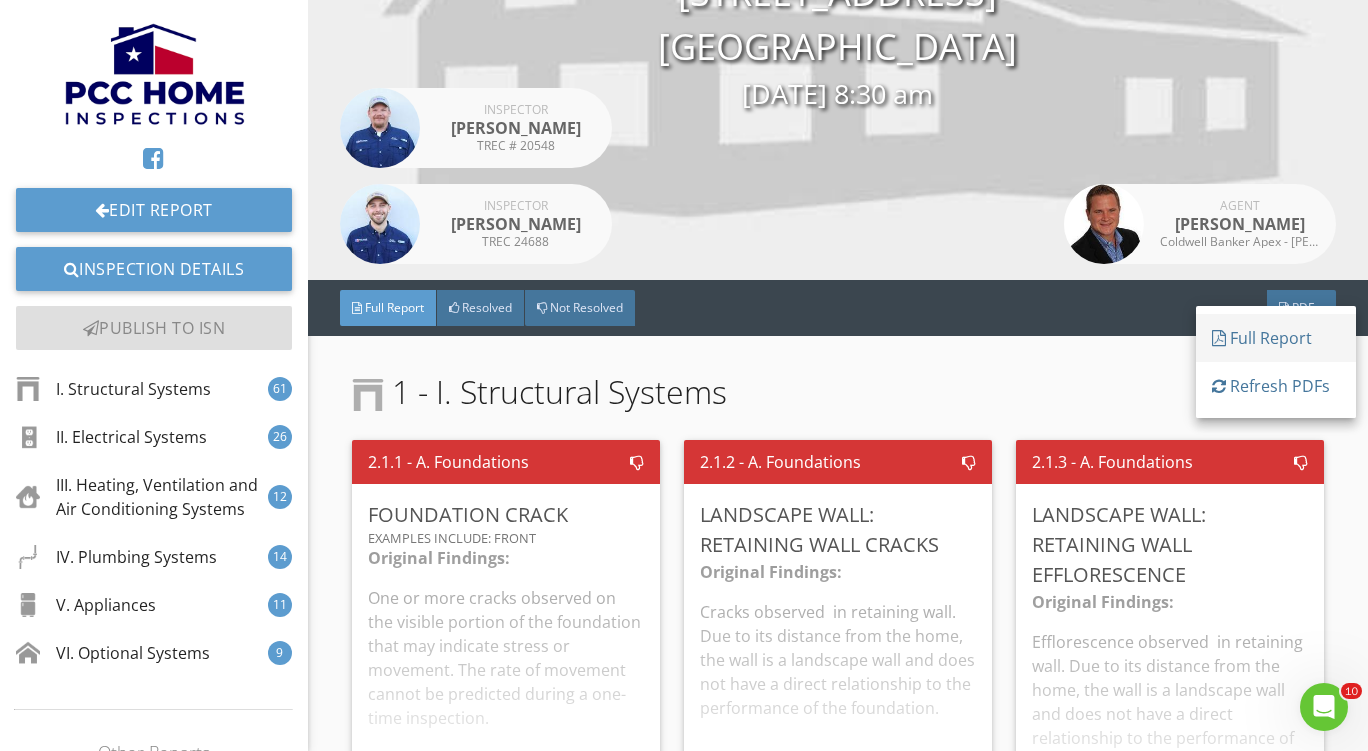 click on "Full Report" at bounding box center (1276, 338) 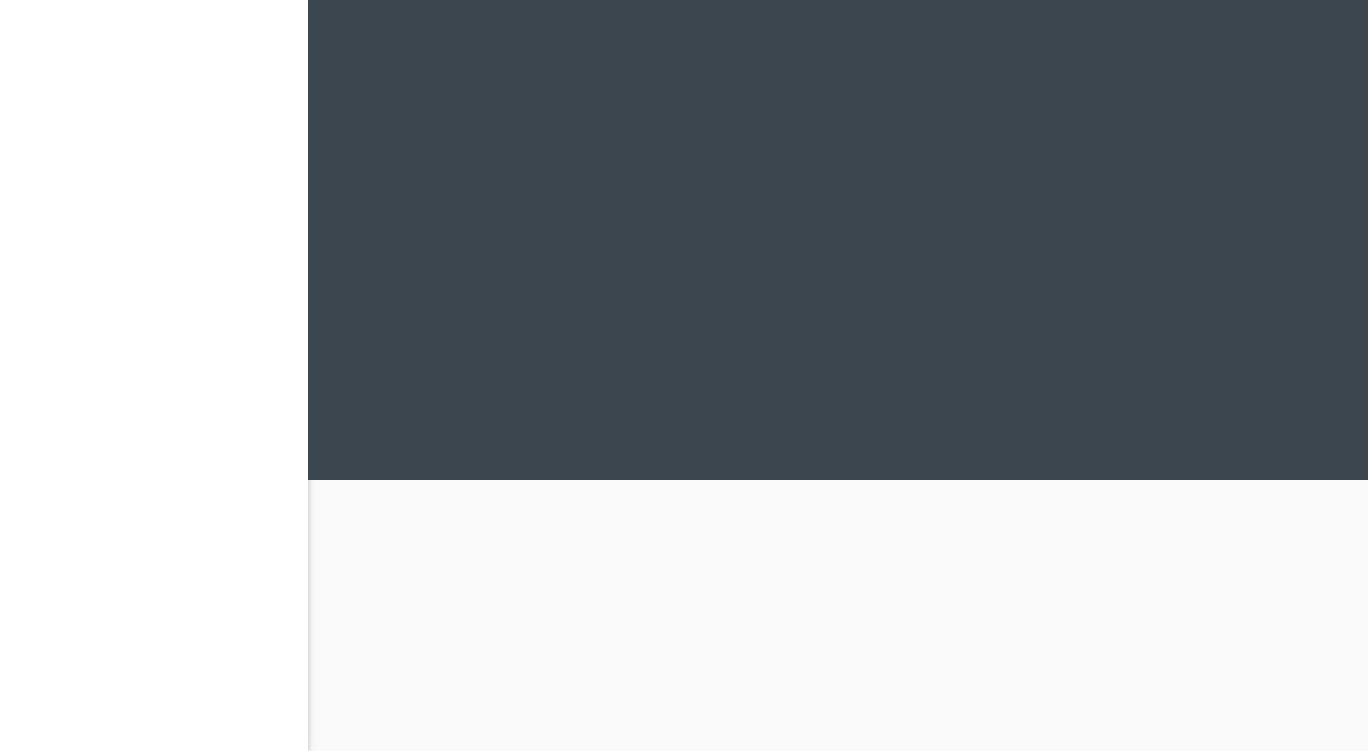 scroll, scrollTop: 0, scrollLeft: 0, axis: both 